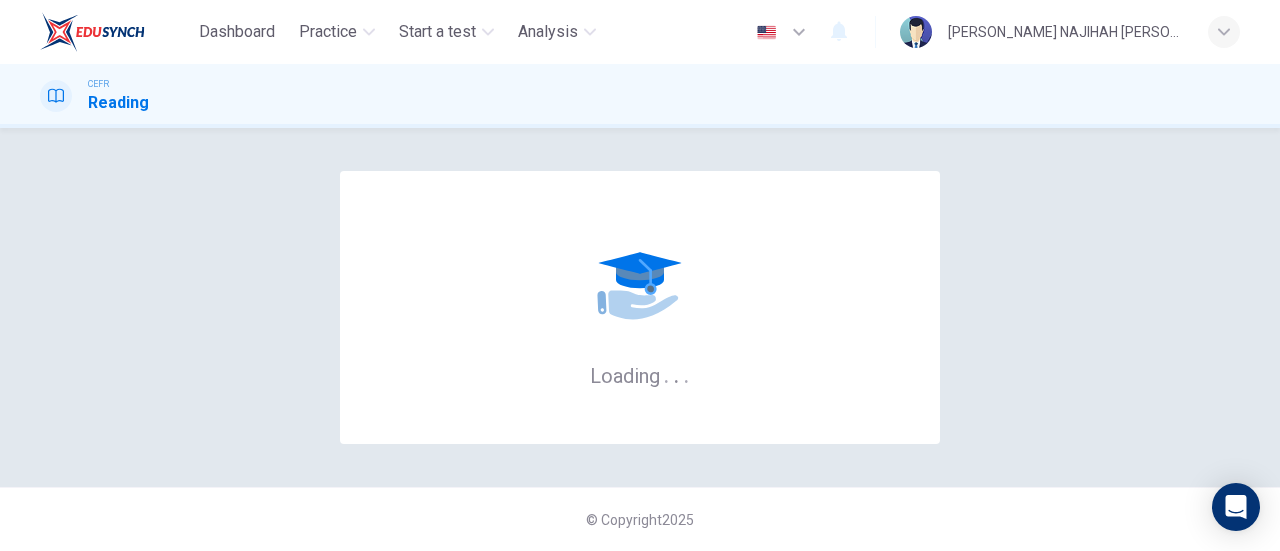 scroll, scrollTop: 0, scrollLeft: 0, axis: both 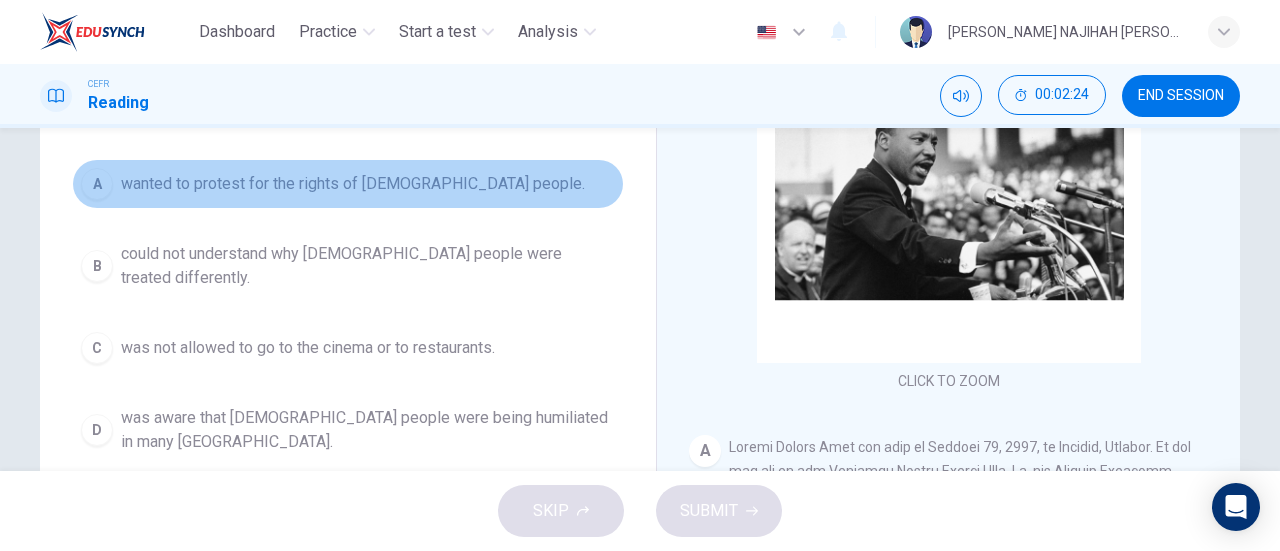 click on "wanted to protest for the rights of black people." at bounding box center [353, 184] 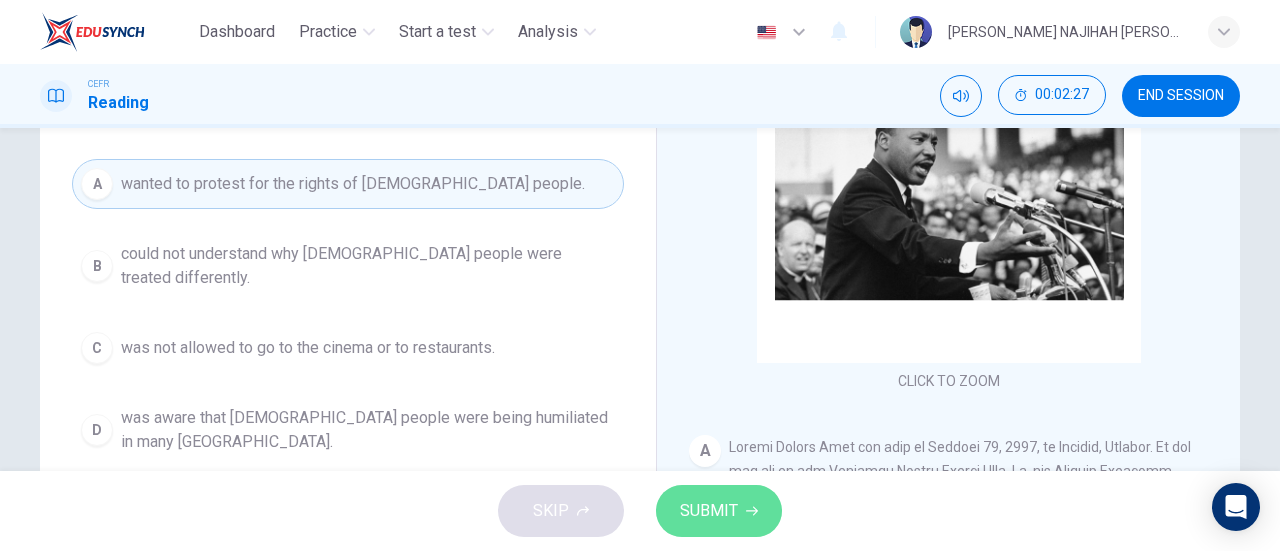 click on "SUBMIT" at bounding box center [709, 511] 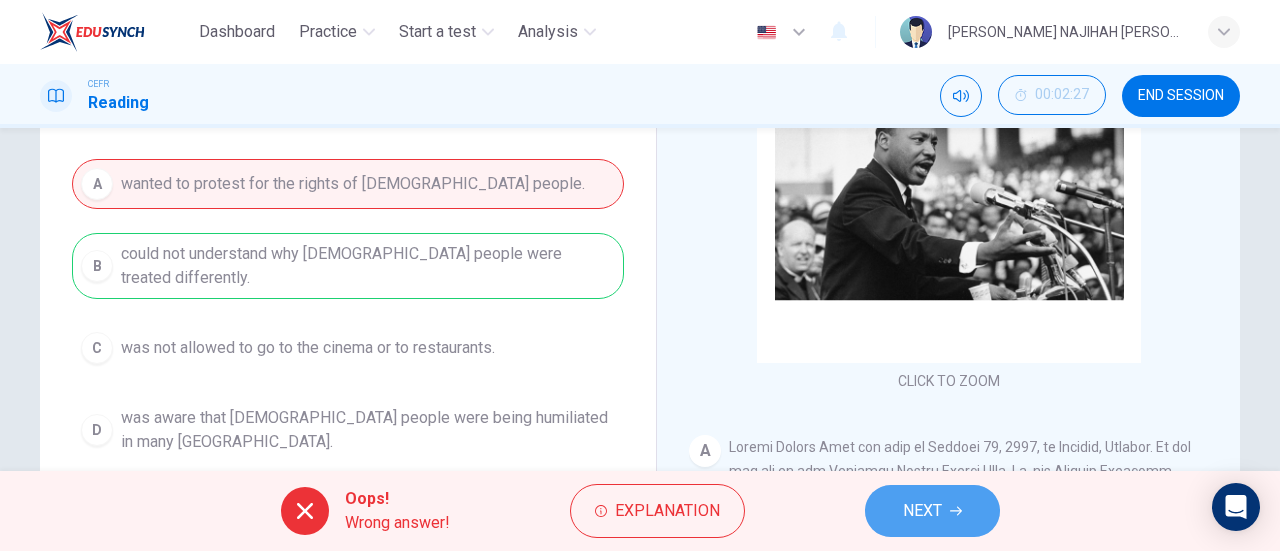 click on "NEXT" at bounding box center (922, 511) 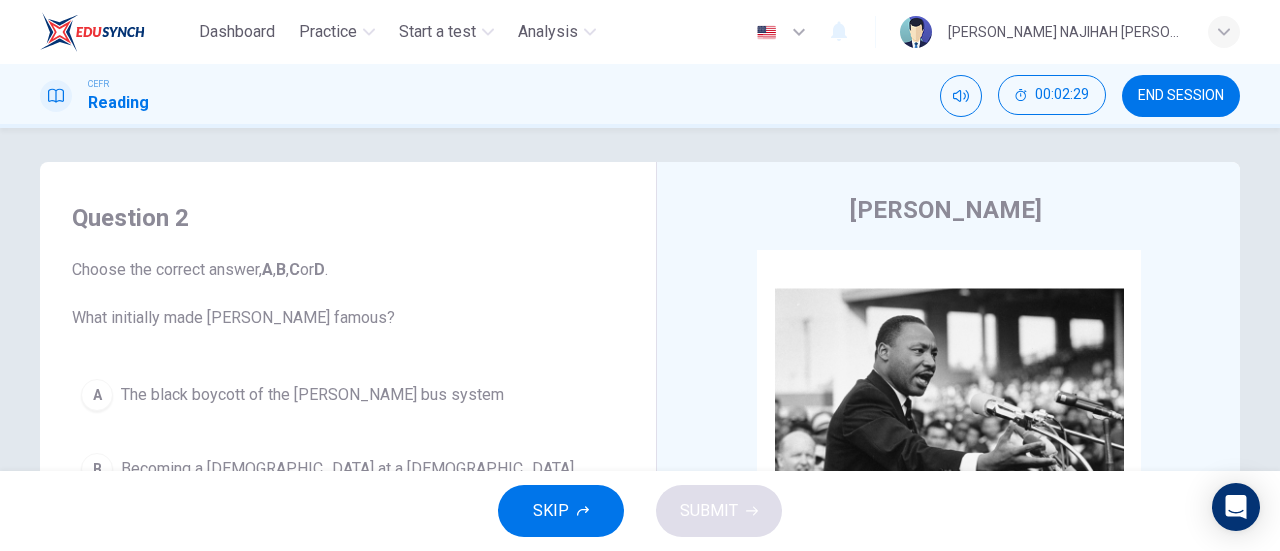 scroll, scrollTop: 0, scrollLeft: 0, axis: both 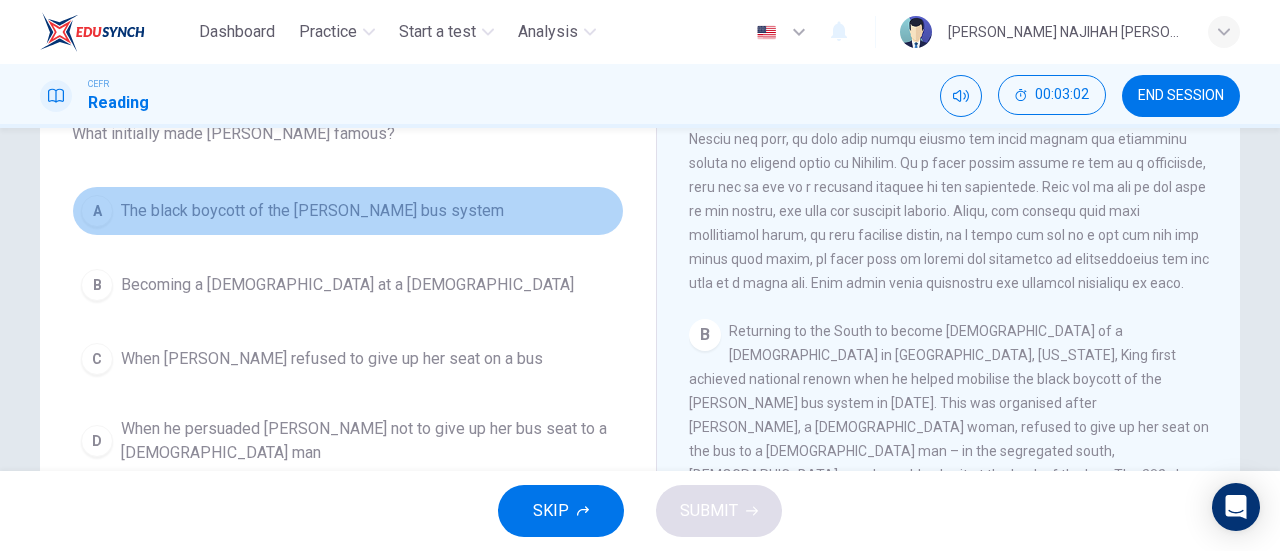 click on "The black boycott of the Montgomery bus system" at bounding box center [312, 211] 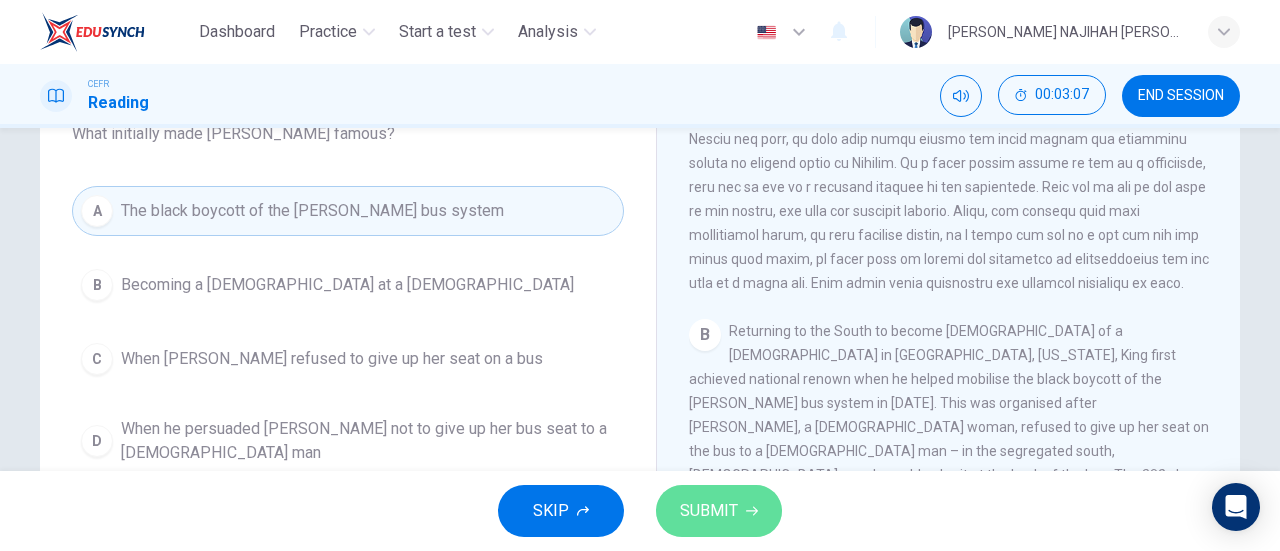 click on "SUBMIT" at bounding box center (709, 511) 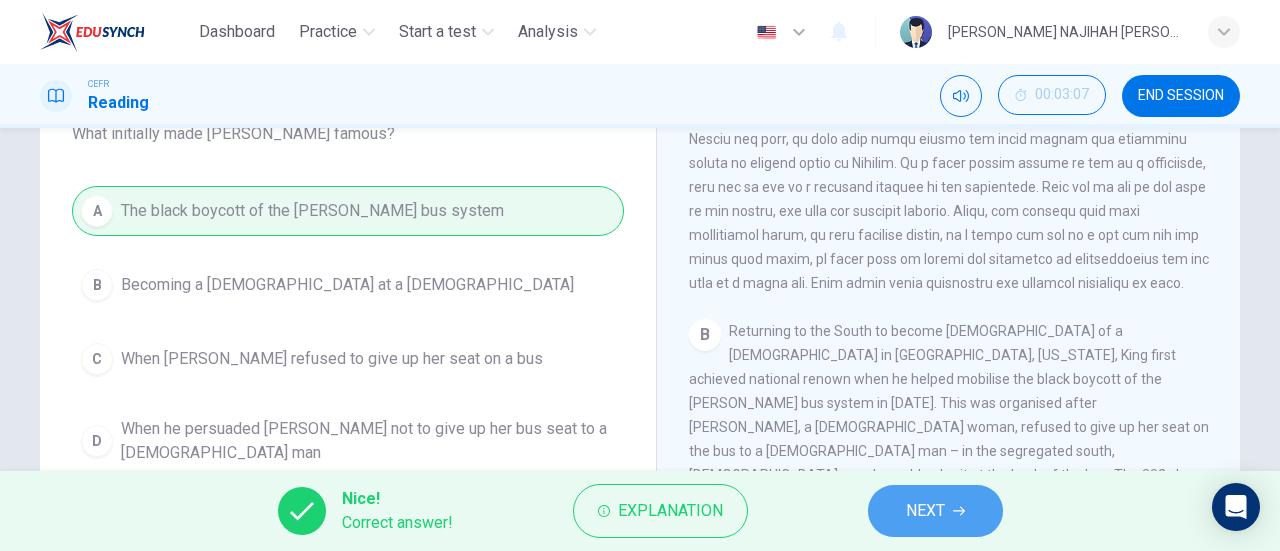 click on "NEXT" at bounding box center [925, 511] 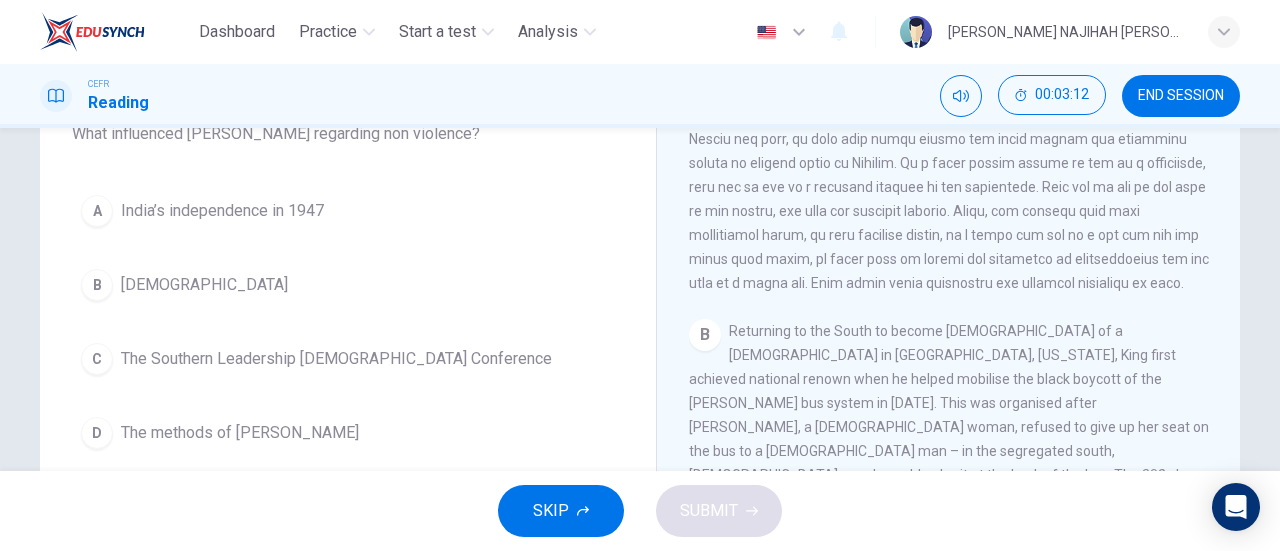 drag, startPoint x: 1230, startPoint y: 298, endPoint x: 1239, endPoint y: 336, distance: 39.051247 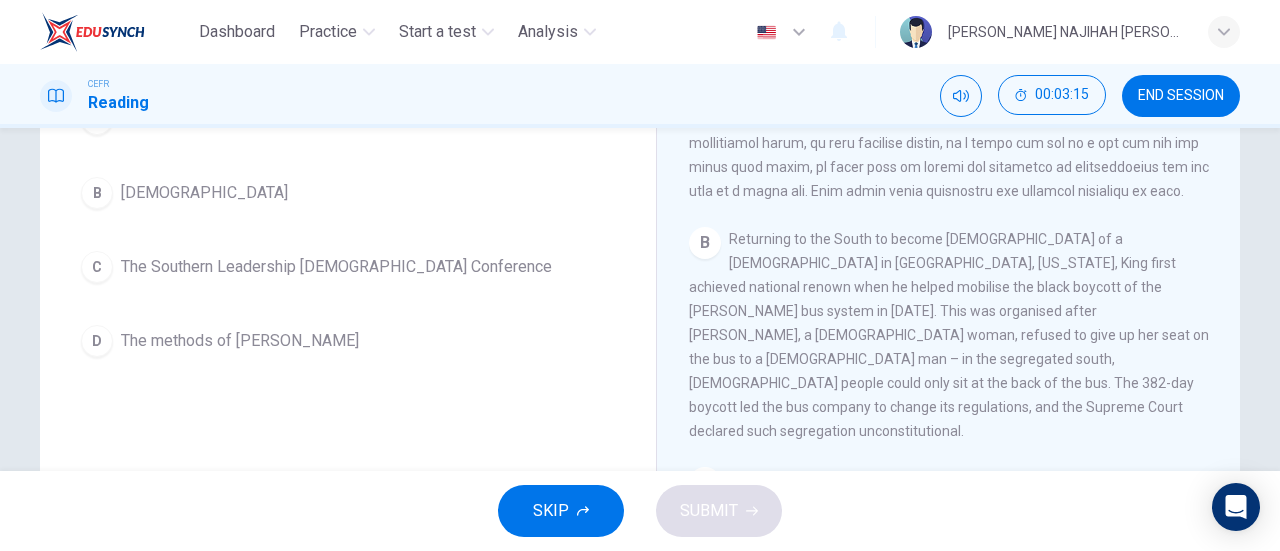 scroll, scrollTop: 288, scrollLeft: 0, axis: vertical 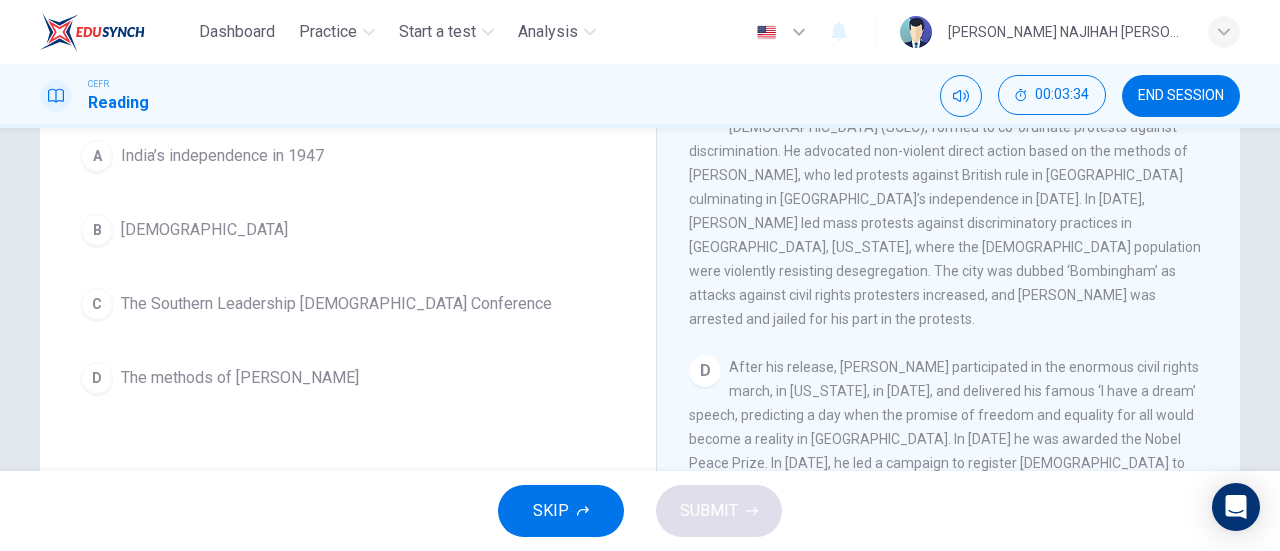 click on "C In 1957 King was active in the organisation of the Southern Leadership Christian Conference (SCLC), formed to co-ordinate protests against discrimination. He advocated non-violent direct action based on the methods of Gandhi, who led protests against British rule in India culminating in India’s independence in 1947. In 1963, King led mass protests against discriminatory practices in Birmingham, Alabama, where the white population were violently resisting desegregation. The city was dubbed ‘Bombingham’ as attacks against civil rights protesters increased, and King was arrested and jailed for his part in the protests." at bounding box center (949, 211) 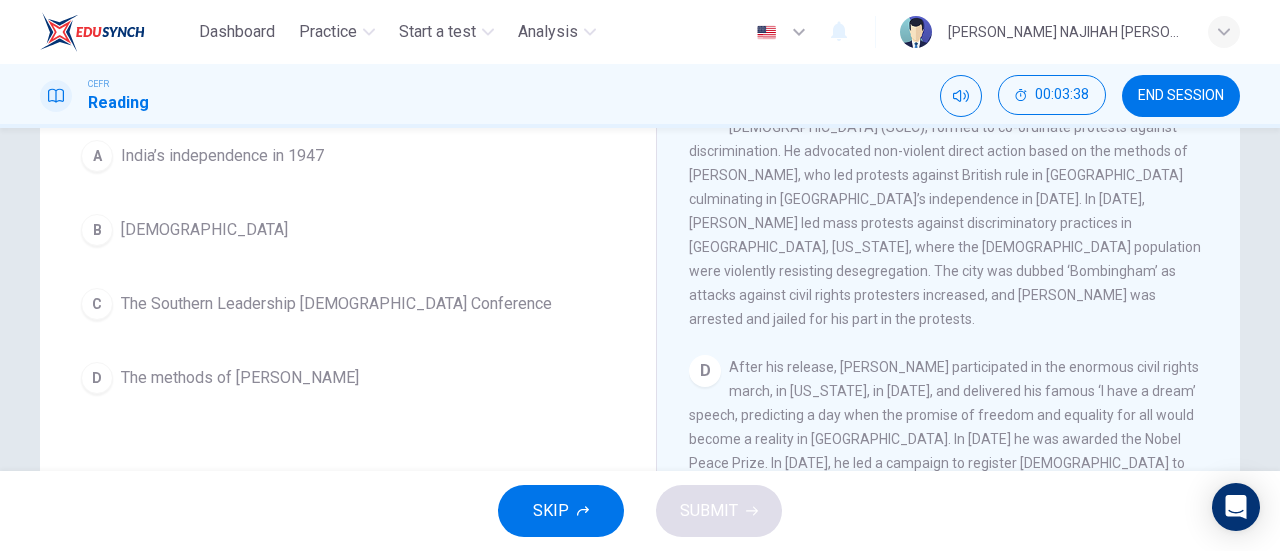 scroll, scrollTop: 24, scrollLeft: 0, axis: vertical 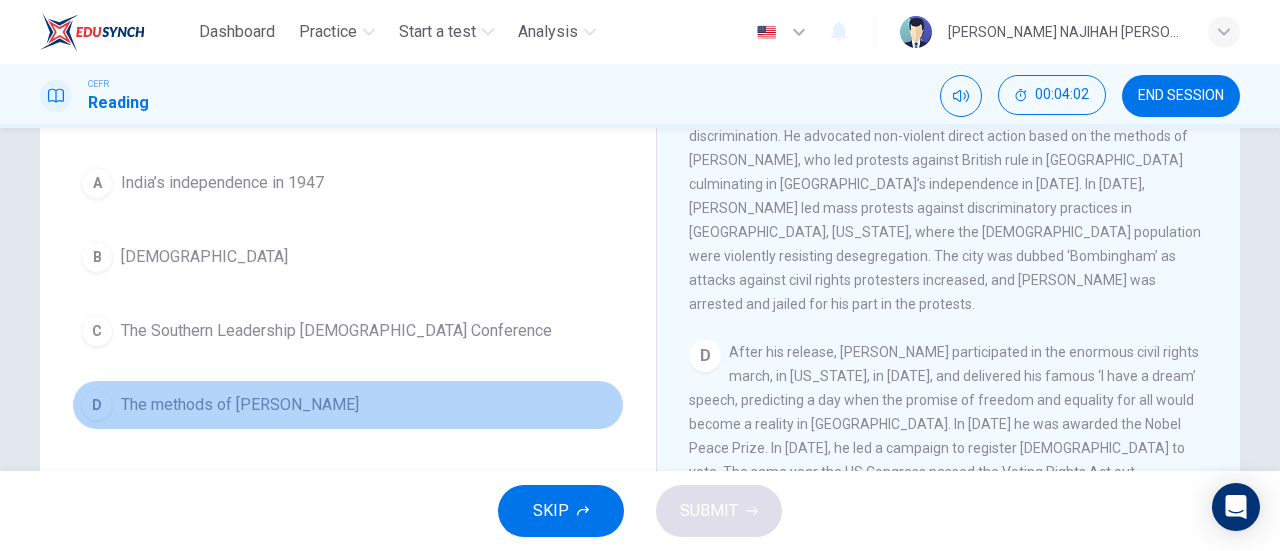 click on "D The methods of Gandhi" at bounding box center [348, 405] 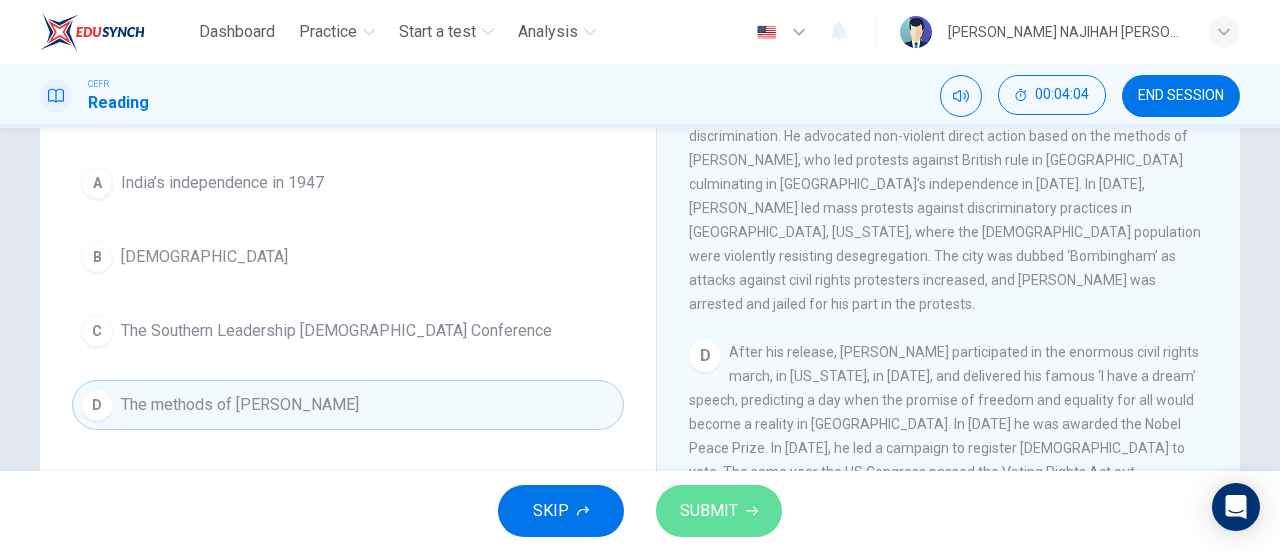 click on "SUBMIT" at bounding box center (719, 511) 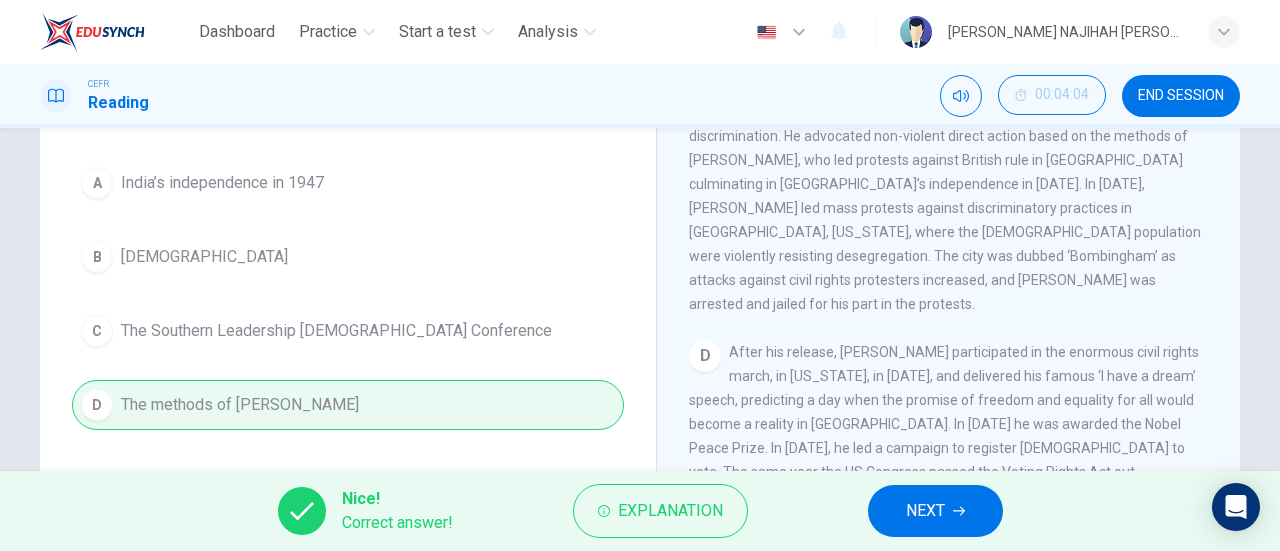 click on "NEXT" at bounding box center [935, 511] 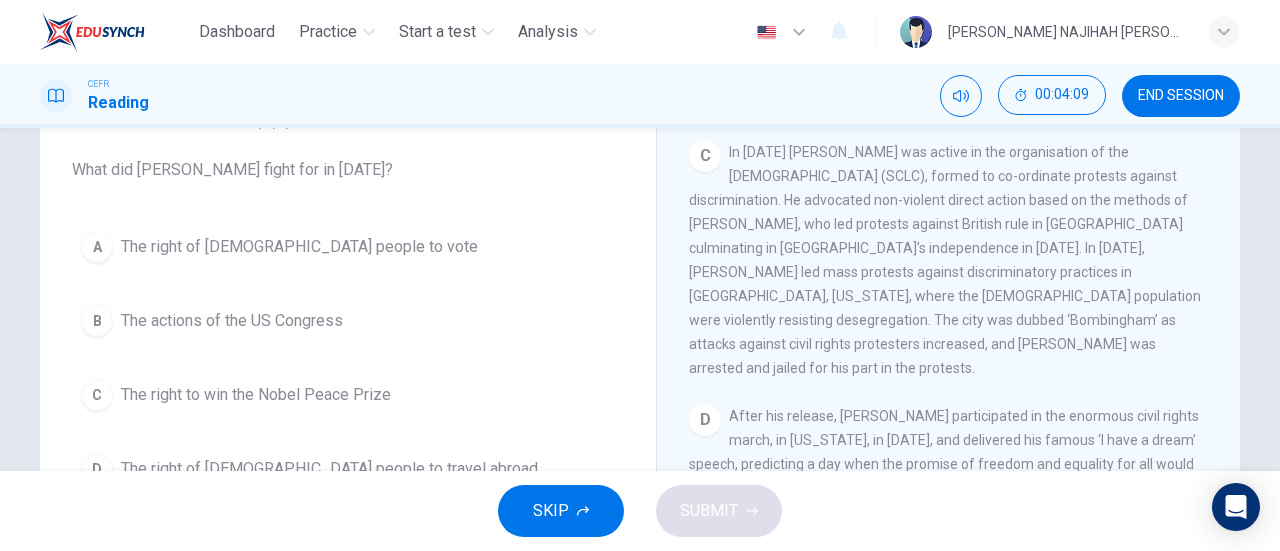 scroll, scrollTop: 157, scrollLeft: 0, axis: vertical 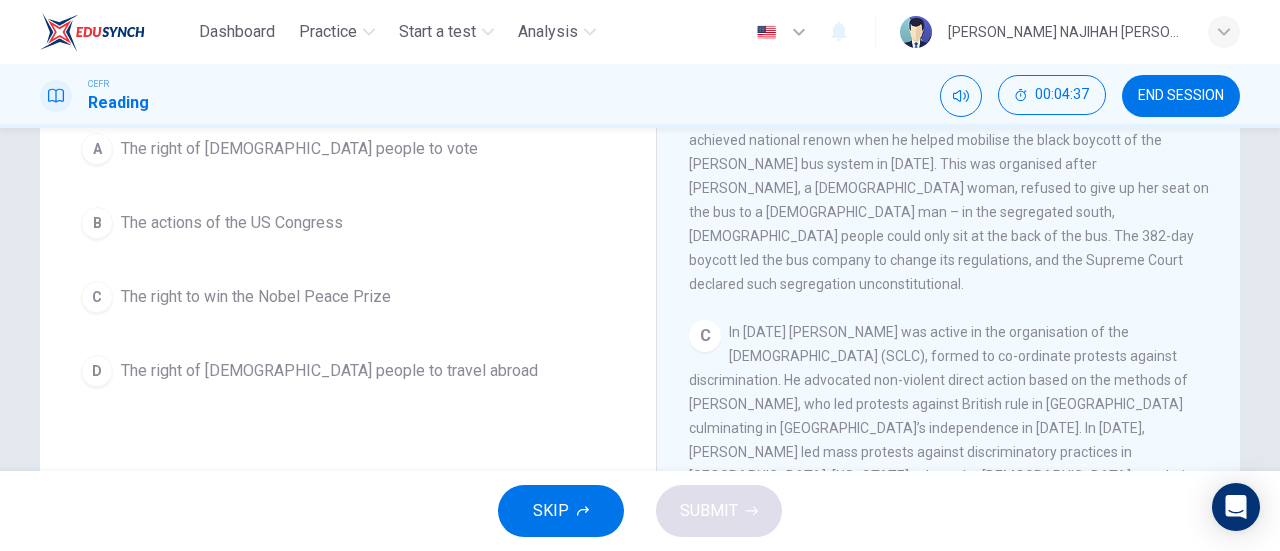 drag, startPoint x: 1235, startPoint y: 285, endPoint x: 1233, endPoint y: 310, distance: 25.079872 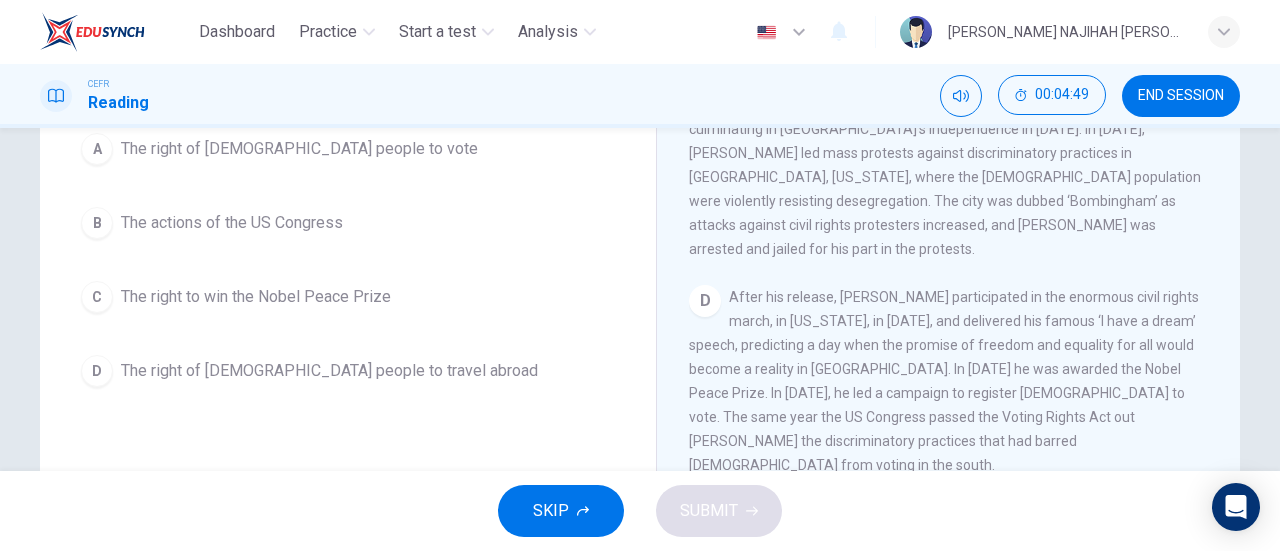 scroll, scrollTop: 969, scrollLeft: 0, axis: vertical 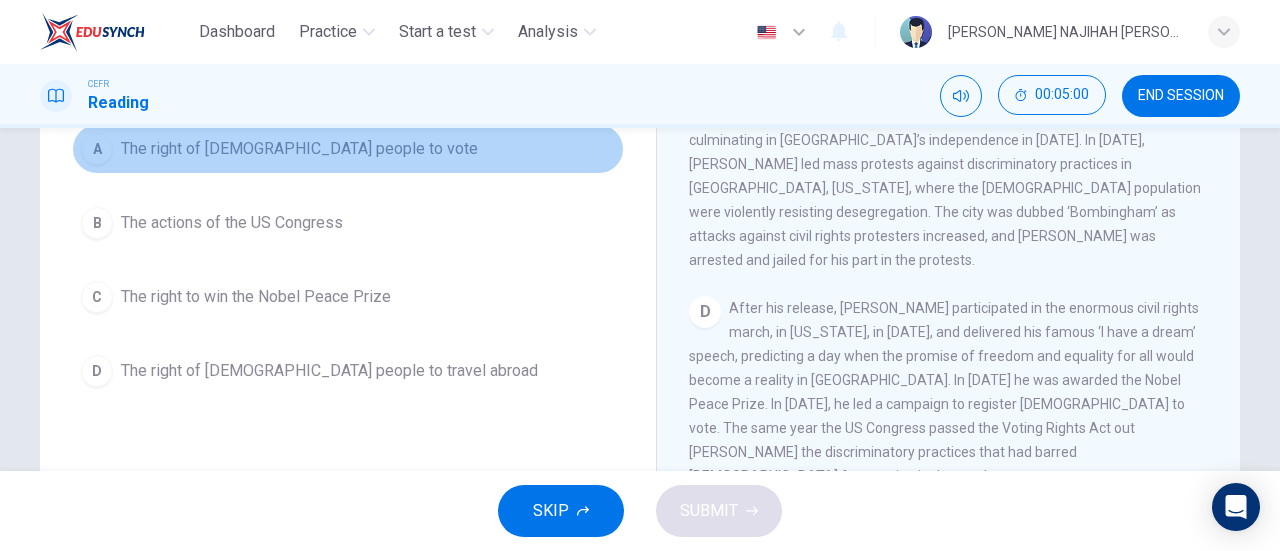 click on "A The right of black people to vote" at bounding box center (348, 149) 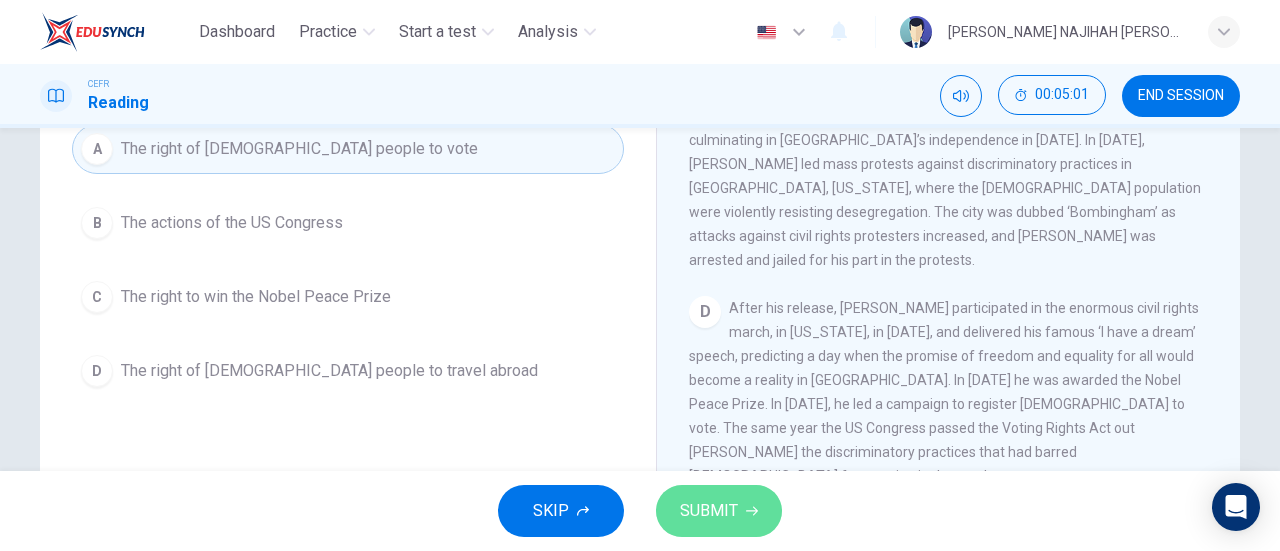 click on "SUBMIT" at bounding box center (719, 511) 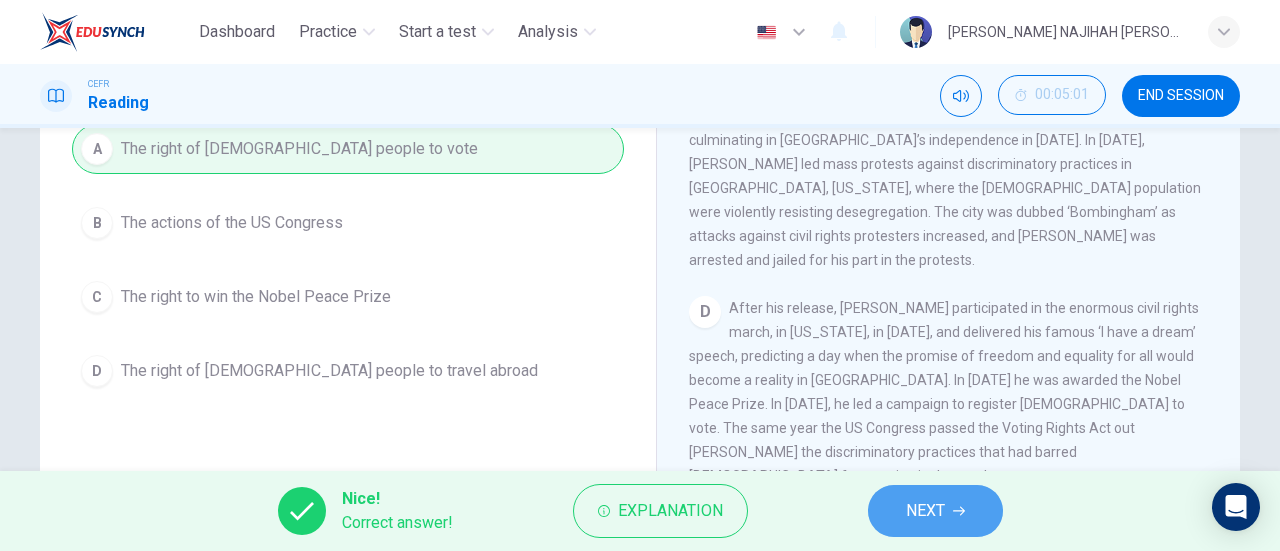 click 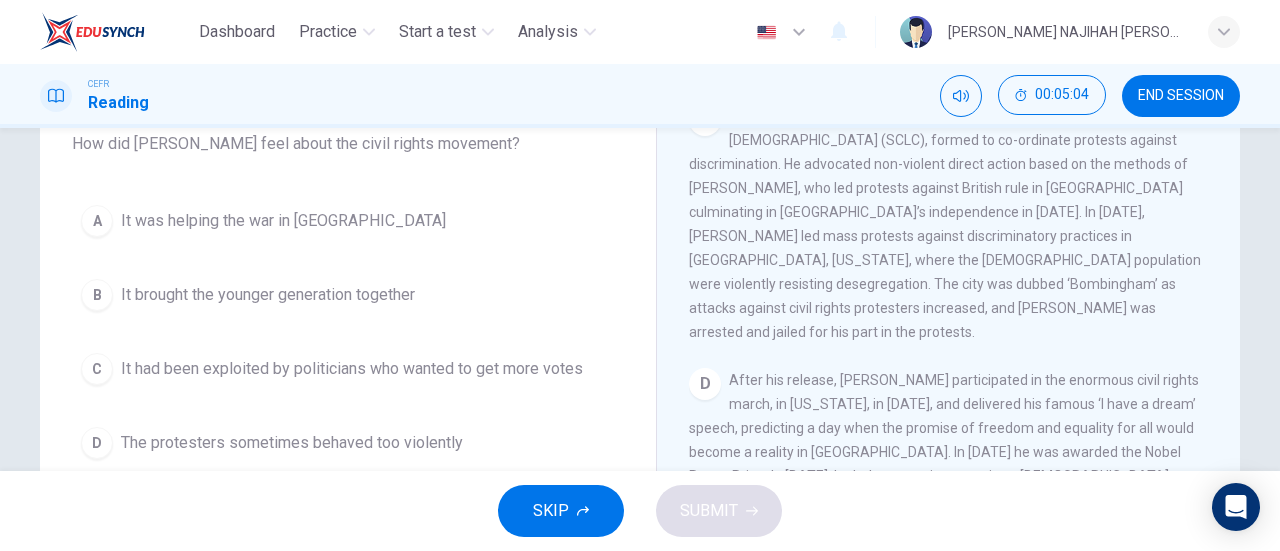 scroll, scrollTop: 185, scrollLeft: 0, axis: vertical 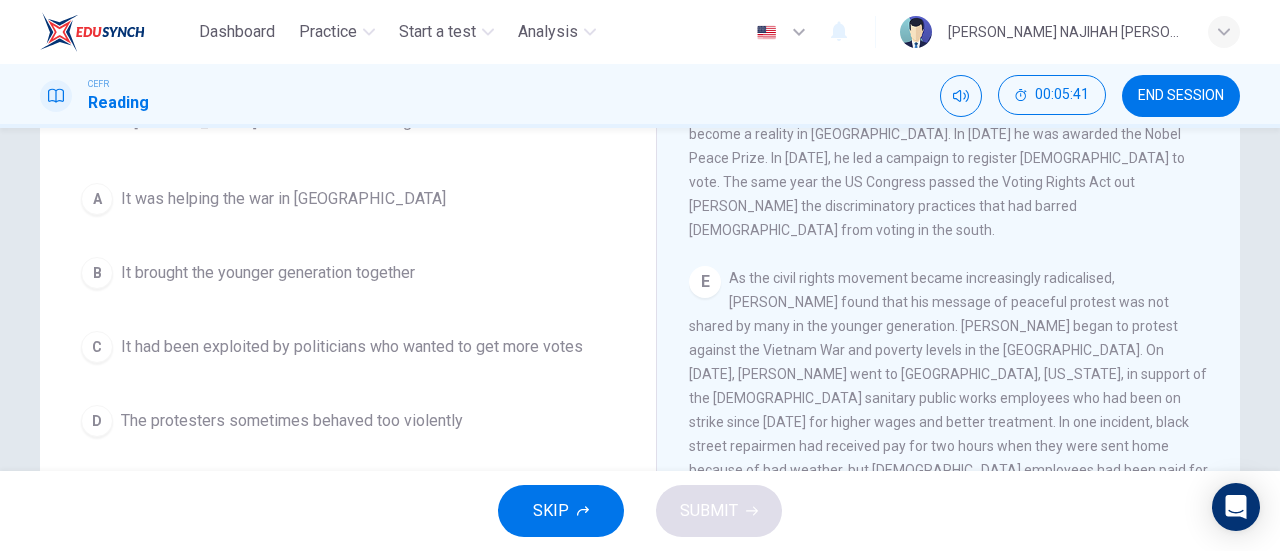 click on "It brought the younger generation together" at bounding box center [268, 273] 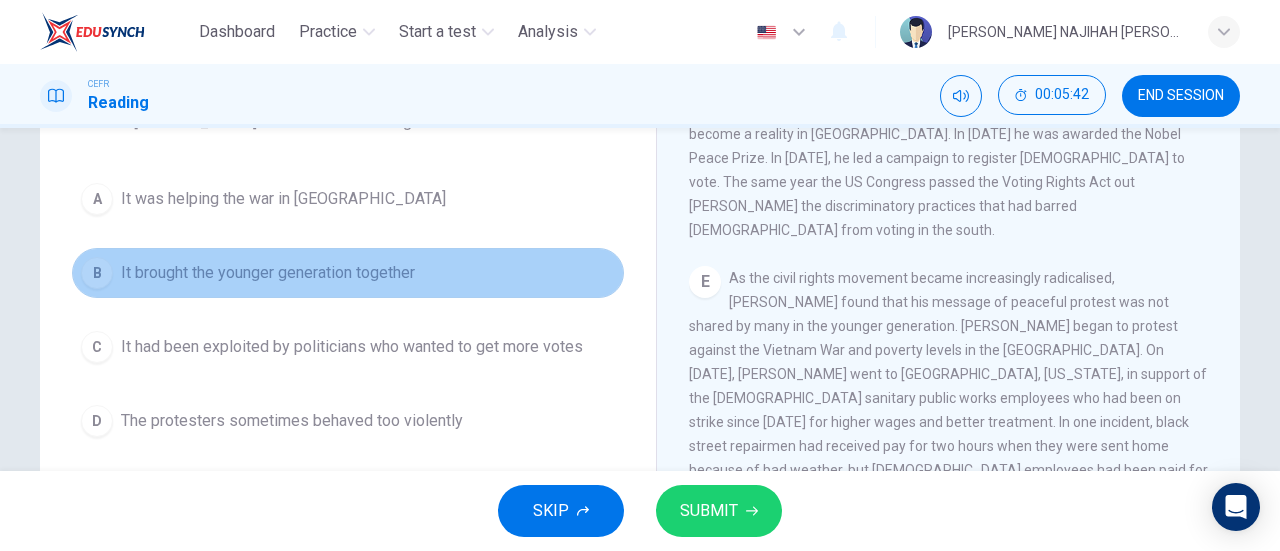 click on "It brought the younger generation together" at bounding box center [268, 273] 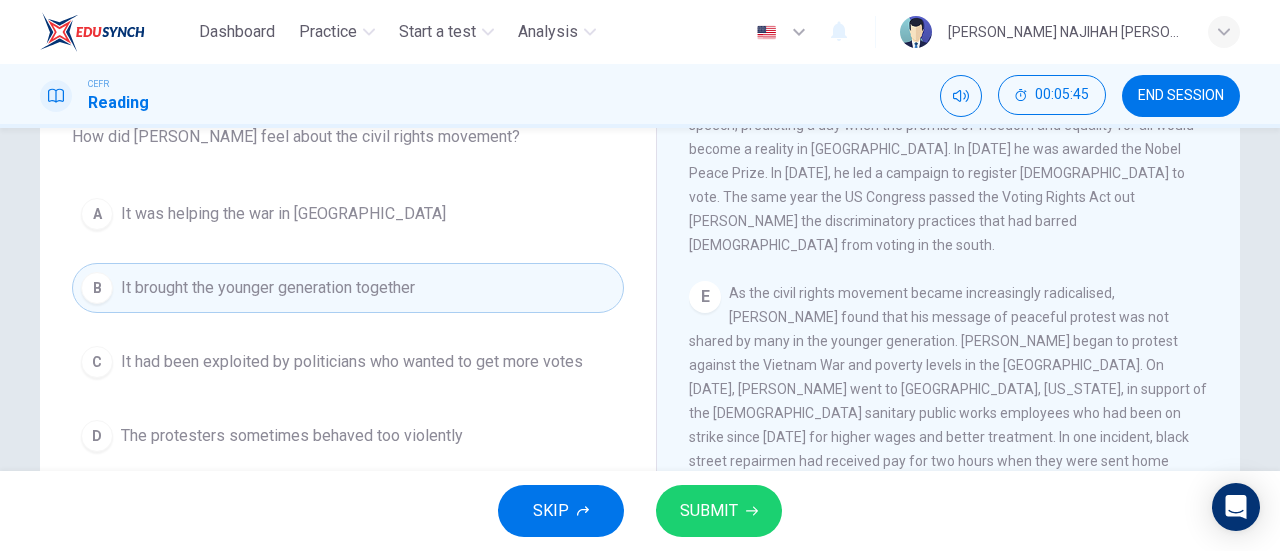 scroll, scrollTop: 195, scrollLeft: 0, axis: vertical 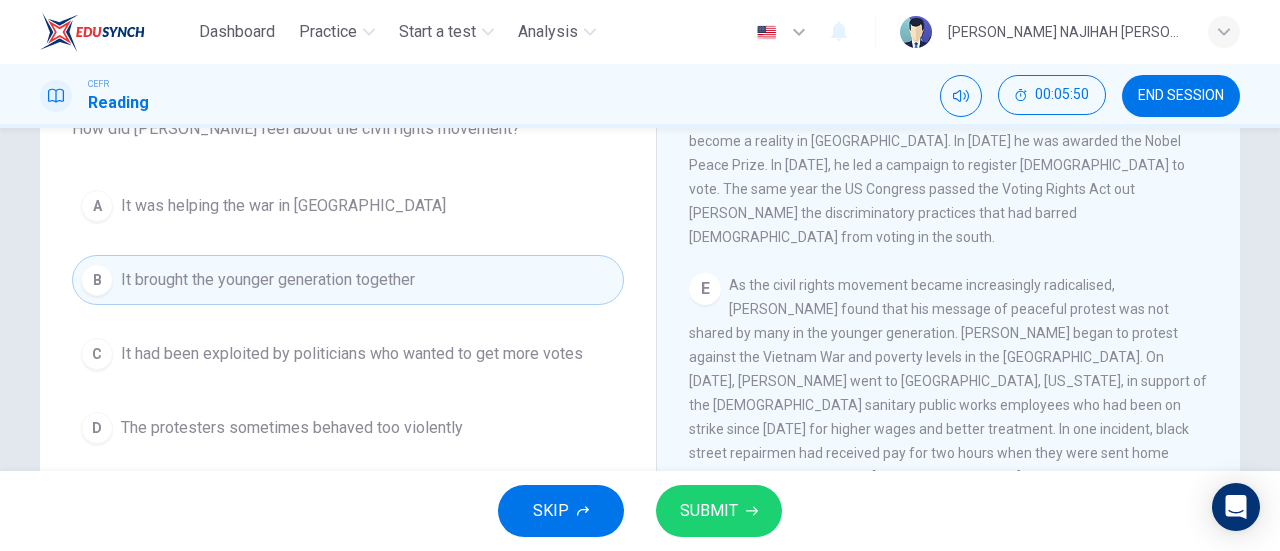 click on "SUBMIT" at bounding box center [719, 511] 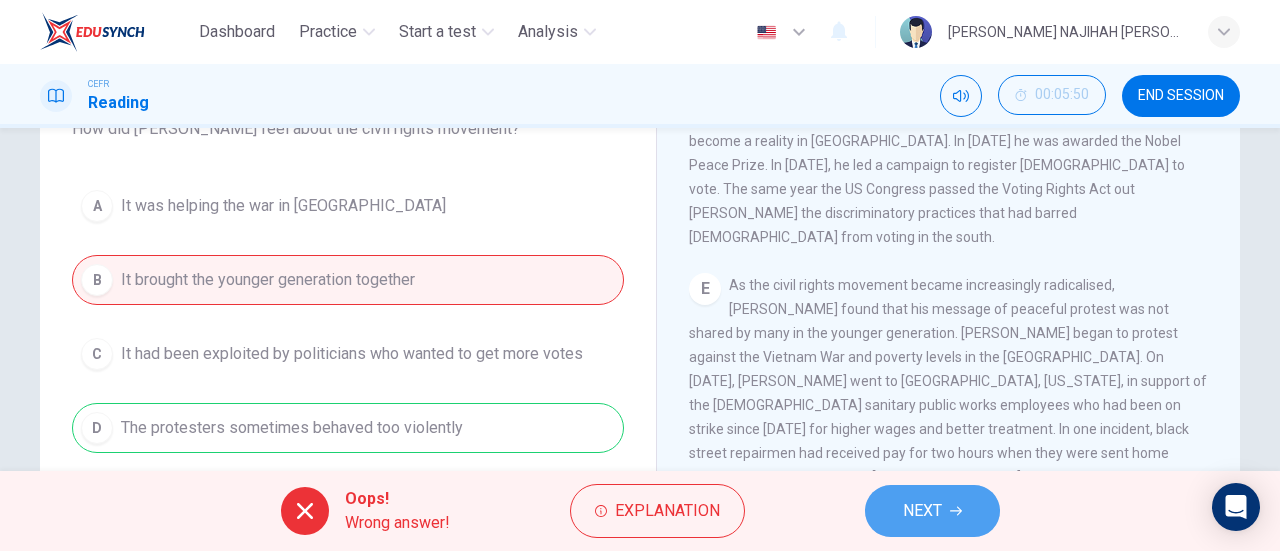 click on "NEXT" at bounding box center [932, 511] 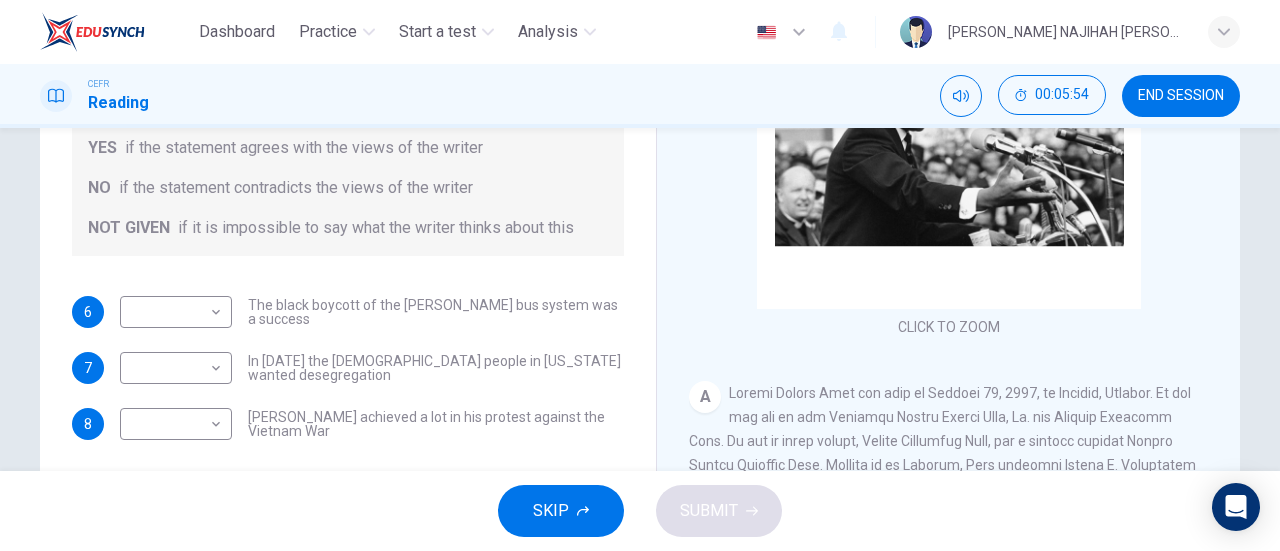 scroll, scrollTop: 291, scrollLeft: 0, axis: vertical 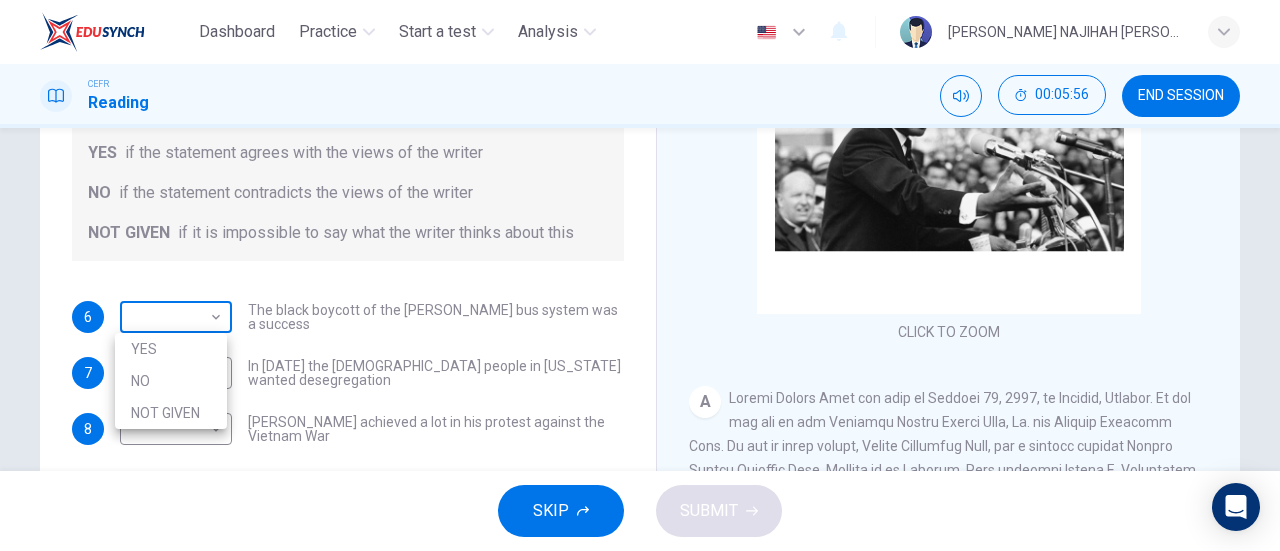 click on "Dashboard Practice Start a test Analysis English en ​ AMANI NAJIHAH BINTI AZMAN CEFR Reading 00:05:56 END SESSION Questions 6 - 8 Do the following statements agree with the information given in the Reading Passage? In the space below, write YES if the statement agrees with the views of the writer NO if the statement contradicts the views of the writer NOT GIVEN if it is impossible to say what the writer thinks about this 6 ​ ​ The black boycott of the Montgomery bus system was a success 7 ​ ​ In 1963 the white people in Alabama wanted desegregation 8 ​ ​ Martin Luther King achieved a lot in his protest against the Vietnam War Martin Luther King CLICK TO ZOOM Click to Zoom A B C D E F SKIP SUBMIT EduSynch - Online Language Proficiency Testing
Dashboard Practice Start a test Analysis Notifications © Copyright  2025 YES NO NOT GIVEN" at bounding box center [640, 275] 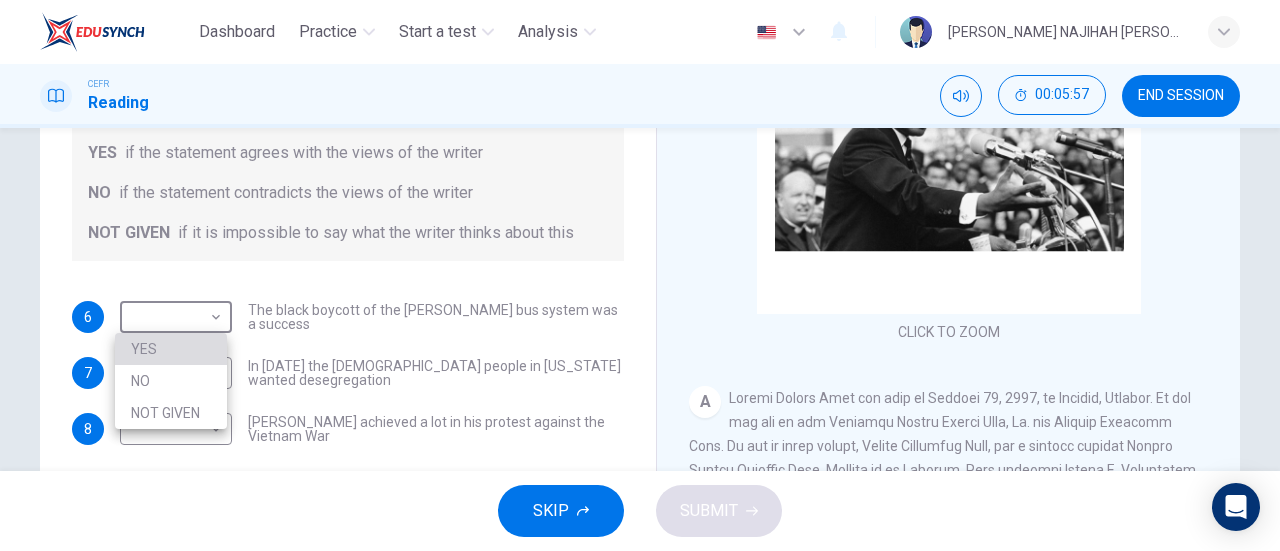 click on "YES" at bounding box center (171, 349) 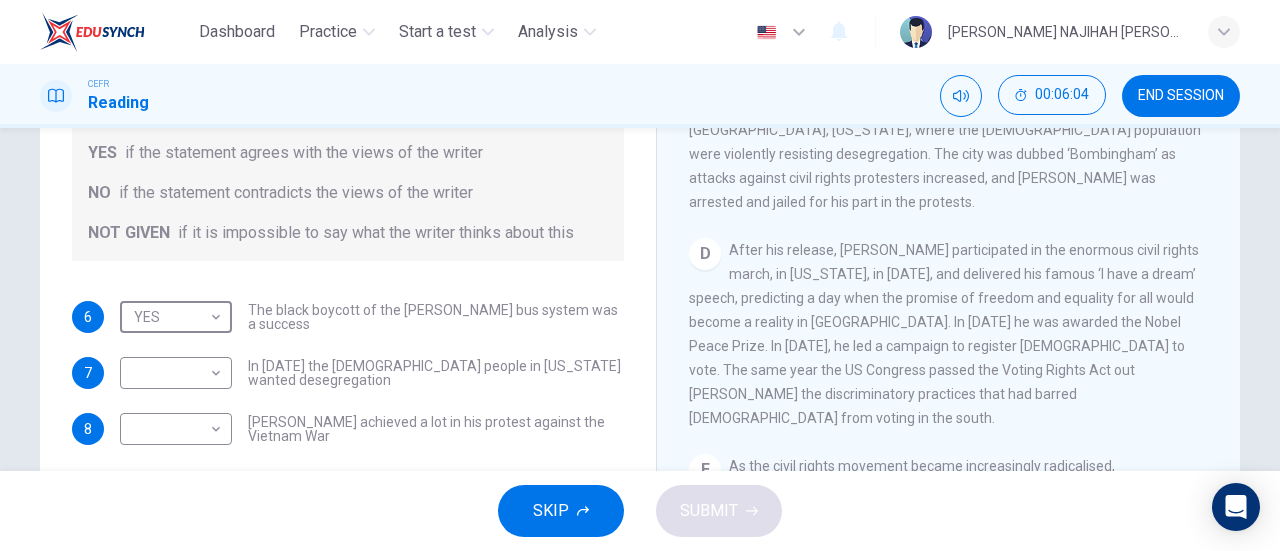 scroll, scrollTop: 1035, scrollLeft: 0, axis: vertical 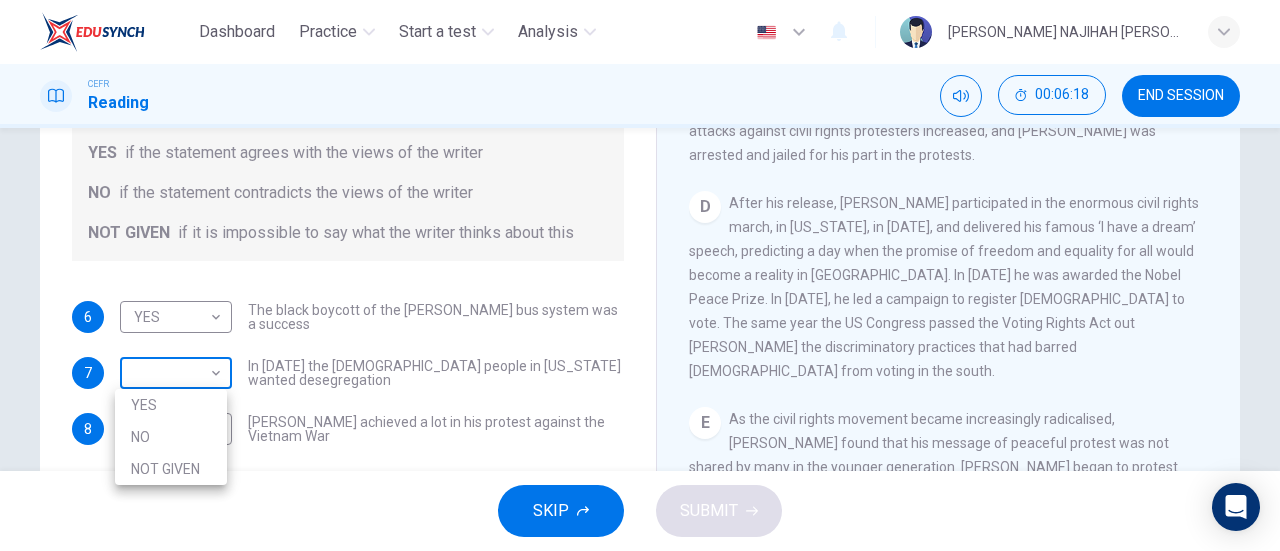 click on "Dashboard Practice Start a test Analysis English en ​ AMANI NAJIHAH BINTI AZMAN CEFR Reading 00:06:18 END SESSION Questions 6 - 8 Do the following statements agree with the information given in the Reading Passage? In the space below, write YES if the statement agrees with the views of the writer NO if the statement contradicts the views of the writer NOT GIVEN if it is impossible to say what the writer thinks about this 6 YES YES ​ The black boycott of the Montgomery bus system was a success 7 ​ ​ In 1963 the white people in Alabama wanted desegregation 8 ​ ​ Martin Luther King achieved a lot in his protest against the Vietnam War Martin Luther King CLICK TO ZOOM Click to Zoom A B C D E F SKIP SUBMIT EduSynch - Online Language Proficiency Testing
Dashboard Practice Start a test Analysis Notifications © Copyright  2025 YES NO NOT GIVEN" at bounding box center (640, 275) 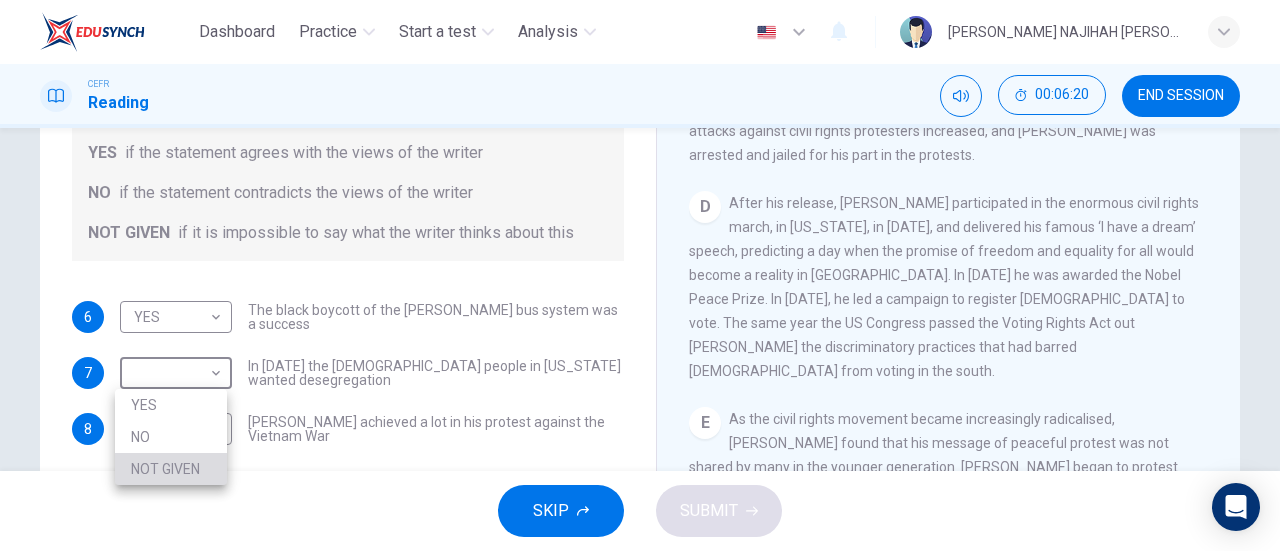click on "NOT GIVEN" at bounding box center (171, 469) 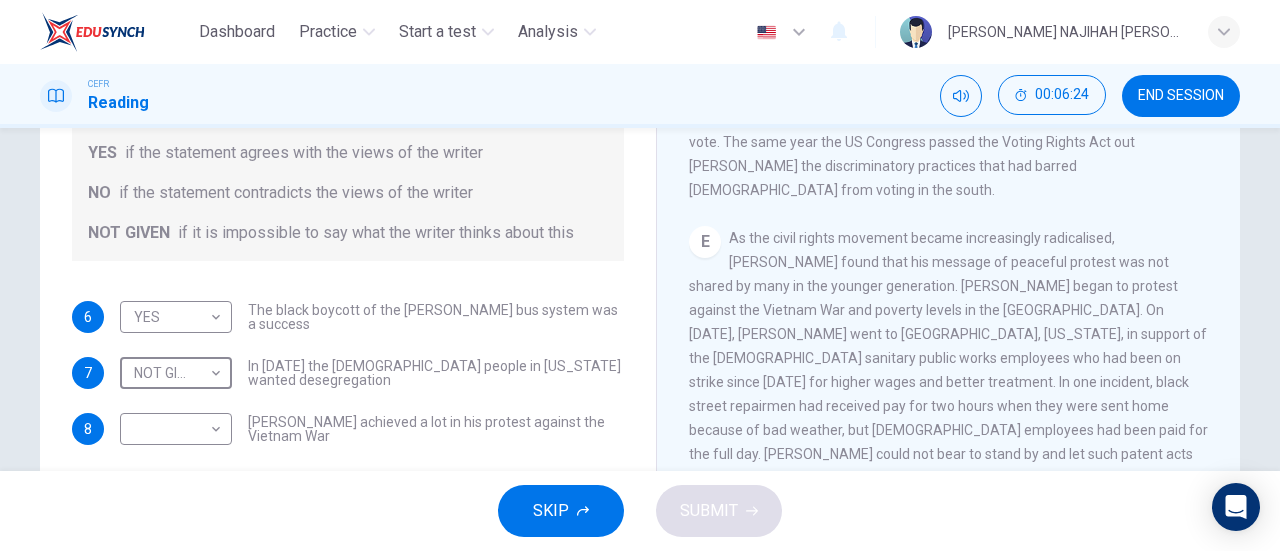 scroll, scrollTop: 1222, scrollLeft: 0, axis: vertical 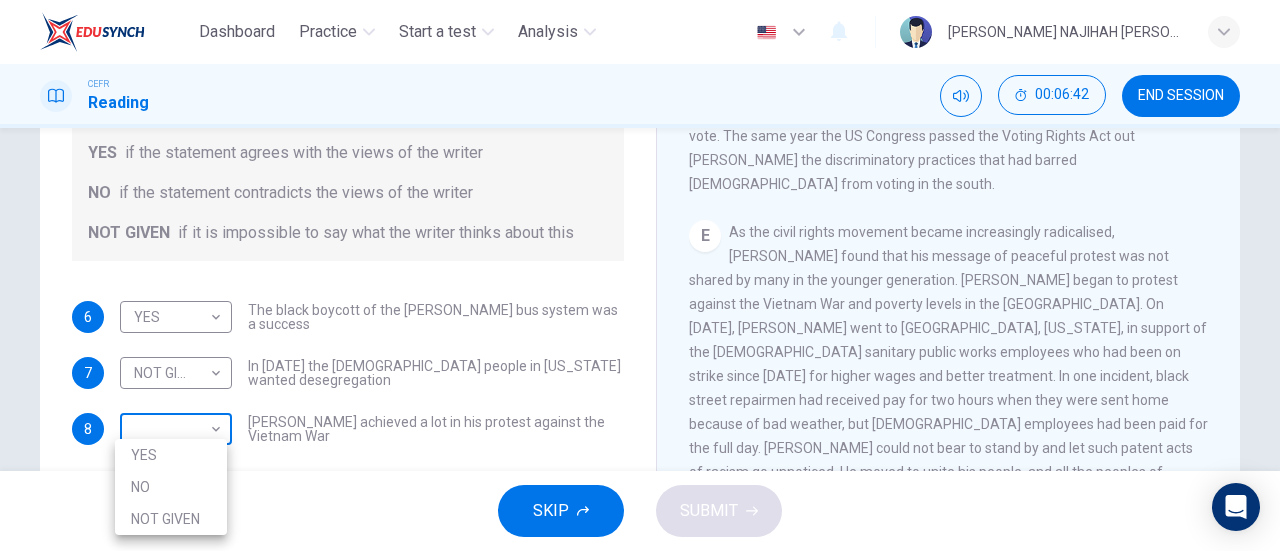 click on "Dashboard Practice Start a test Analysis English en ​ AMANI NAJIHAH BINTI AZMAN CEFR Reading 00:06:42 END SESSION Questions 6 - 8 Do the following statements agree with the information given in the Reading Passage? In the space below, write YES if the statement agrees with the views of the writer NO if the statement contradicts the views of the writer NOT GIVEN if it is impossible to say what the writer thinks about this 6 YES YES ​ The black boycott of the Montgomery bus system was a success 7 NOT GIVEN NOT GIVEN ​ In 1963 the white people in Alabama wanted desegregation 8 ​ ​ Martin Luther King achieved a lot in his protest against the Vietnam War Martin Luther King CLICK TO ZOOM Click to Zoom A B C D E F SKIP SUBMIT EduSynch - Online Language Proficiency Testing
Dashboard Practice Start a test Analysis Notifications © Copyright  2025 YES NO NOT GIVEN" at bounding box center [640, 275] 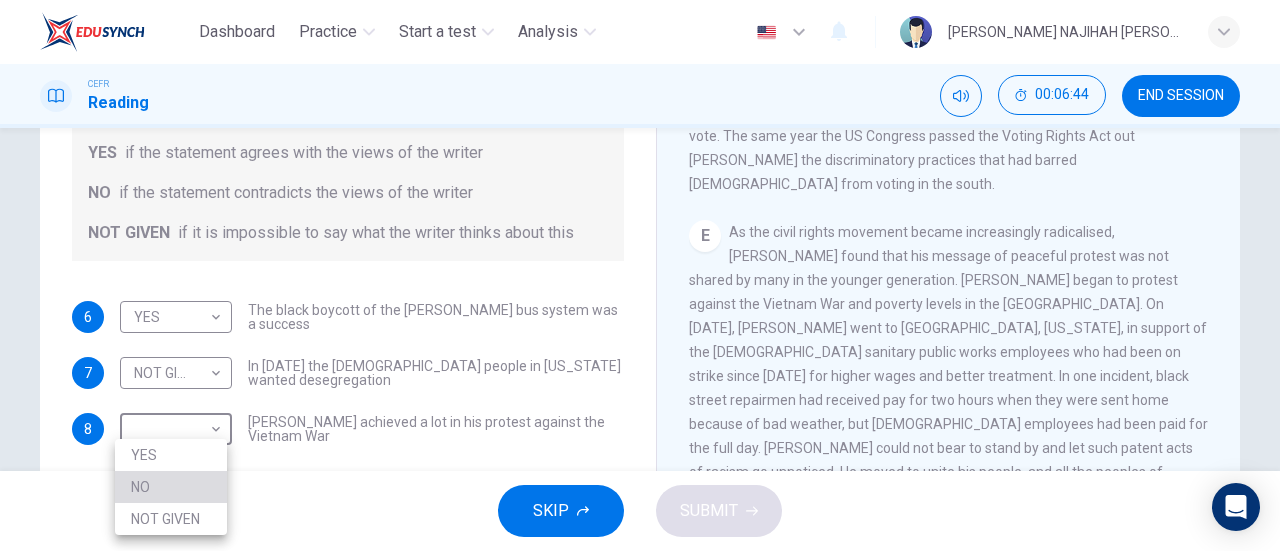 click on "NO" at bounding box center [171, 487] 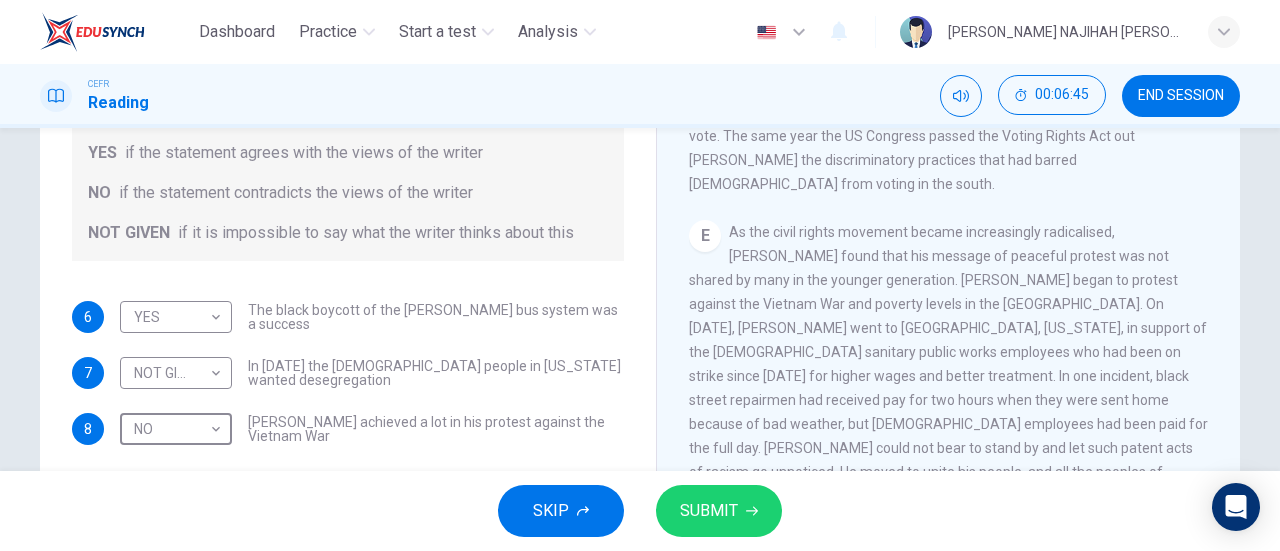 click 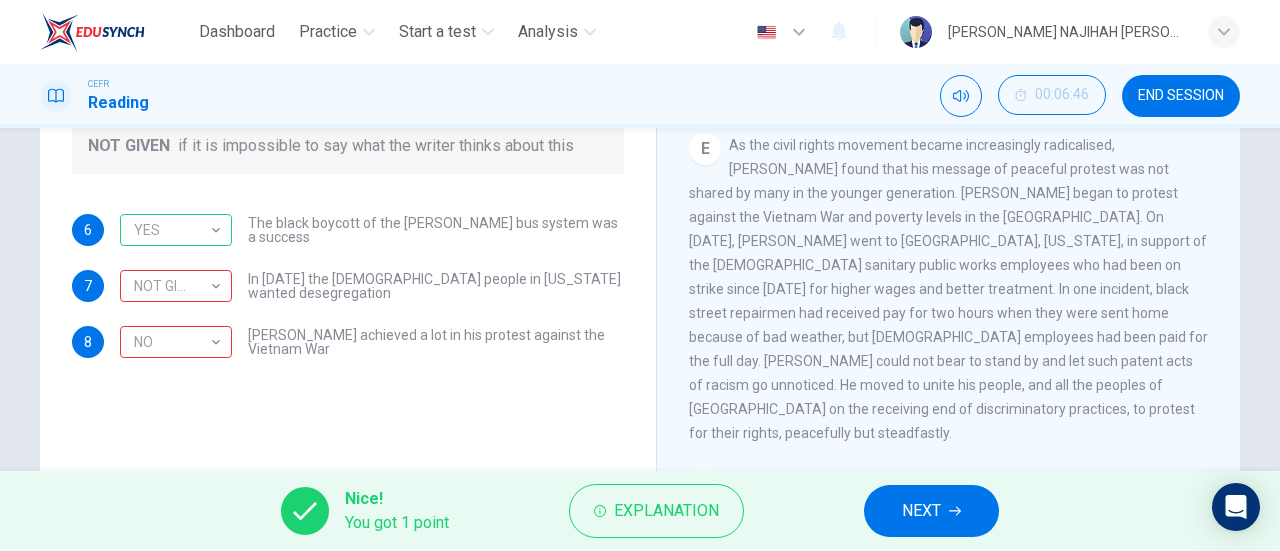 scroll, scrollTop: 368, scrollLeft: 0, axis: vertical 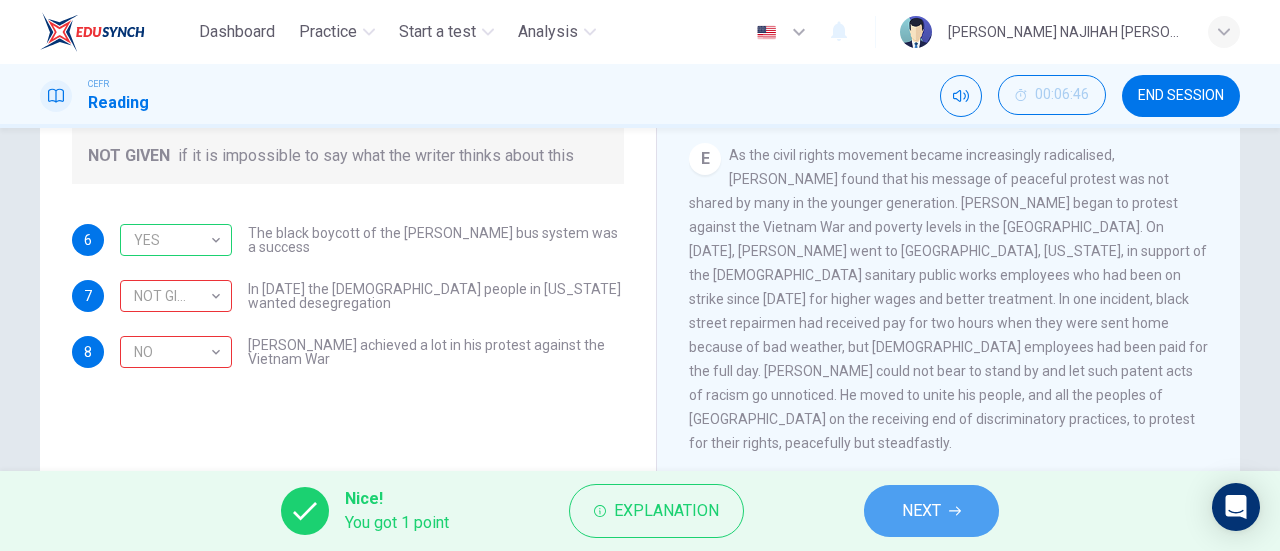 click on "NEXT" at bounding box center [931, 511] 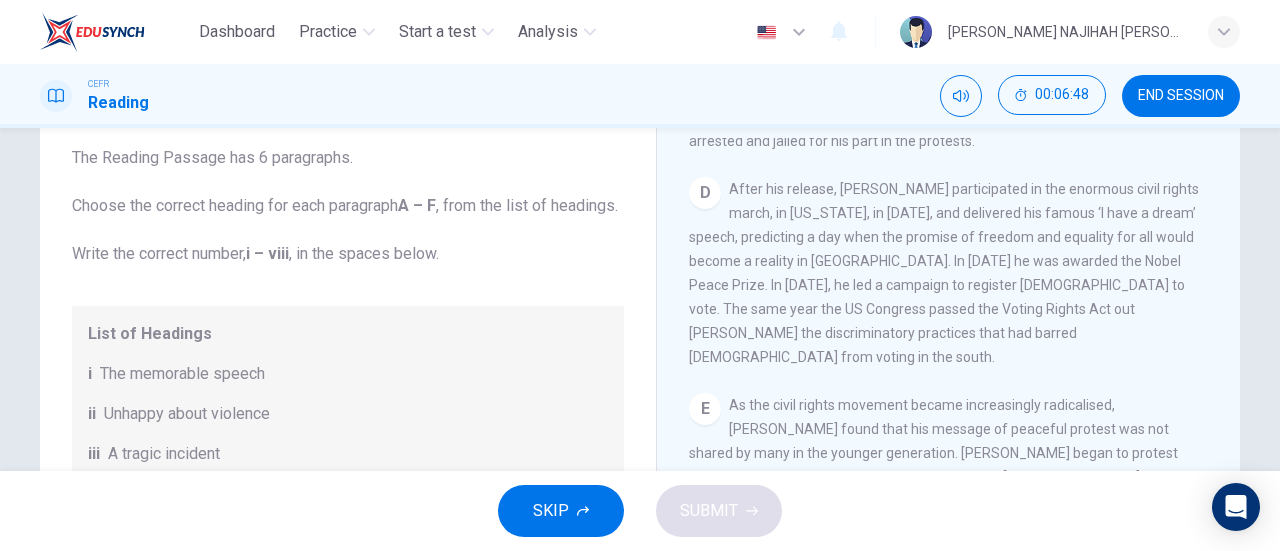 scroll, scrollTop: 122, scrollLeft: 0, axis: vertical 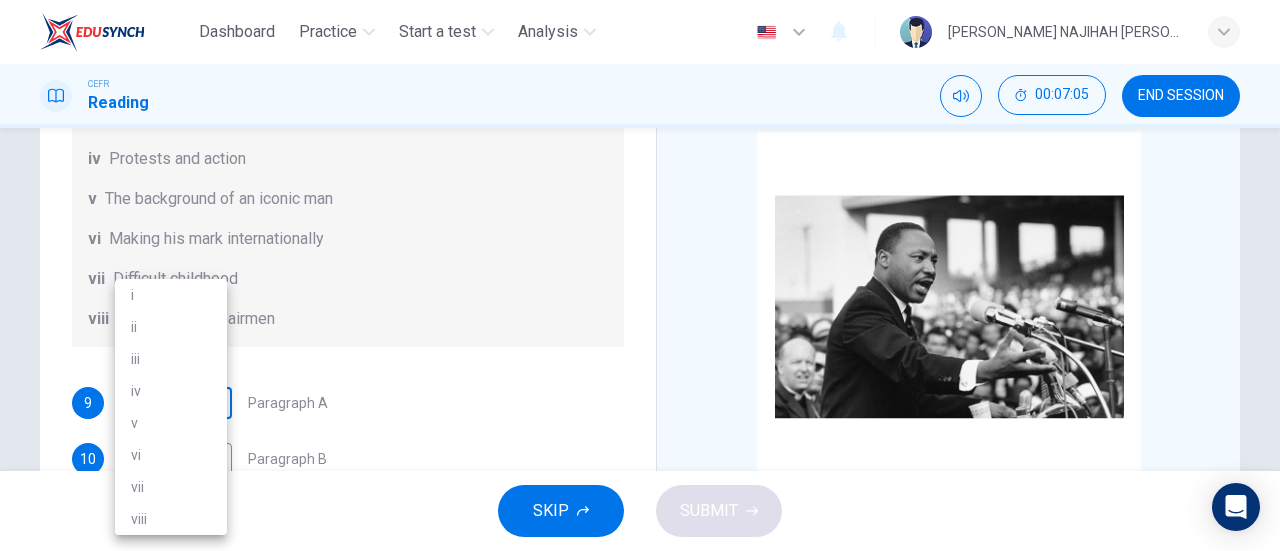 click on "Dashboard Practice Start a test Analysis English en ​ AMANI NAJIHAH BINTI AZMAN CEFR Reading 00:07:05 END SESSION Questions 9 - 14 The Reading Passage has 6 paragraphs.
Choose the correct heading for each paragraph  A – F , from the list of headings.
Write the correct number,  i – viii , in the spaces below. List of Headings i The memorable speech ii Unhappy about violence iii A tragic incident iv Protests and action v The background of an iconic man vi Making his mark internationally vii Difficult childhood viii Black street repairmen 9 ​ ​ Paragraph A 10 ​ ​ Paragraph B 11 ​ ​ Paragraph C 12 ​ ​ Paragraph D 13 ​ ​ Paragraph E 14 ​ ​ Paragraph F Martin Luther King CLICK TO ZOOM Click to Zoom A B C D E F SKIP SUBMIT EduSynch - Online Language Proficiency Testing
Dashboard Practice Start a test Analysis Notifications © Copyright  2025 i ii iii iv v vi vii viii" at bounding box center (640, 275) 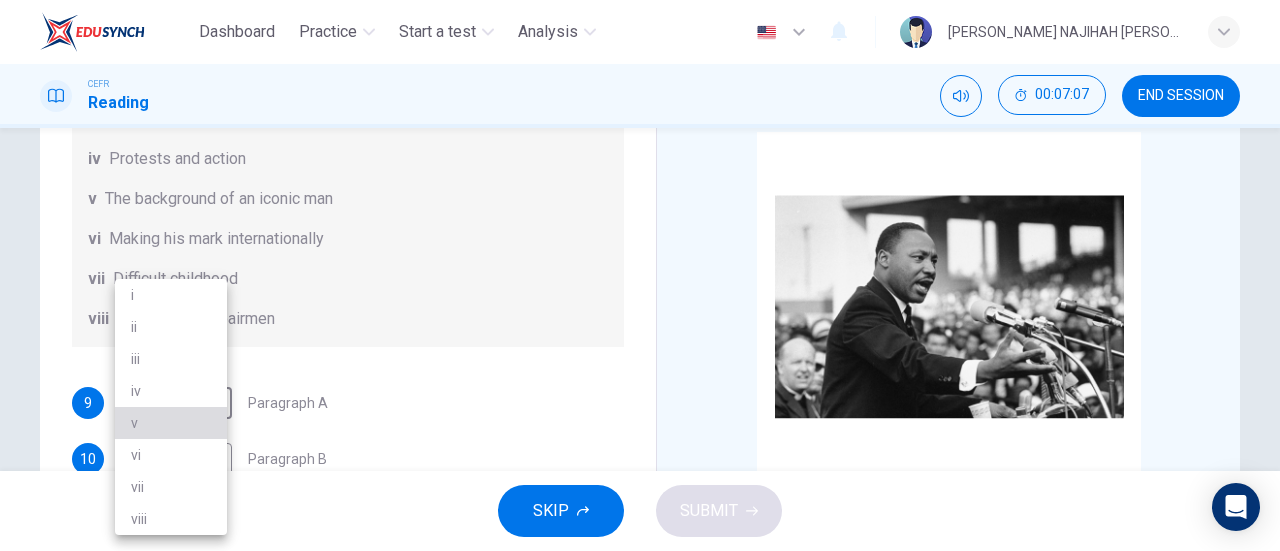 click on "v" at bounding box center [171, 423] 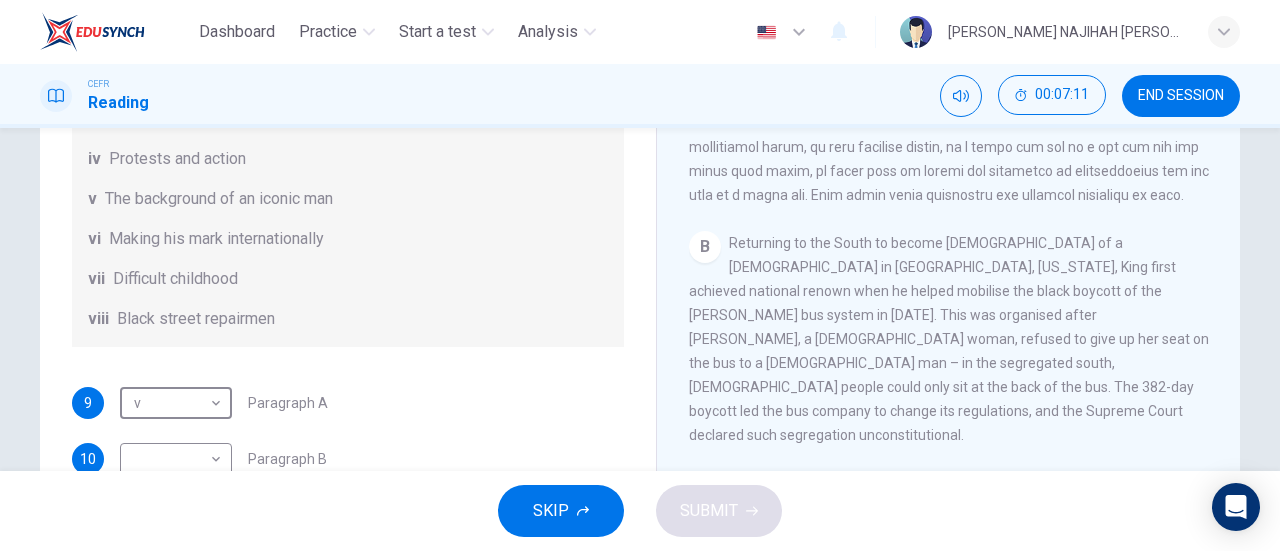 scroll, scrollTop: 671, scrollLeft: 0, axis: vertical 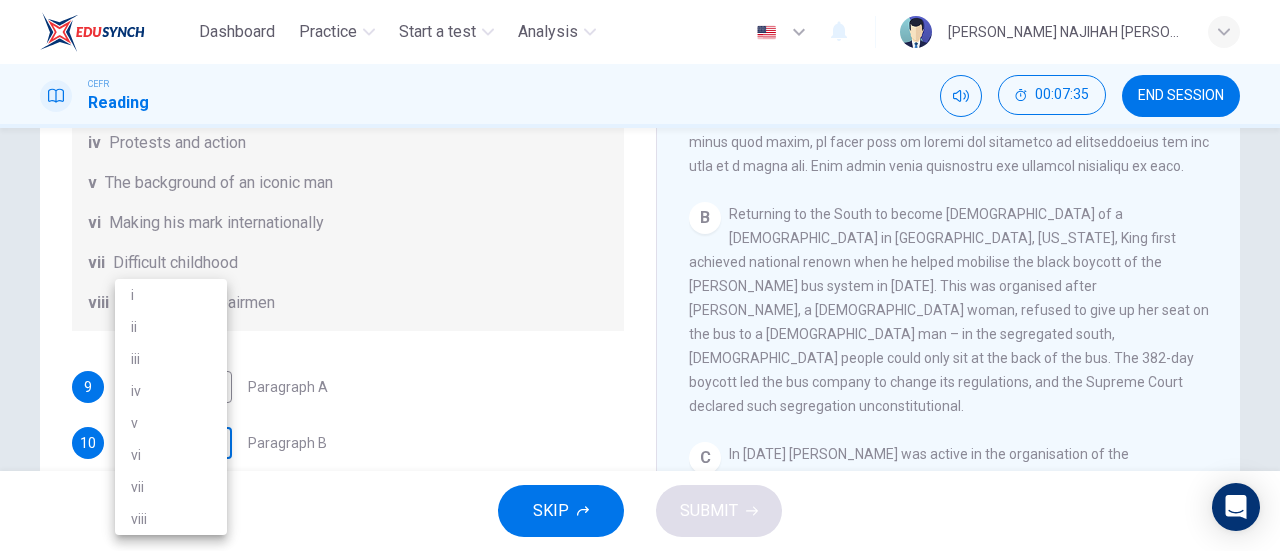 click on "Dashboard Practice Start a test Analysis English en ​ AMANI NAJIHAH BINTI AZMAN CEFR Reading 00:07:35 END SESSION Questions 9 - 14 The Reading Passage has 6 paragraphs.
Choose the correct heading for each paragraph  A – F , from the list of headings.
Write the correct number,  i – viii , in the spaces below. List of Headings i The memorable speech ii Unhappy about violence iii A tragic incident iv Protests and action v The background of an iconic man vi Making his mark internationally vii Difficult childhood viii Black street repairmen 9 v v ​ Paragraph A 10 ​ ​ Paragraph B 11 ​ ​ Paragraph C 12 ​ ​ Paragraph D 13 ​ ​ Paragraph E 14 ​ ​ Paragraph F Martin Luther King CLICK TO ZOOM Click to Zoom A B C D E F SKIP SUBMIT EduSynch - Online Language Proficiency Testing
Dashboard Practice Start a test Analysis Notifications © Copyright  2025 i ii iii iv v vi vii viii" at bounding box center [640, 275] 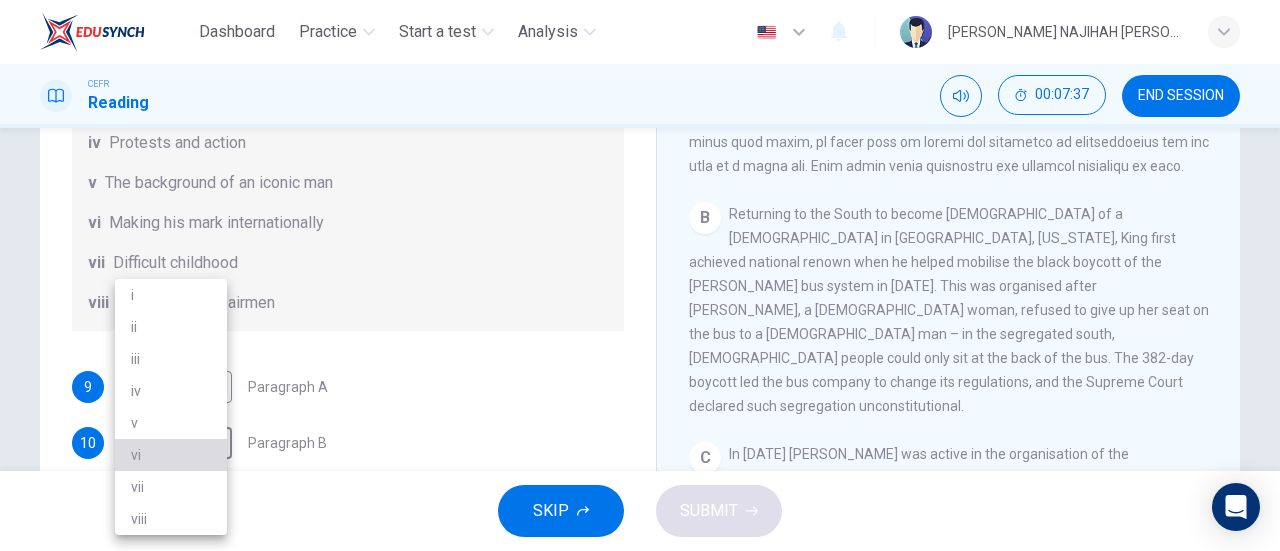 click on "vi" at bounding box center [171, 455] 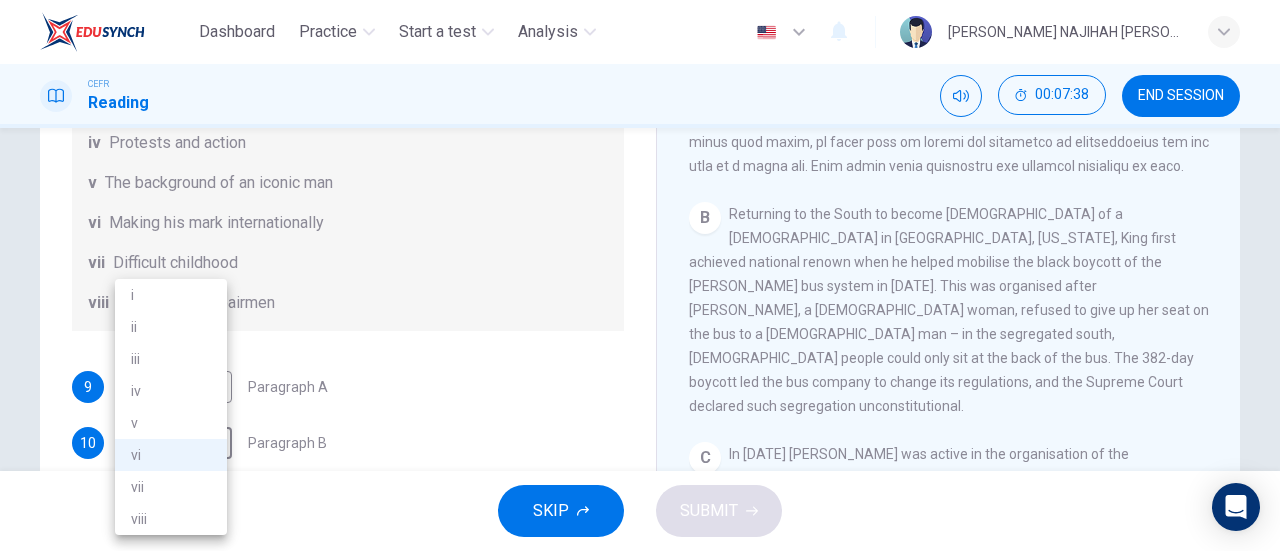 click on "Dashboard Practice Start a test Analysis English en ​ AMANI NAJIHAH BINTI AZMAN CEFR Reading 00:07:38 END SESSION Questions 9 - 14 The Reading Passage has 6 paragraphs.
Choose the correct heading for each paragraph  A – F , from the list of headings.
Write the correct number,  i – viii , in the spaces below. List of Headings i The memorable speech ii Unhappy about violence iii A tragic incident iv Protests and action v The background of an iconic man vi Making his mark internationally vii Difficult childhood viii Black street repairmen 9 v v ​ Paragraph A 10 vi vi ​ Paragraph B 11 ​ ​ Paragraph C 12 ​ ​ Paragraph D 13 ​ ​ Paragraph E 14 ​ ​ Paragraph F Martin Luther King CLICK TO ZOOM Click to Zoom A B C D E F SKIP SUBMIT EduSynch - Online Language Proficiency Testing
Dashboard Practice Start a test Analysis Notifications © Copyright  2025 i ii iii iv v vi vii viii" at bounding box center (640, 275) 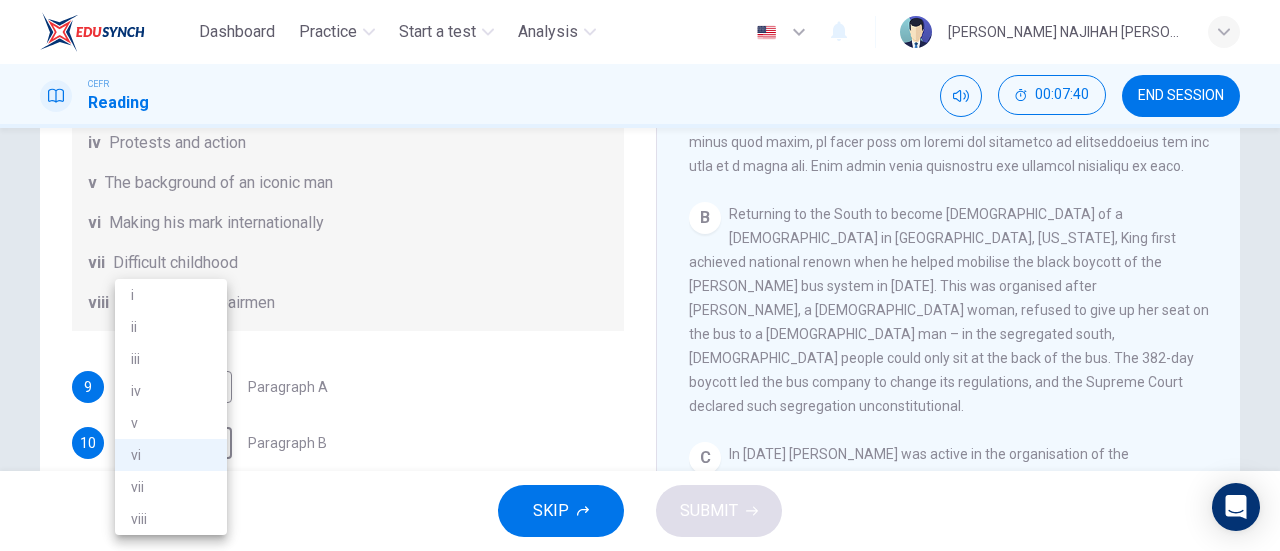 click on "iv" at bounding box center [171, 391] 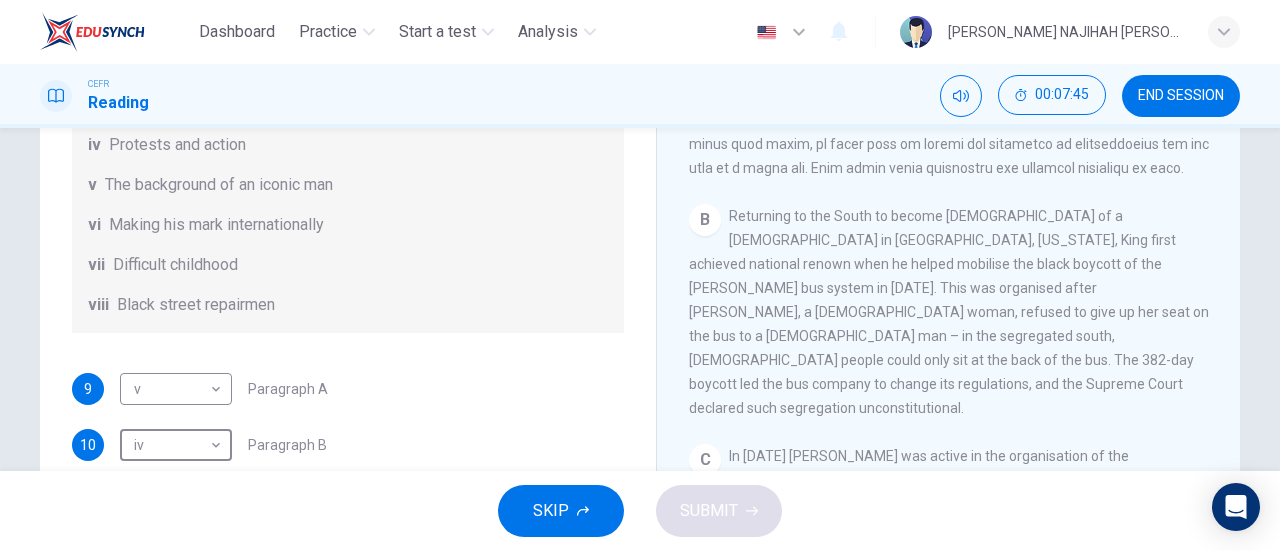 scroll, scrollTop: 136, scrollLeft: 0, axis: vertical 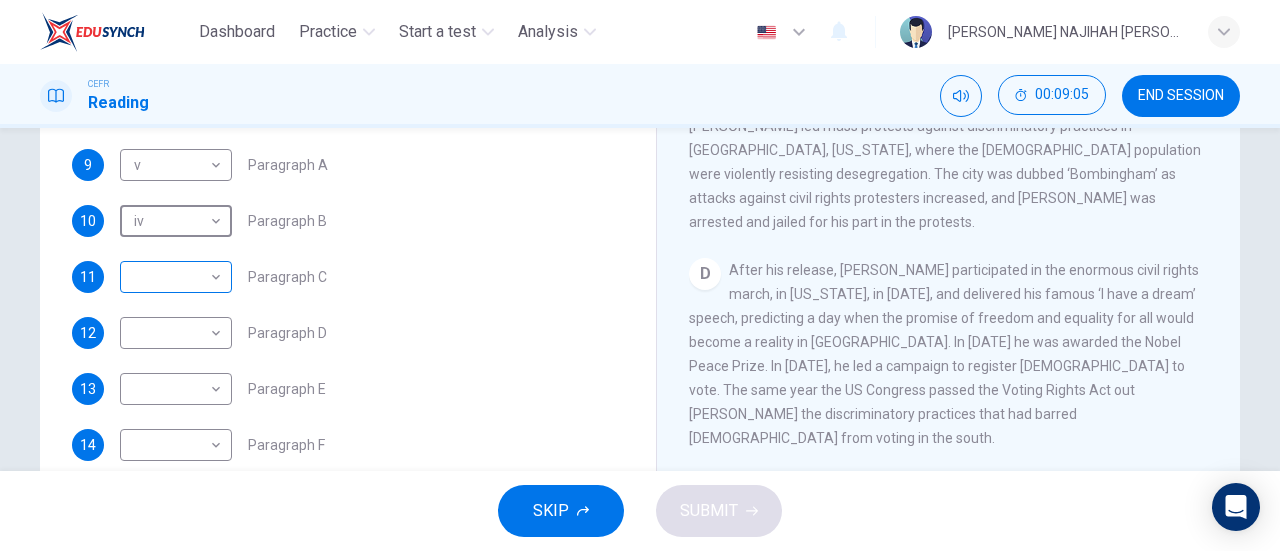 click on "Dashboard Practice Start a test Analysis English en ​ AMANI NAJIHAH BINTI AZMAN CEFR Reading 00:09:05 END SESSION Questions 9 - 14 The Reading Passage has 6 paragraphs.
Choose the correct heading for each paragraph  A – F , from the list of headings.
Write the correct number,  i – viii , in the spaces below. List of Headings i The memorable speech ii Unhappy about violence iii A tragic incident iv Protests and action v The background of an iconic man vi Making his mark internationally vii Difficult childhood viii Black street repairmen 9 v v ​ Paragraph A 10 iv iv ​ Paragraph B 11 ​ ​ Paragraph C 12 ​ ​ Paragraph D 13 ​ ​ Paragraph E 14 ​ ​ Paragraph F Martin Luther King CLICK TO ZOOM Click to Zoom A B C D E F SKIP SUBMIT EduSynch - Online Language Proficiency Testing
Dashboard Practice Start a test Analysis Notifications © Copyright  2025" at bounding box center (640, 275) 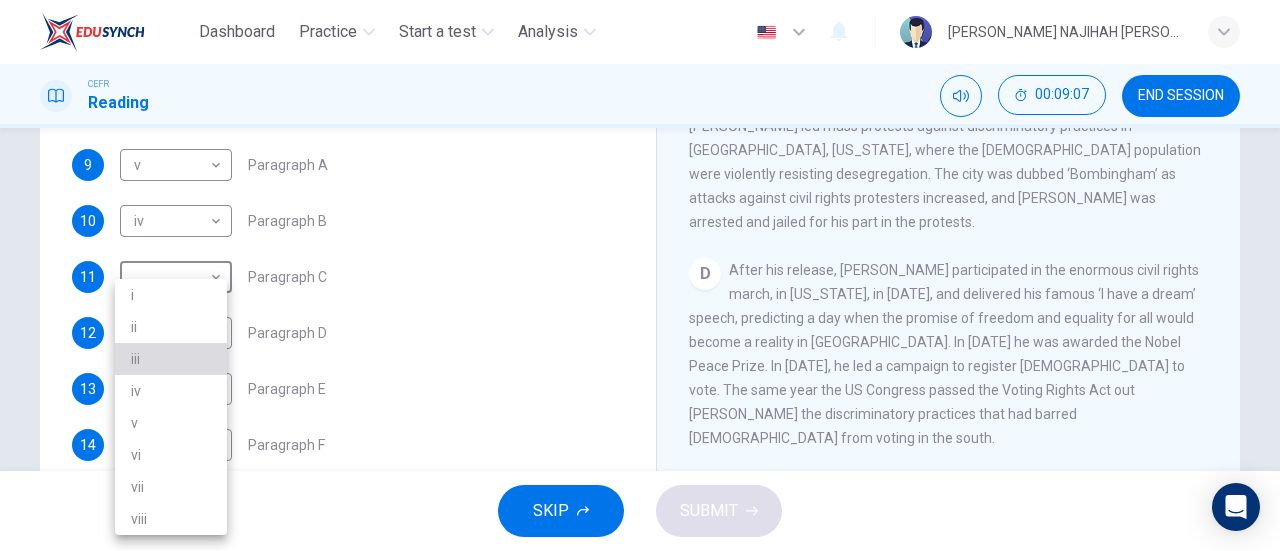 click on "iii" at bounding box center [171, 359] 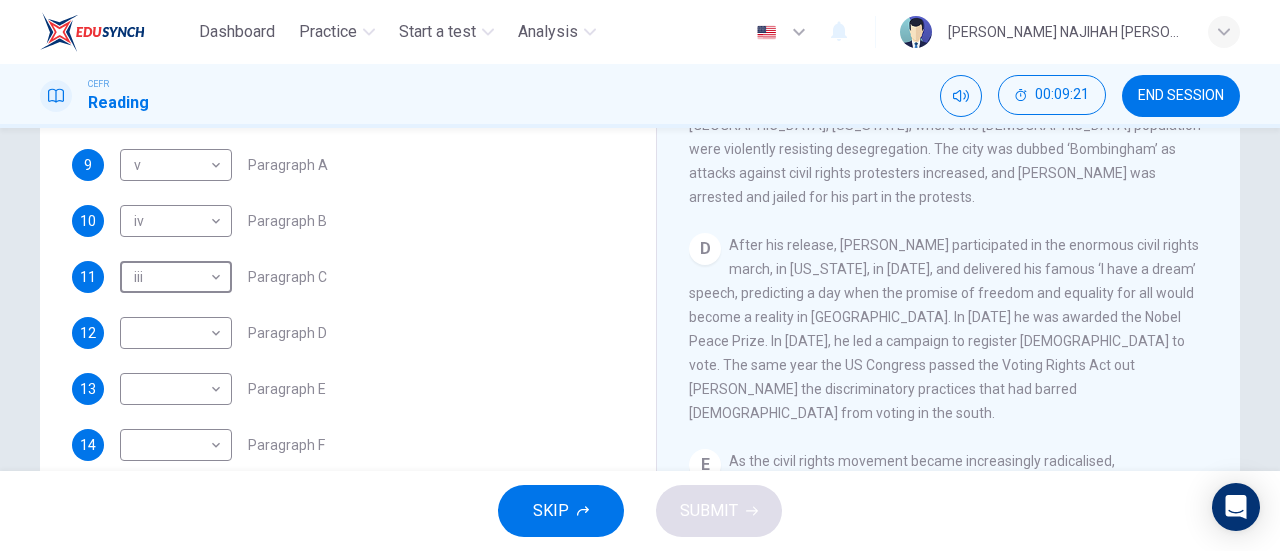 scroll, scrollTop: 904, scrollLeft: 0, axis: vertical 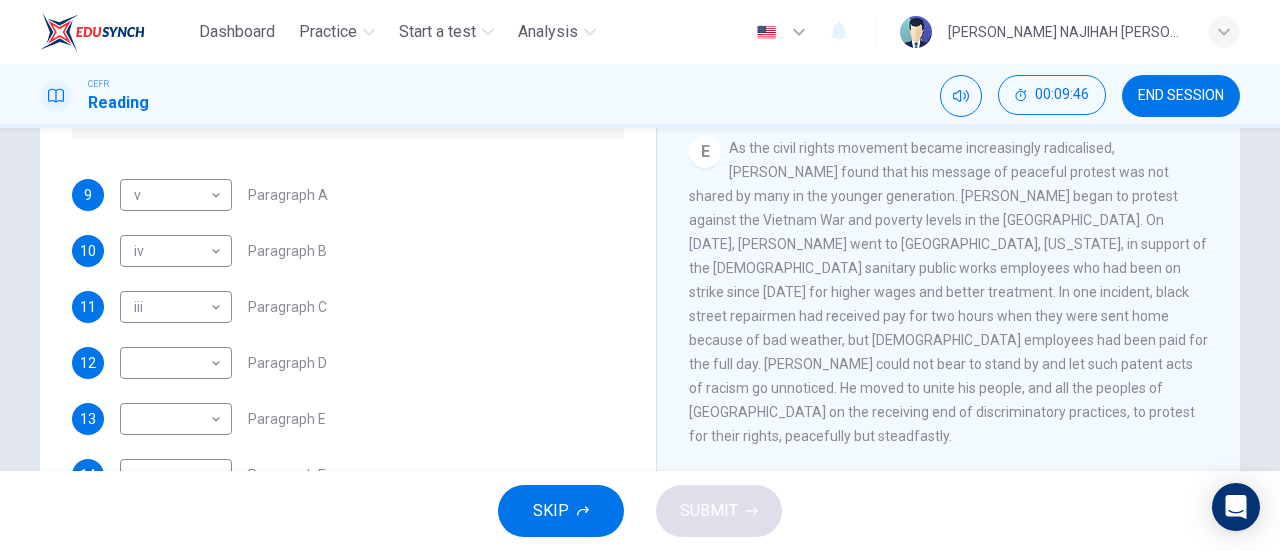 drag, startPoint x: 1233, startPoint y: 389, endPoint x: 1233, endPoint y: 377, distance: 12 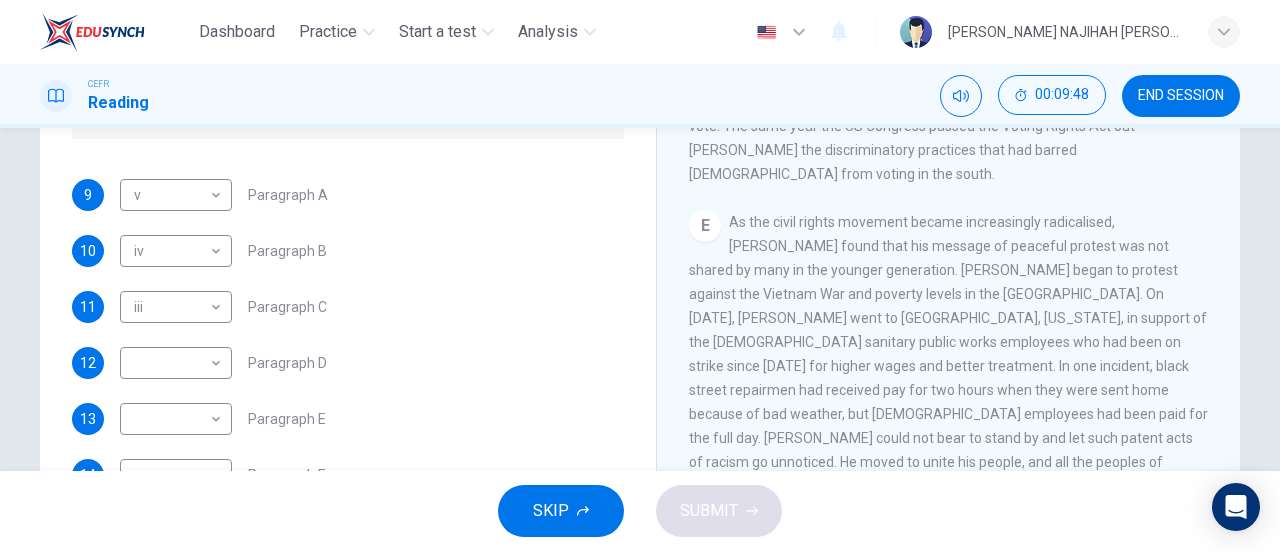 drag, startPoint x: 1229, startPoint y: 389, endPoint x: 1228, endPoint y: 363, distance: 26.019224 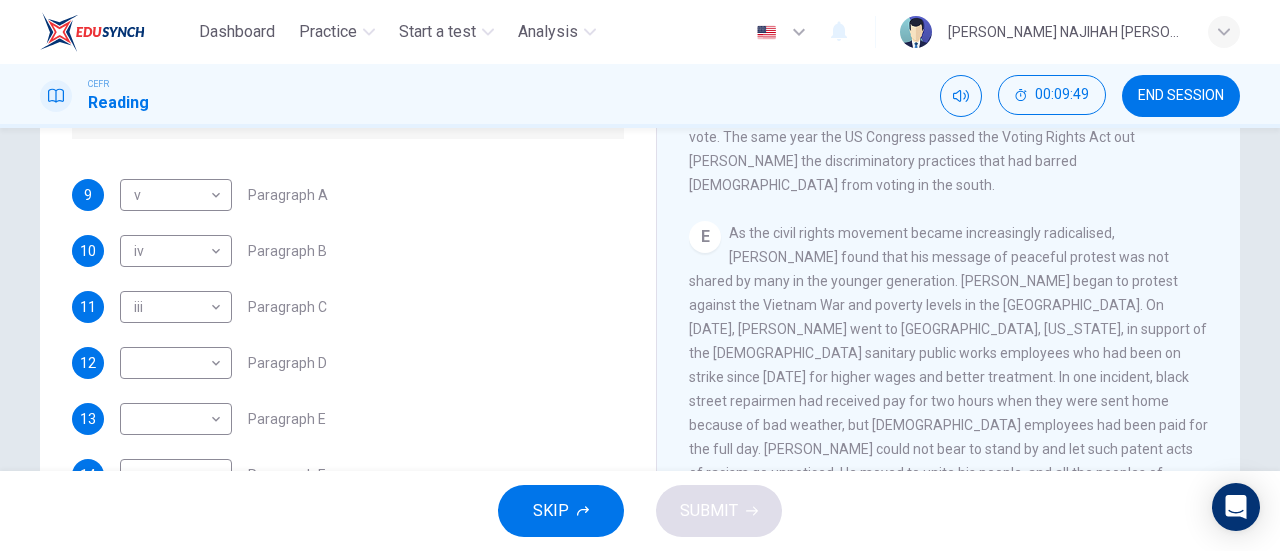 scroll, scrollTop: 1111, scrollLeft: 0, axis: vertical 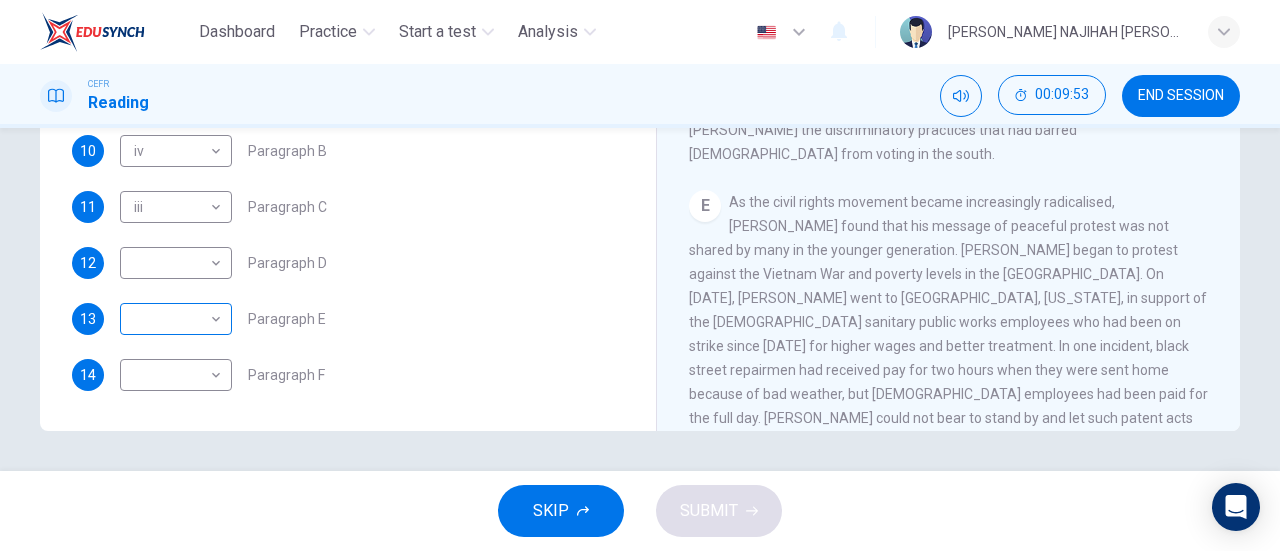 click on "​ ​" at bounding box center [176, 319] 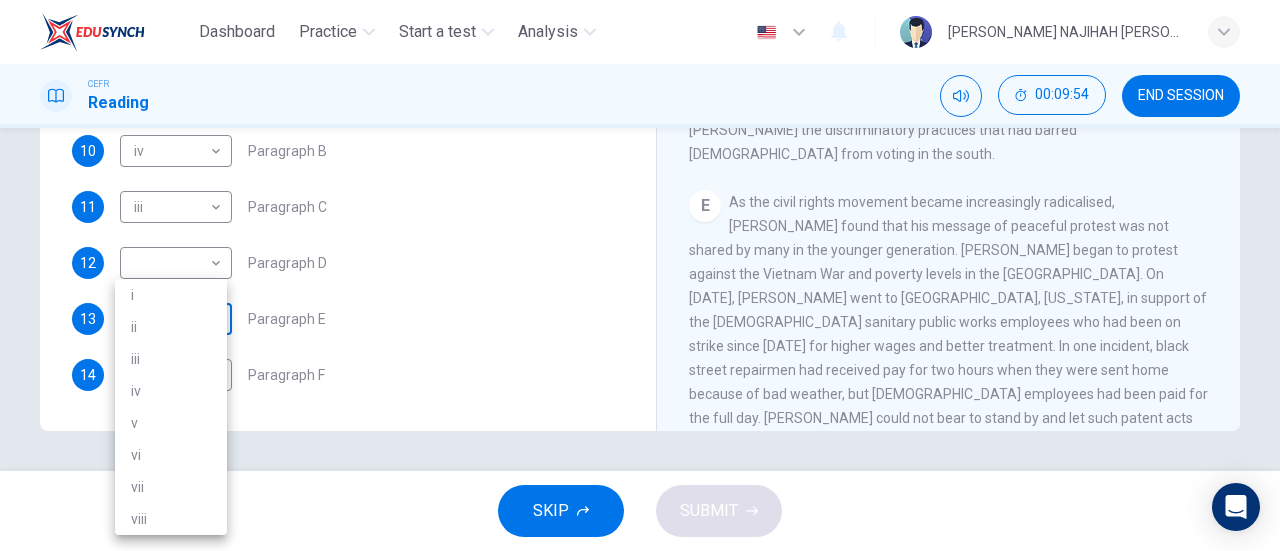 click on "Dashboard Practice Start a test Analysis English en ​ AMANI NAJIHAH BINTI AZMAN CEFR Reading 00:09:54 END SESSION Questions 9 - 14 The Reading Passage has 6 paragraphs.
Choose the correct heading for each paragraph  A – F , from the list of headings.
Write the correct number,  i – viii , in the spaces below. List of Headings i The memorable speech ii Unhappy about violence iii A tragic incident iv Protests and action v The background of an iconic man vi Making his mark internationally vii Difficult childhood viii Black street repairmen 9 v v ​ Paragraph A 10 iv iv ​ Paragraph B 11 iii iii ​ Paragraph C 12 ​ ​ Paragraph D 13 ​ ​ Paragraph E 14 ​ ​ Paragraph F Martin Luther King CLICK TO ZOOM Click to Zoom A B C D E F SKIP SUBMIT EduSynch - Online Language Proficiency Testing
Dashboard Practice Start a test Analysis Notifications © Copyright  2025 i ii iii iv v vi vii viii" at bounding box center (640, 275) 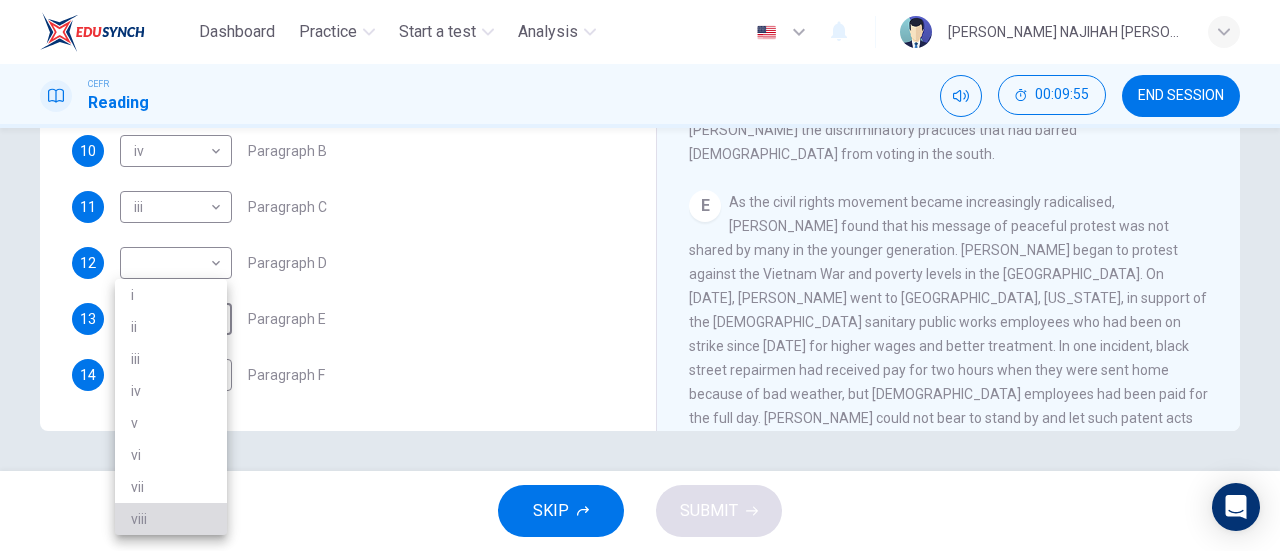 click on "viii" at bounding box center [171, 519] 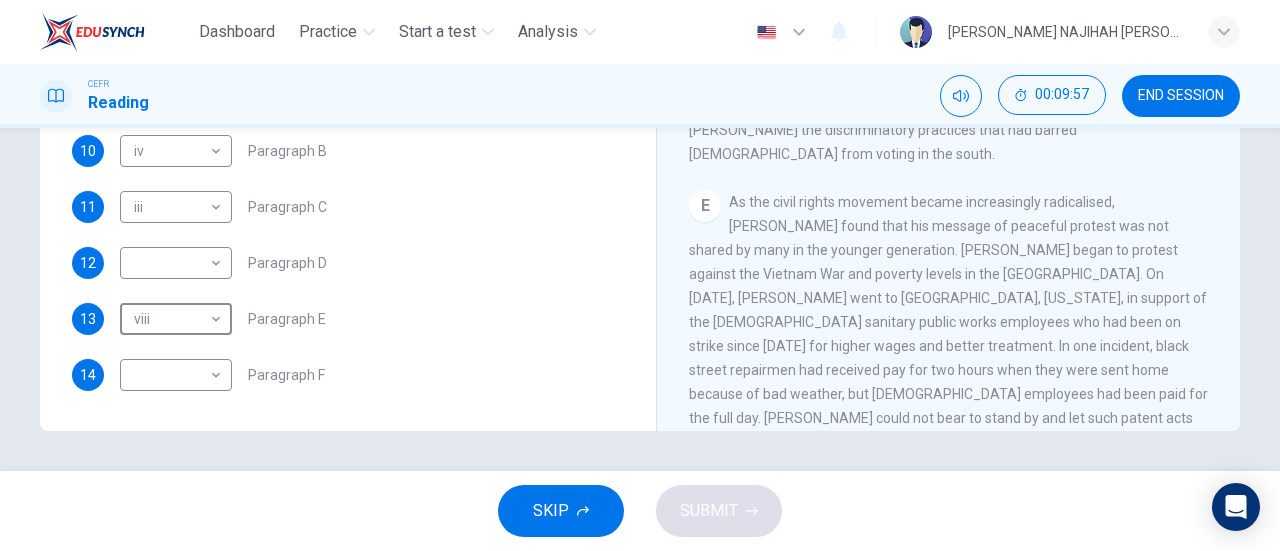 scroll, scrollTop: 1265, scrollLeft: 0, axis: vertical 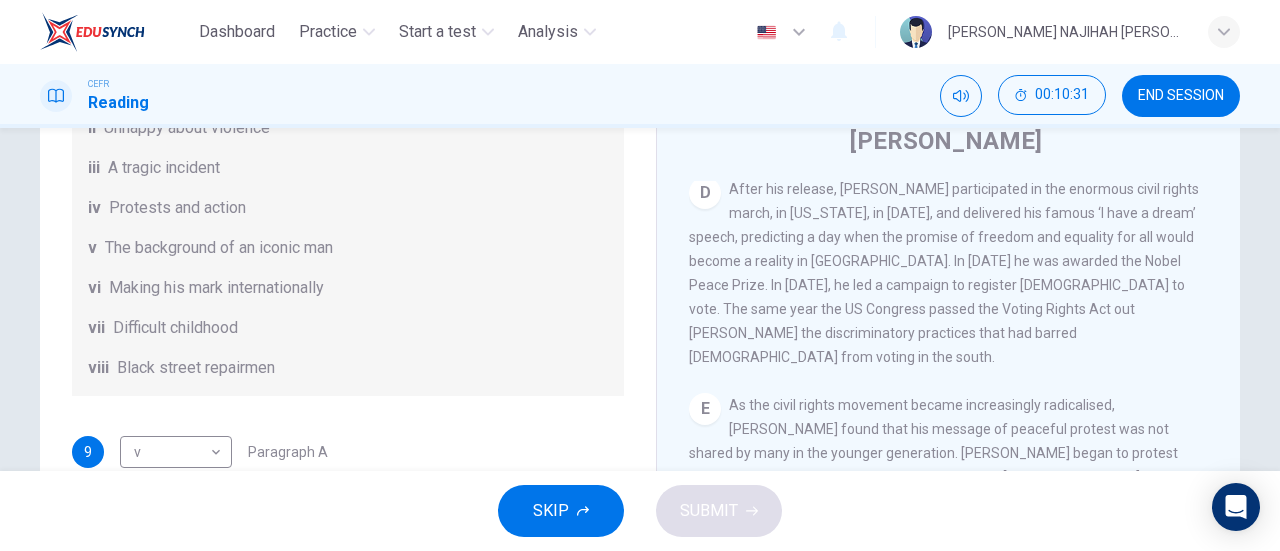 drag, startPoint x: 634, startPoint y: 357, endPoint x: 668, endPoint y: 598, distance: 243.38652 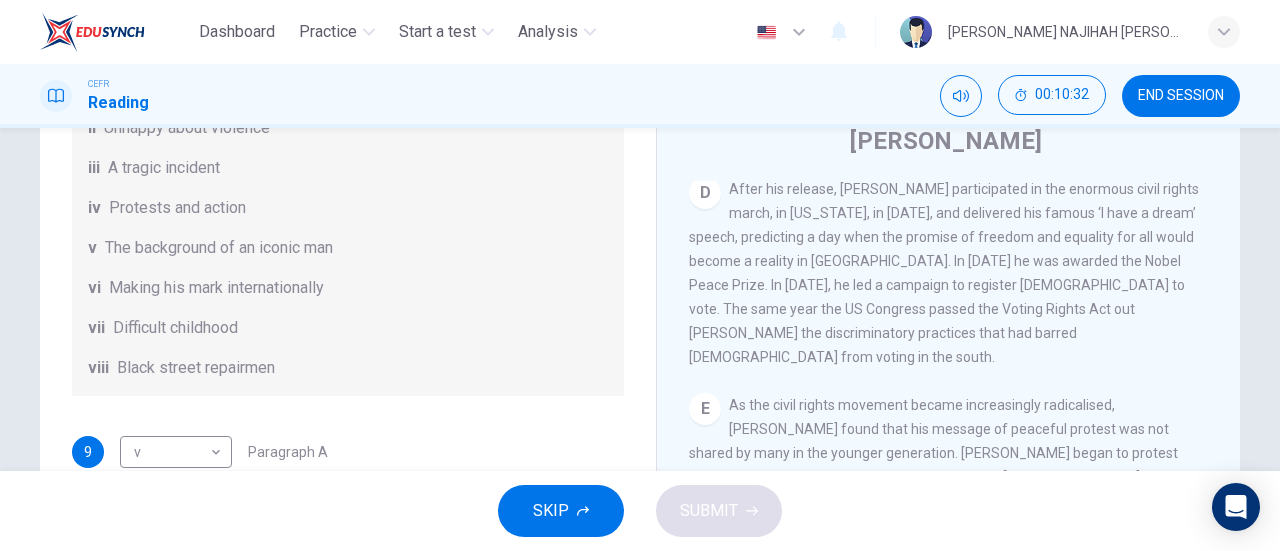 scroll, scrollTop: 0, scrollLeft: 0, axis: both 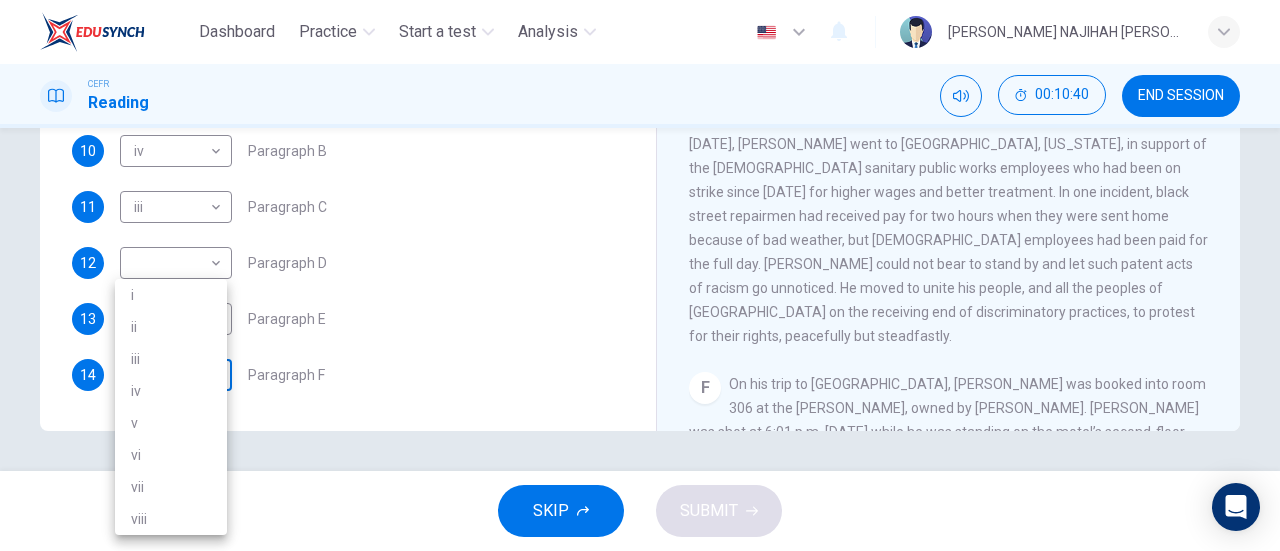 click on "Dashboard Practice Start a test Analysis English en ​ AMANI NAJIHAH BINTI AZMAN CEFR Reading 00:10:40 END SESSION Questions 9 - 14 The Reading Passage has 6 paragraphs.
Choose the correct heading for each paragraph  A – F , from the list of headings.
Write the correct number,  i – viii , in the spaces below. List of Headings i The memorable speech ii Unhappy about violence iii A tragic incident iv Protests and action v The background of an iconic man vi Making his mark internationally vii Difficult childhood viii Black street repairmen 9 v v ​ Paragraph A 10 iv iv ​ Paragraph B 11 iii iii ​ Paragraph C 12 ​ ​ Paragraph D 13 viii viii ​ Paragraph E 14 ​ ​ Paragraph F Martin Luther King CLICK TO ZOOM Click to Zoom A B C D E F SKIP SUBMIT EduSynch - Online Language Proficiency Testing
Dashboard Practice Start a test Analysis Notifications © Copyright  2025 i ii iii iv v vi vii viii" at bounding box center (640, 275) 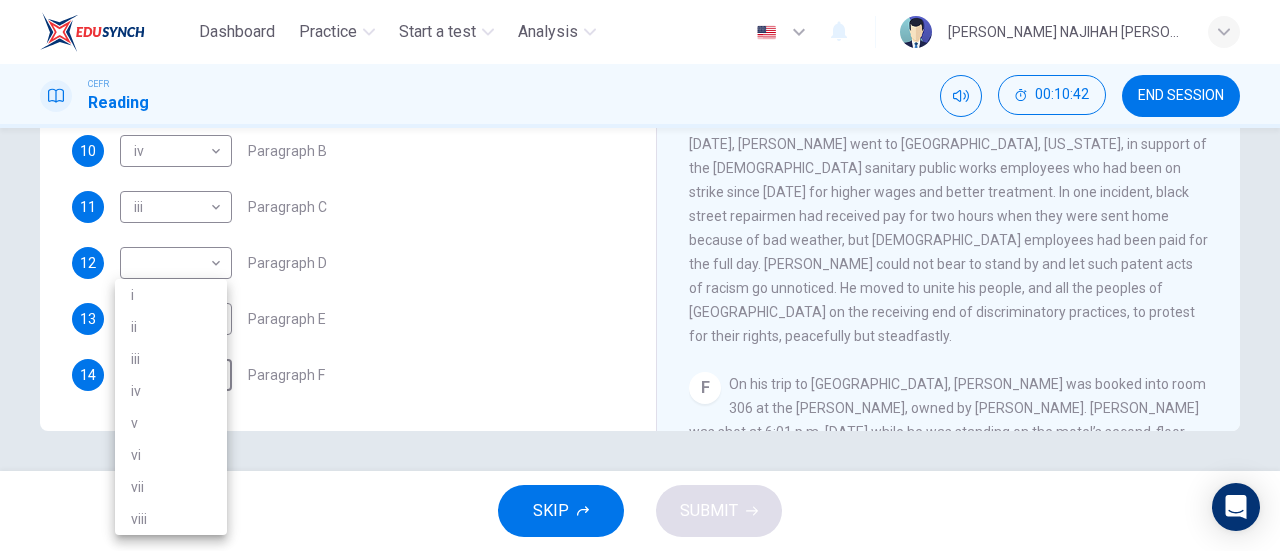 click on "iii" at bounding box center (171, 359) 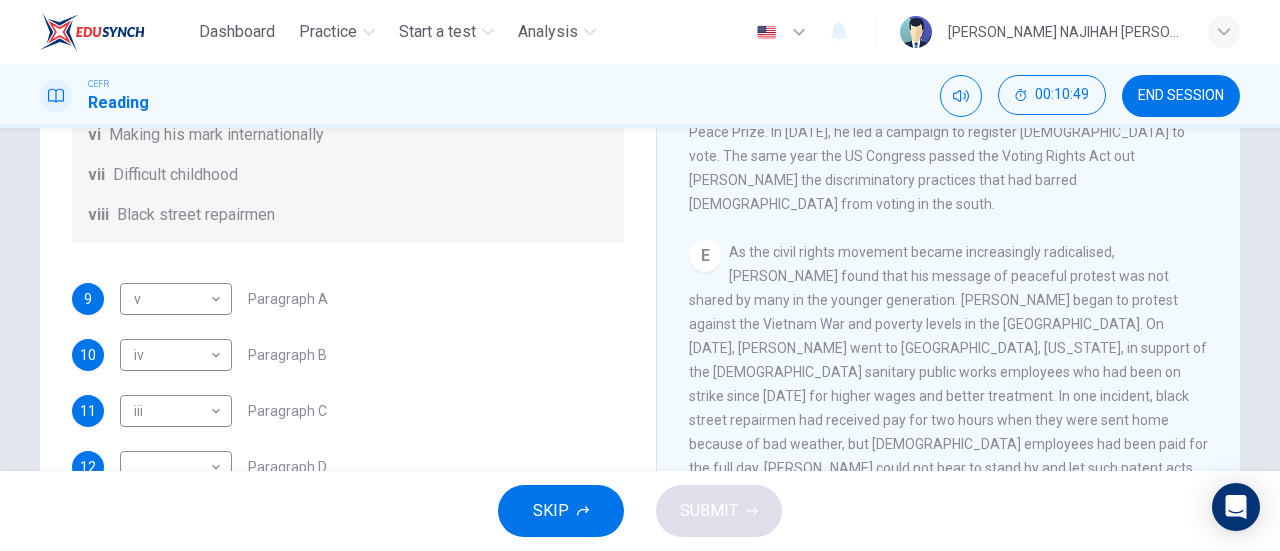 scroll, scrollTop: 232, scrollLeft: 0, axis: vertical 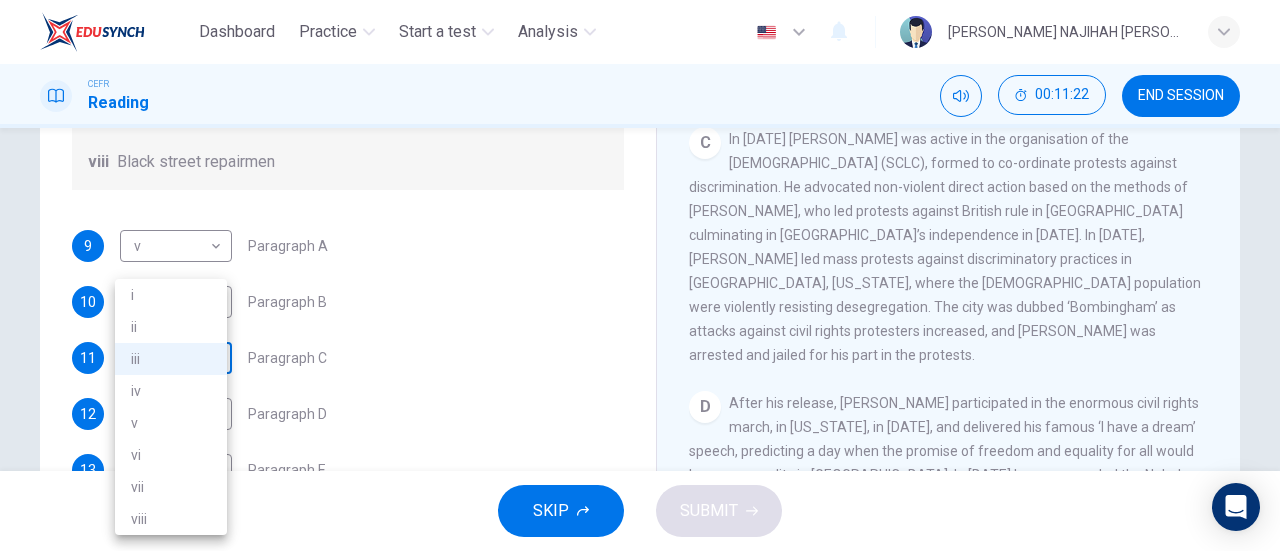 click on "Dashboard Practice Start a test Analysis English en ​ AMANI NAJIHAH BINTI AZMAN CEFR Reading 00:11:22 END SESSION Questions 9 - 14 The Reading Passage has 6 paragraphs.
Choose the correct heading for each paragraph  A – F , from the list of headings.
Write the correct number,  i – viii , in the spaces below. List of Headings i The memorable speech ii Unhappy about violence iii A tragic incident iv Protests and action v The background of an iconic man vi Making his mark internationally vii Difficult childhood viii Black street repairmen 9 v v ​ Paragraph A 10 iv iv ​ Paragraph B 11 iii iii ​ Paragraph C 12 ​ ​ Paragraph D 13 viii viii ​ Paragraph E 14 iii iii ​ Paragraph F Martin Luther King CLICK TO ZOOM Click to Zoom A B C D E F SKIP SUBMIT EduSynch - Online Language Proficiency Testing
Dashboard Practice Start a test Analysis Notifications © Copyright  2025 i ii iii iv v vi vii viii" at bounding box center [640, 275] 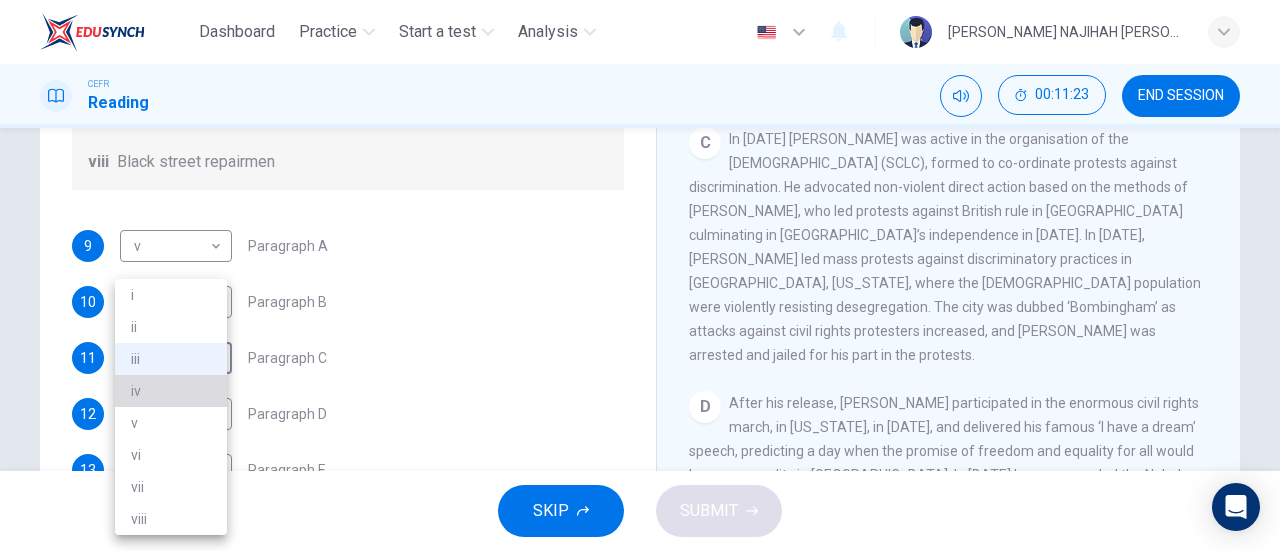 click on "iv" at bounding box center [171, 391] 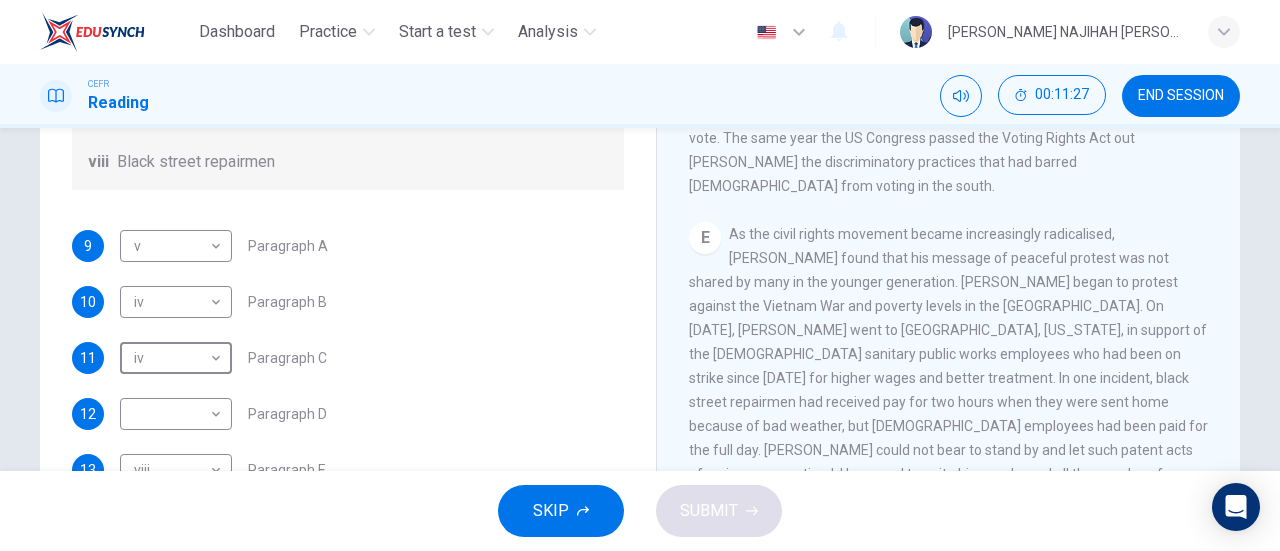 scroll, scrollTop: 1225, scrollLeft: 0, axis: vertical 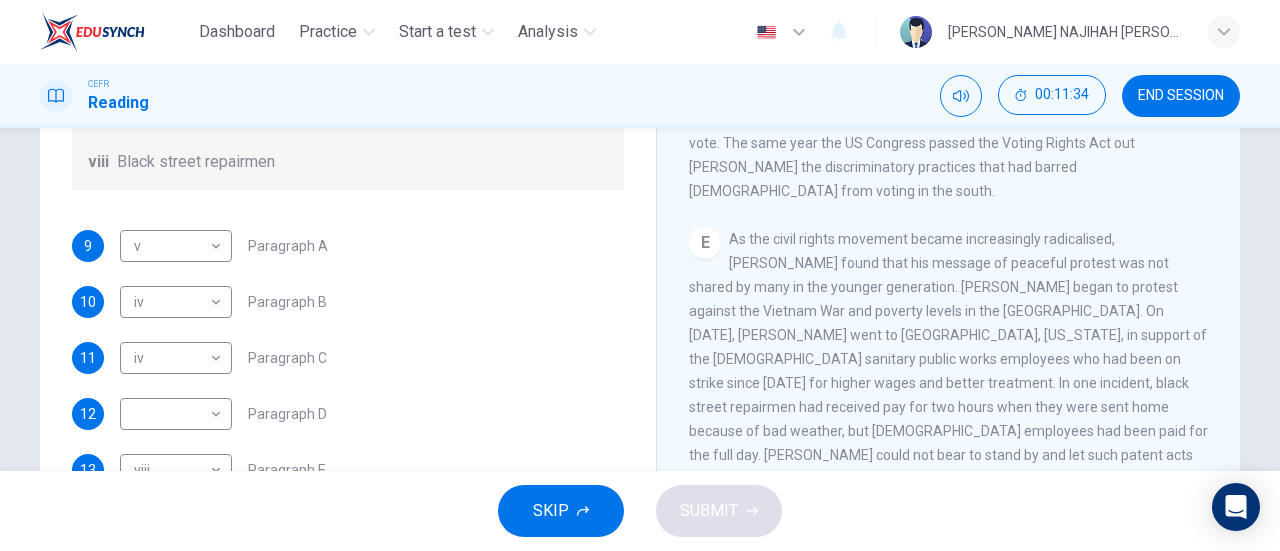 drag, startPoint x: 1230, startPoint y: 415, endPoint x: 1227, endPoint y: 310, distance: 105.04285 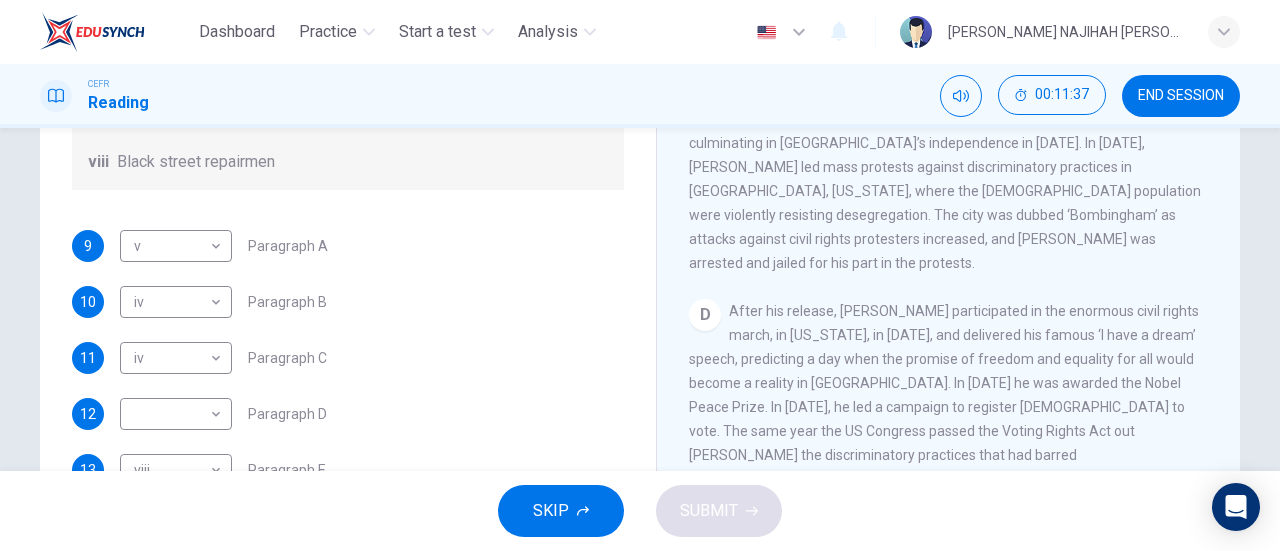 scroll, scrollTop: 952, scrollLeft: 0, axis: vertical 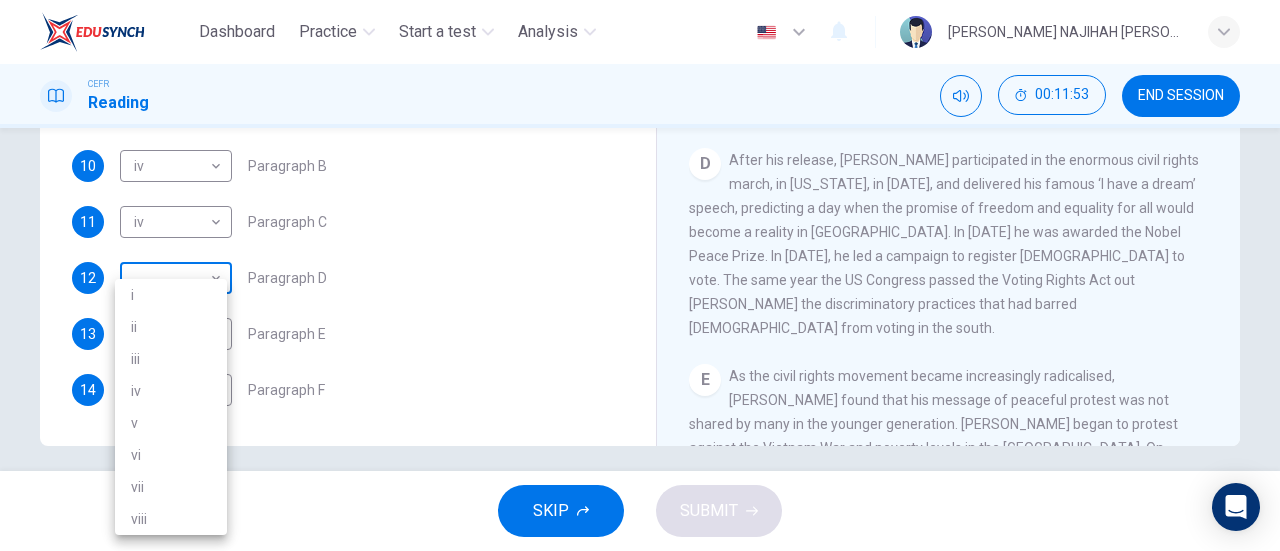 click on "Dashboard Practice Start a test Analysis English en ​ AMANI NAJIHAH BINTI AZMAN CEFR Reading 00:11:53 END SESSION Questions 9 - 14 The Reading Passage has 6 paragraphs.
Choose the correct heading for each paragraph  A – F , from the list of headings.
Write the correct number,  i – viii , in the spaces below. List of Headings i The memorable speech ii Unhappy about violence iii A tragic incident iv Protests and action v The background of an iconic man vi Making his mark internationally vii Difficult childhood viii Black street repairmen 9 v v ​ Paragraph A 10 iv iv ​ Paragraph B 11 iv iv ​ Paragraph C 12 ​ ​ Paragraph D 13 viii viii ​ Paragraph E 14 iii iii ​ Paragraph F Martin Luther King CLICK TO ZOOM Click to Zoom A B C D E F SKIP SUBMIT EduSynch - Online Language Proficiency Testing
Dashboard Practice Start a test Analysis Notifications © Copyright  2025 i ii iii iv v vi vii viii" at bounding box center (640, 275) 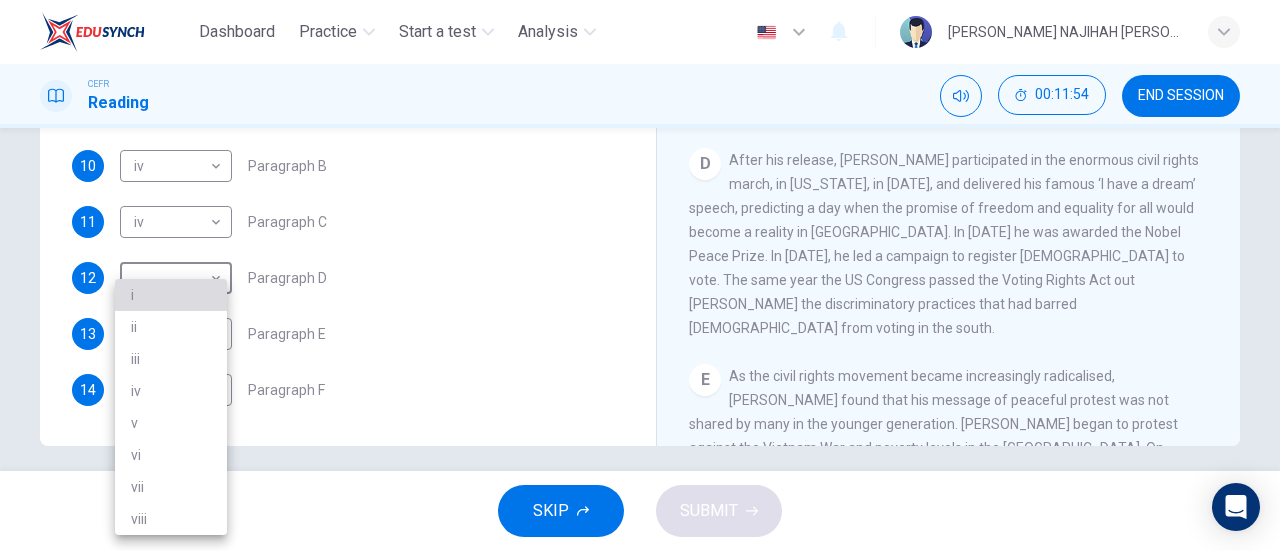 click on "i" at bounding box center [171, 295] 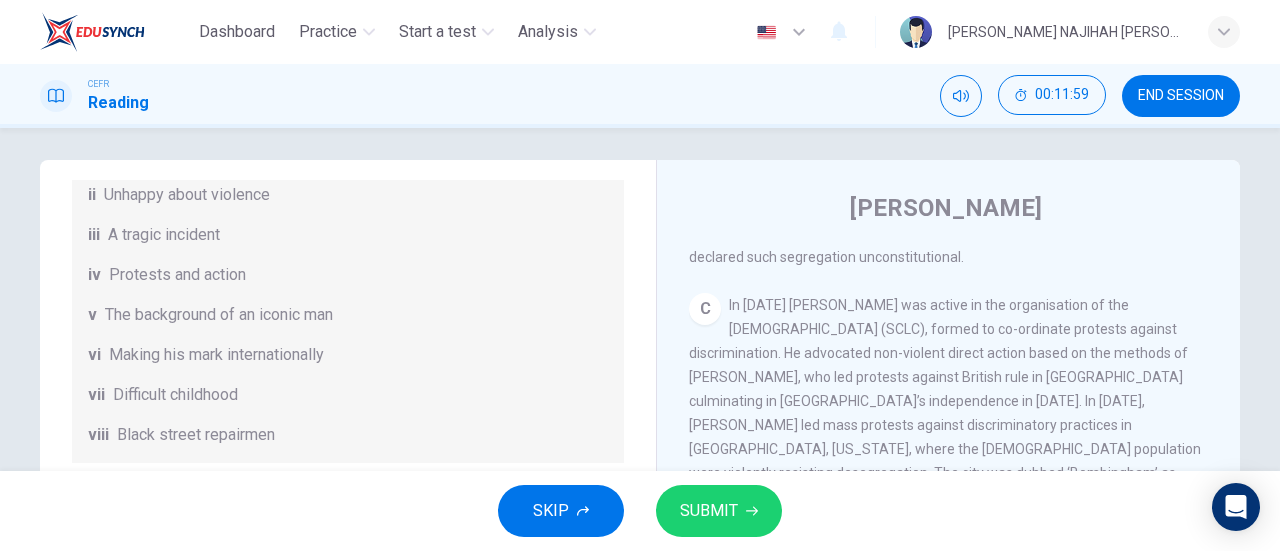 scroll, scrollTop: 50, scrollLeft: 0, axis: vertical 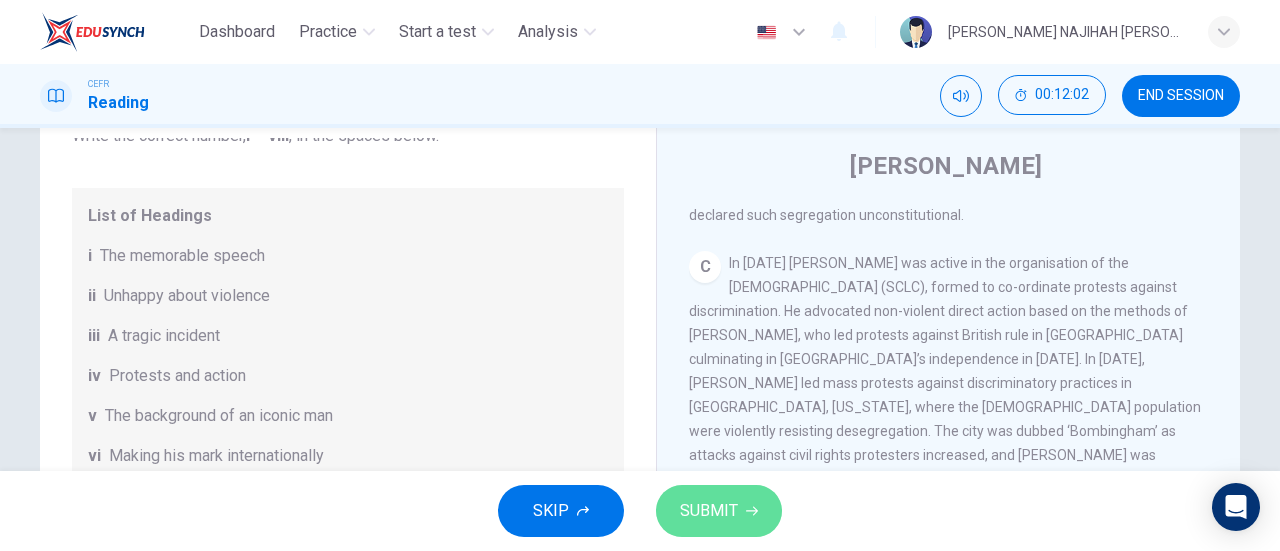click on "SUBMIT" at bounding box center (719, 511) 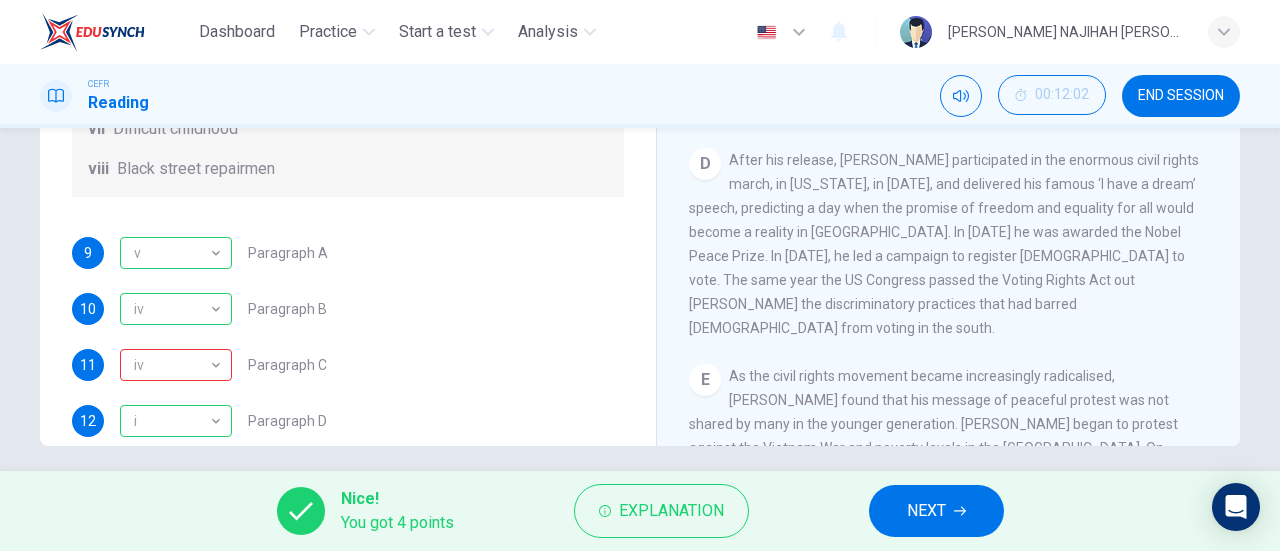 scroll, scrollTop: 432, scrollLeft: 0, axis: vertical 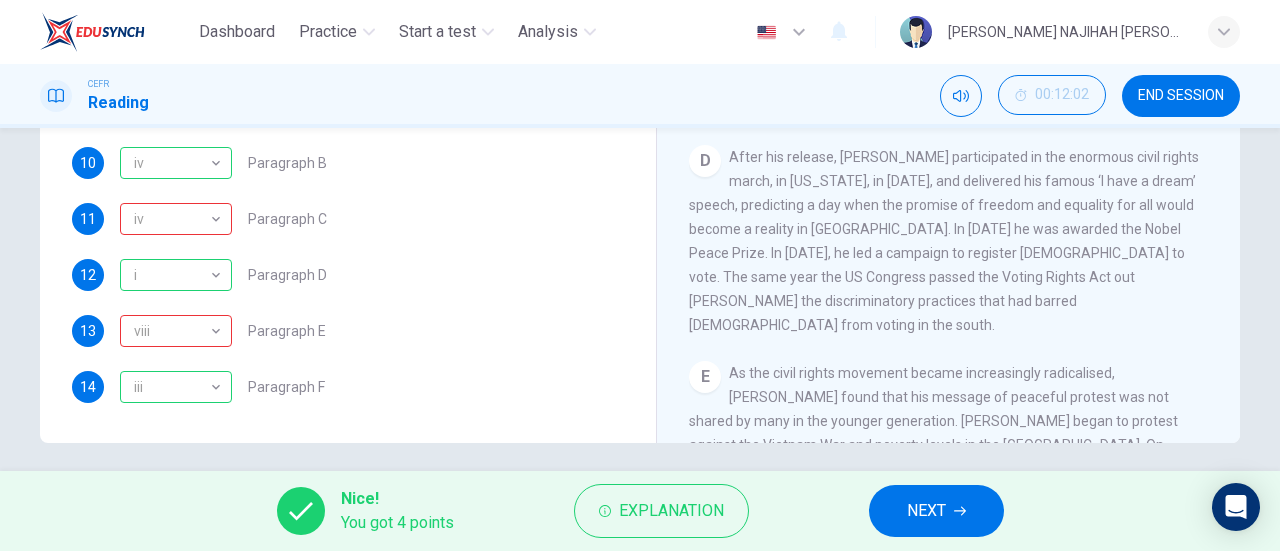 click on "Questions 9 - 14 The Reading Passage has 6 paragraphs.
Choose the correct heading for each paragraph  A – F , from the list of headings.
Write the correct number,  i – viii , in the spaces below. List of Headings i The memorable speech ii Unhappy about violence iii A tragic incident iv Protests and action v The background of an iconic man vi Making his mark internationally vii Difficult childhood viii Black street repairmen 9 v v ​ Paragraph A 10 iv iv ​ Paragraph B 11 iv iv ​ Paragraph C 12 i i ​ Paragraph D 13 viii viii ​ Paragraph E 14 iii iii ​ Paragraph F Martin Luther King CLICK TO ZOOM Click to Zoom A B C D E F" at bounding box center [640, 95] 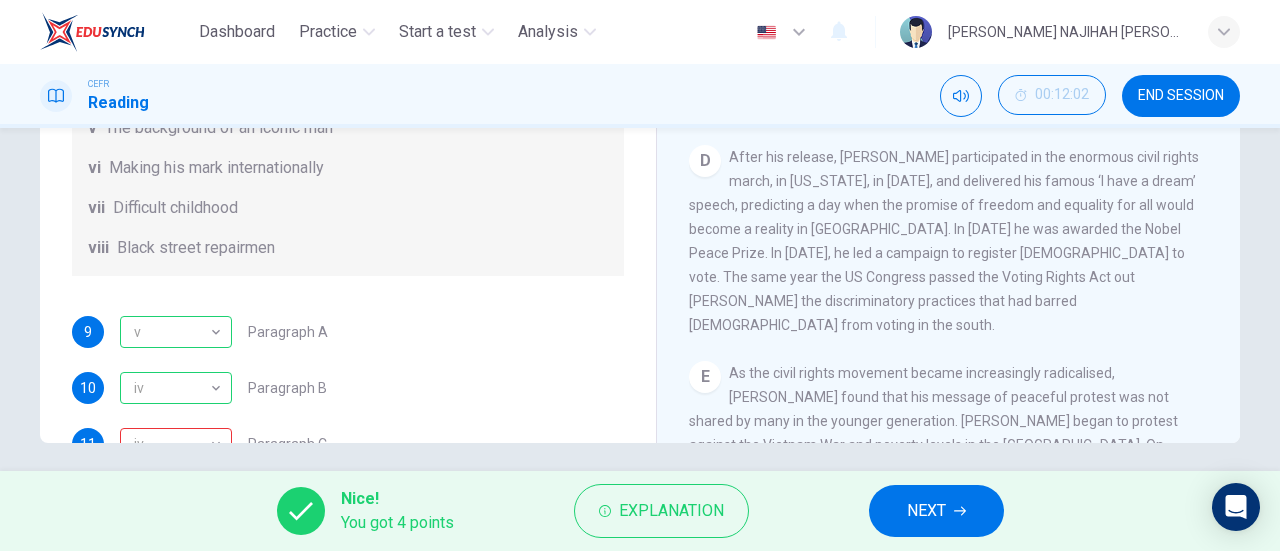scroll, scrollTop: 352, scrollLeft: 0, axis: vertical 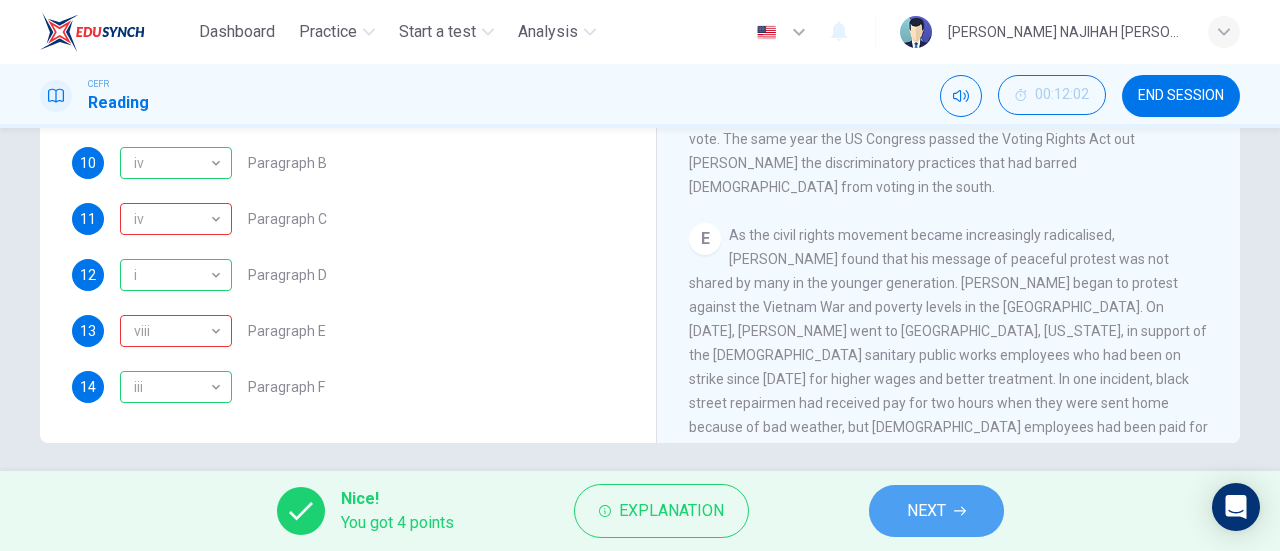 click on "NEXT" at bounding box center (936, 511) 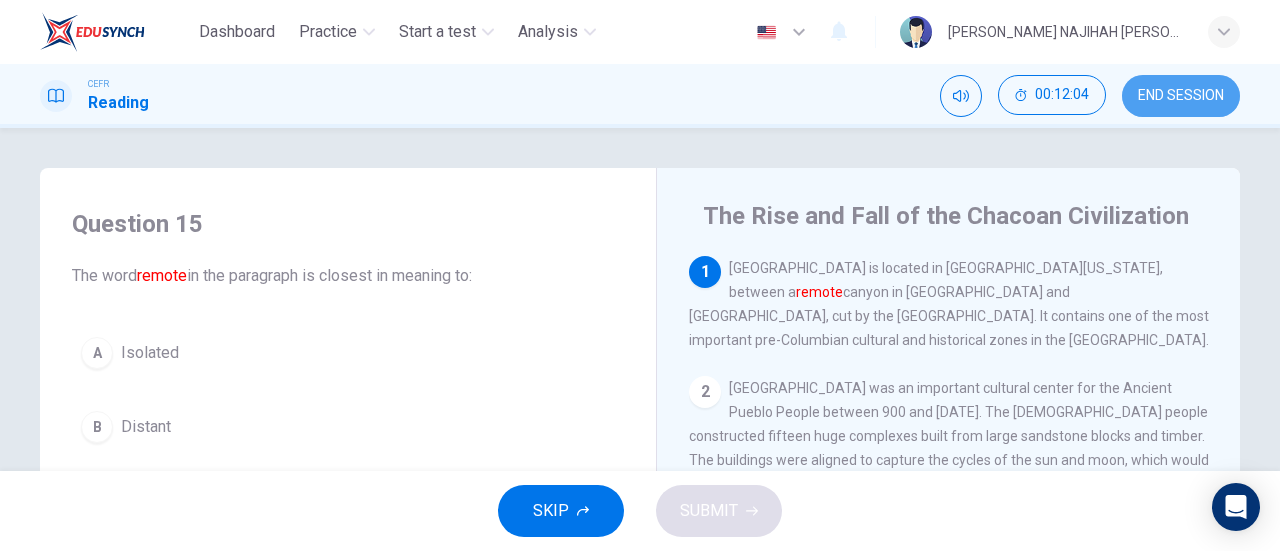 click on "END SESSION" at bounding box center [1181, 96] 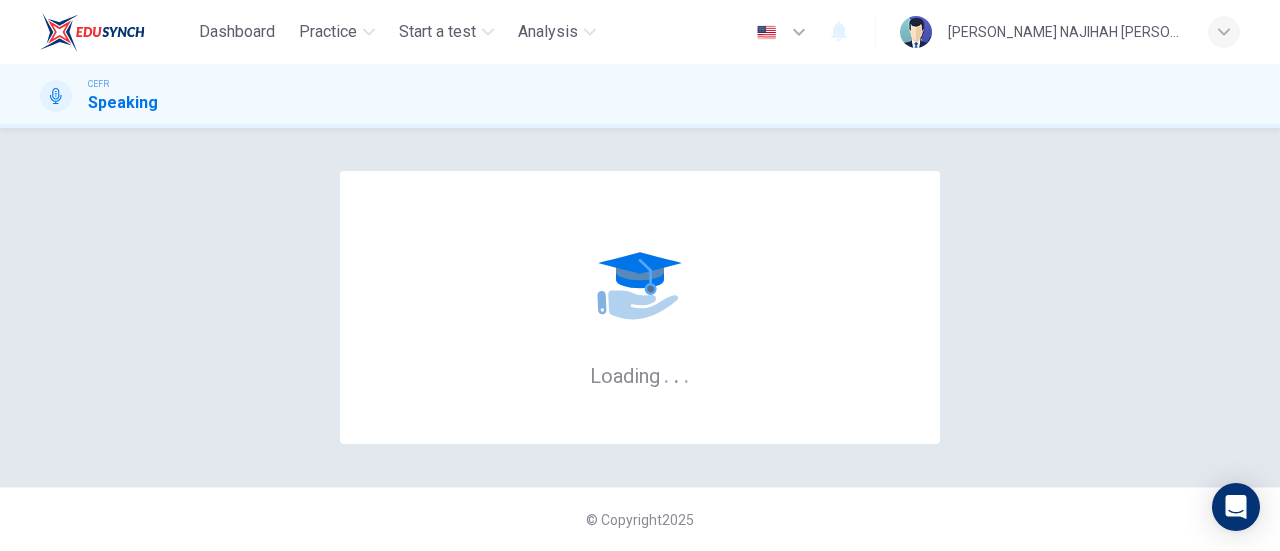 scroll, scrollTop: 0, scrollLeft: 0, axis: both 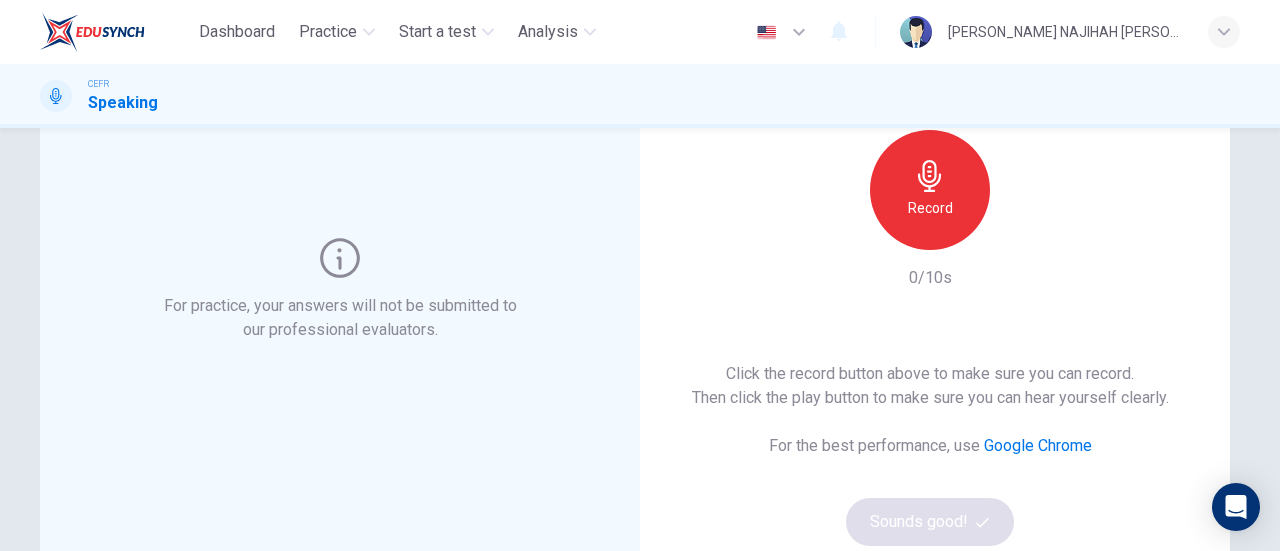 click on "Record" at bounding box center [930, 190] 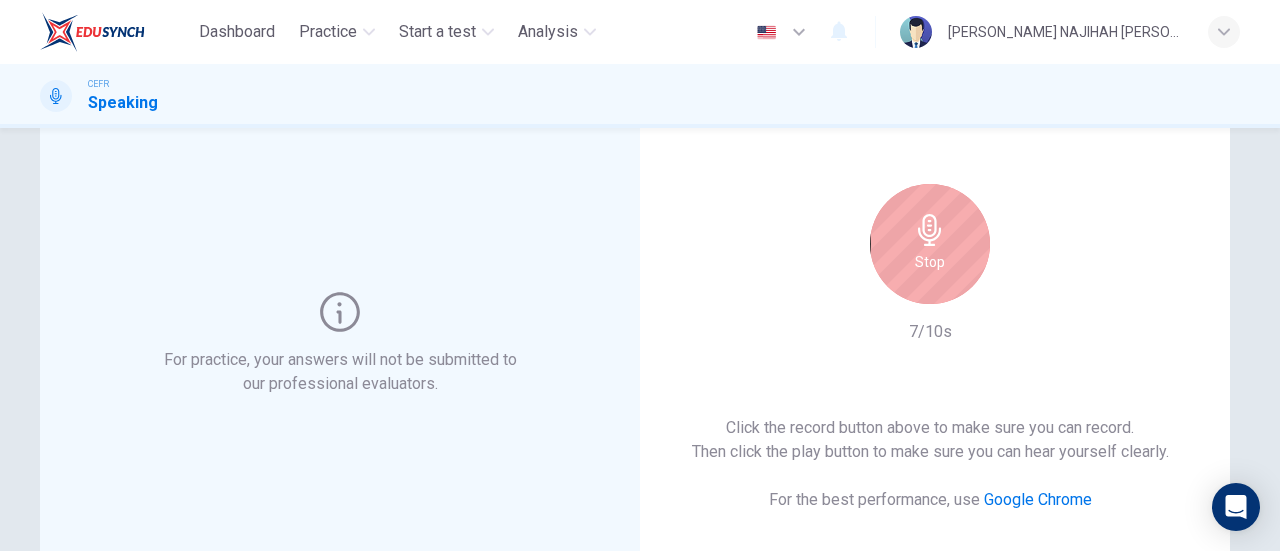 scroll, scrollTop: 119, scrollLeft: 0, axis: vertical 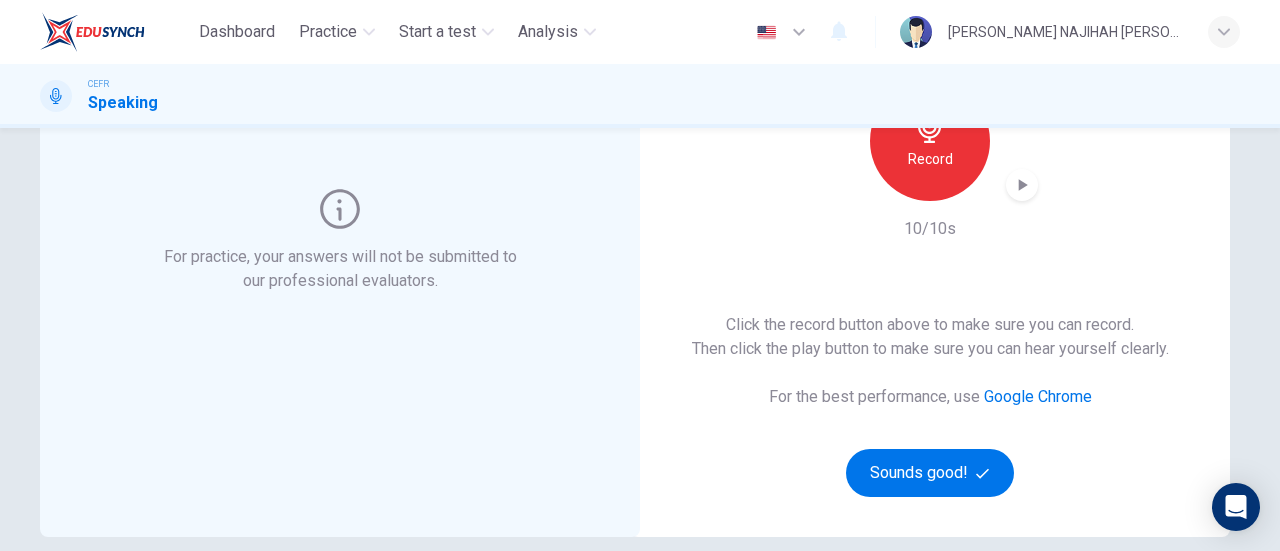 click 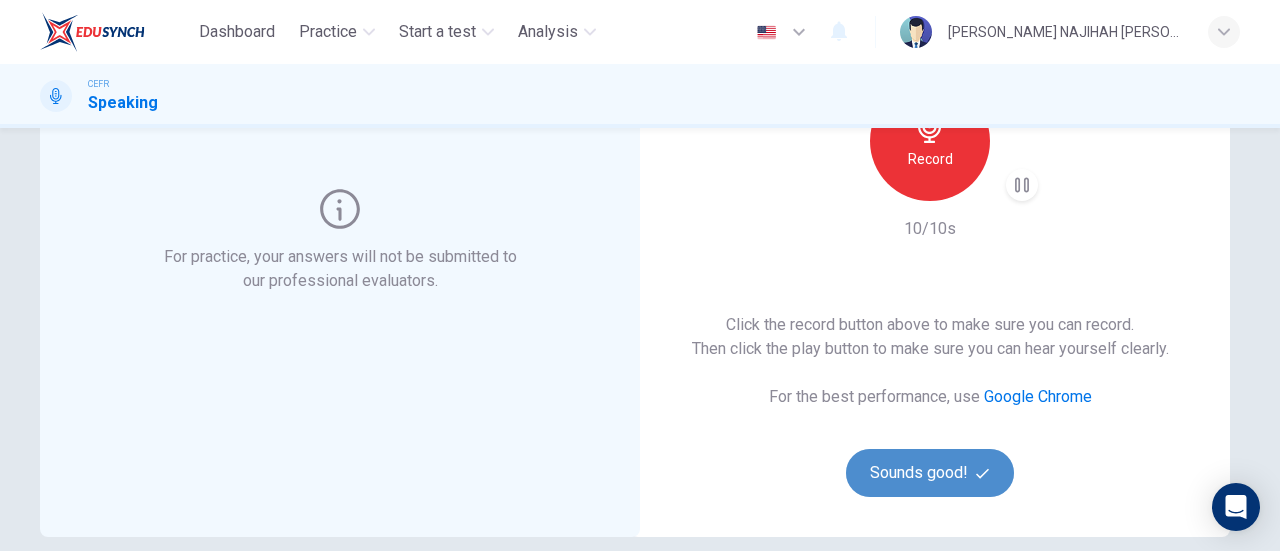 click on "Sounds good!" at bounding box center [930, 473] 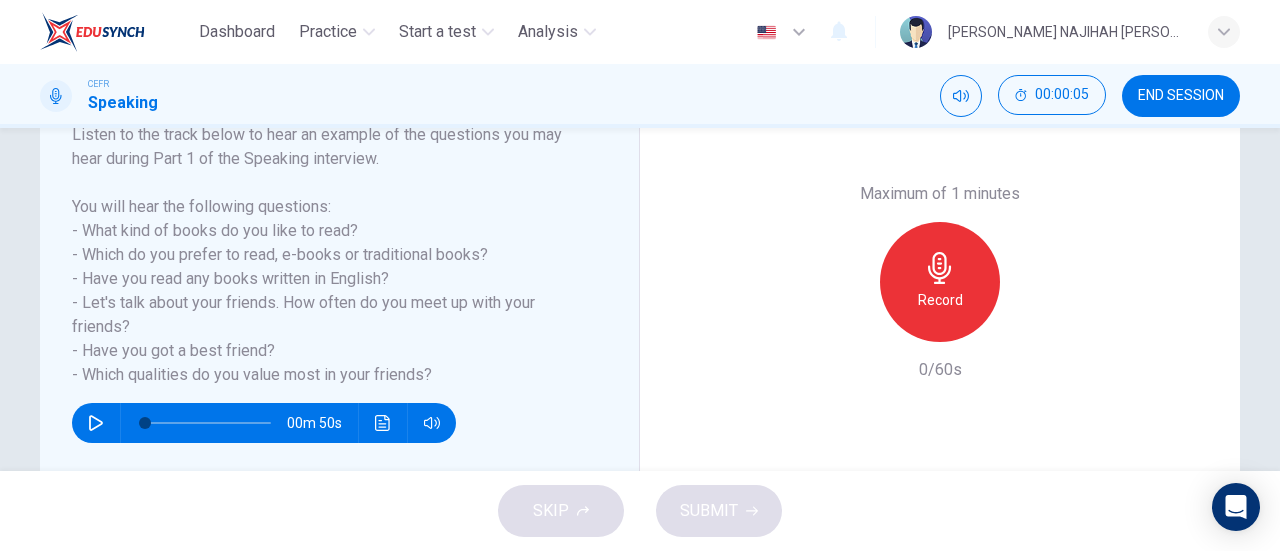 scroll, scrollTop: 331, scrollLeft: 0, axis: vertical 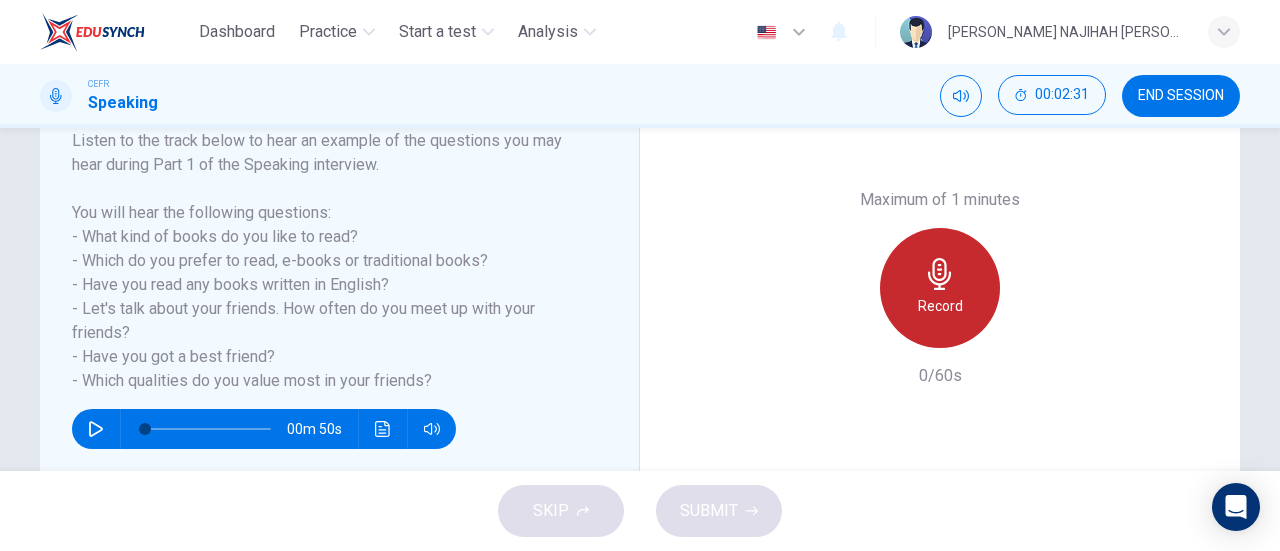 click 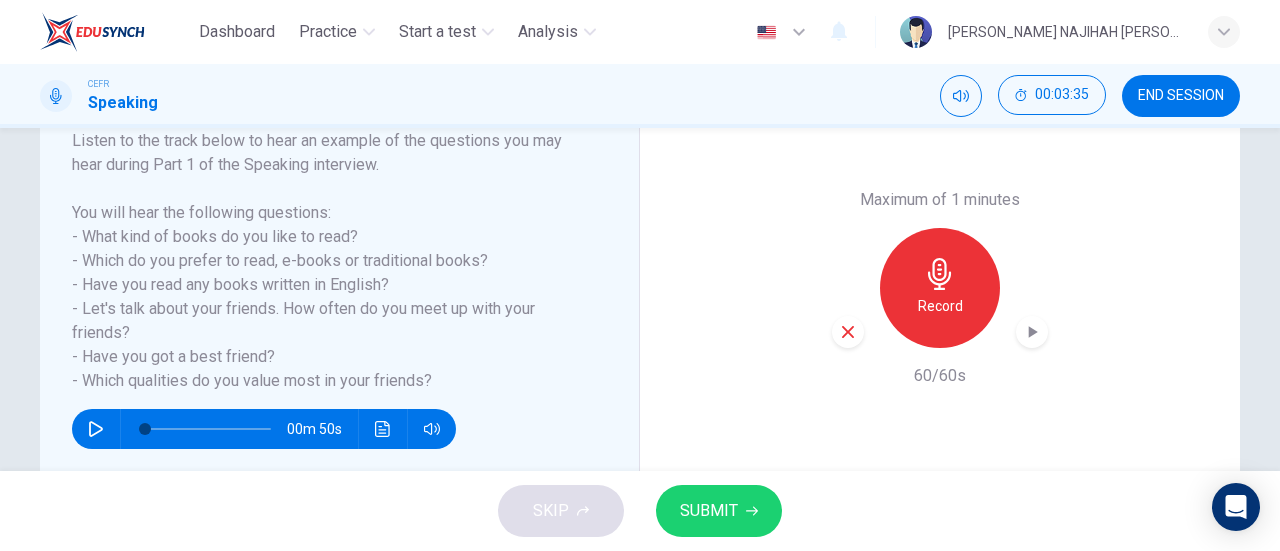 click on "SUBMIT" at bounding box center [709, 511] 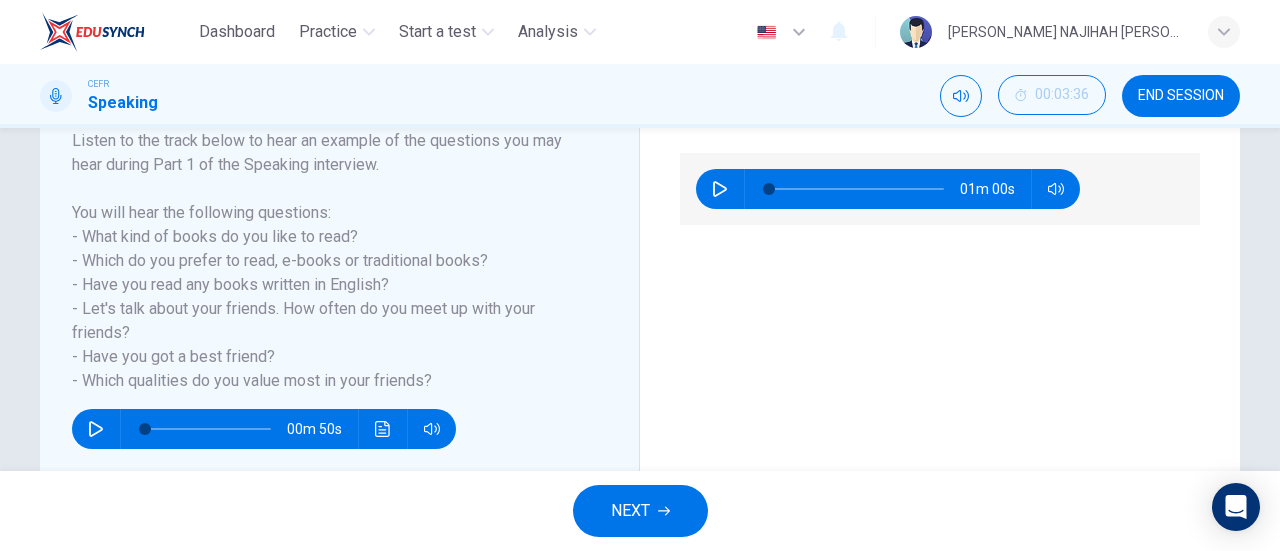 scroll, scrollTop: 28, scrollLeft: 0, axis: vertical 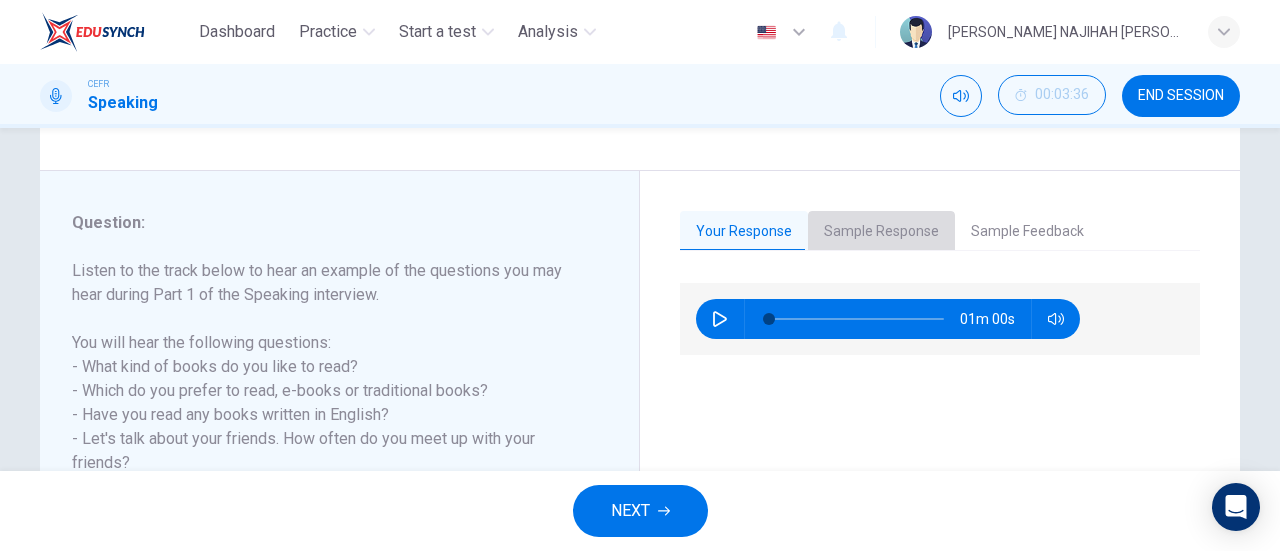 click on "Sample Response" at bounding box center (881, 232) 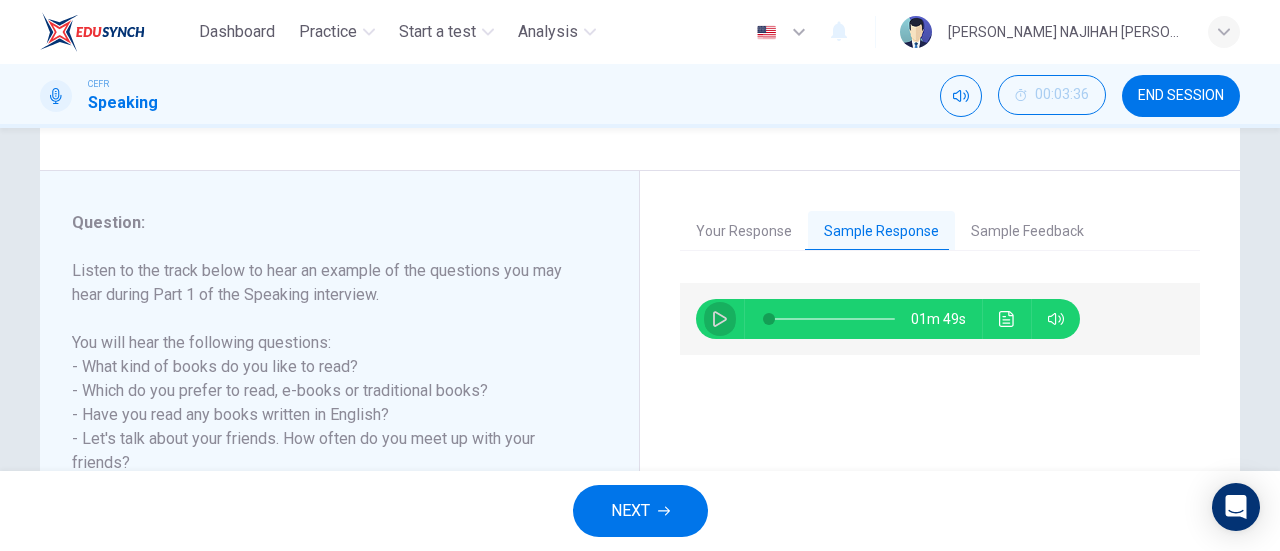 click 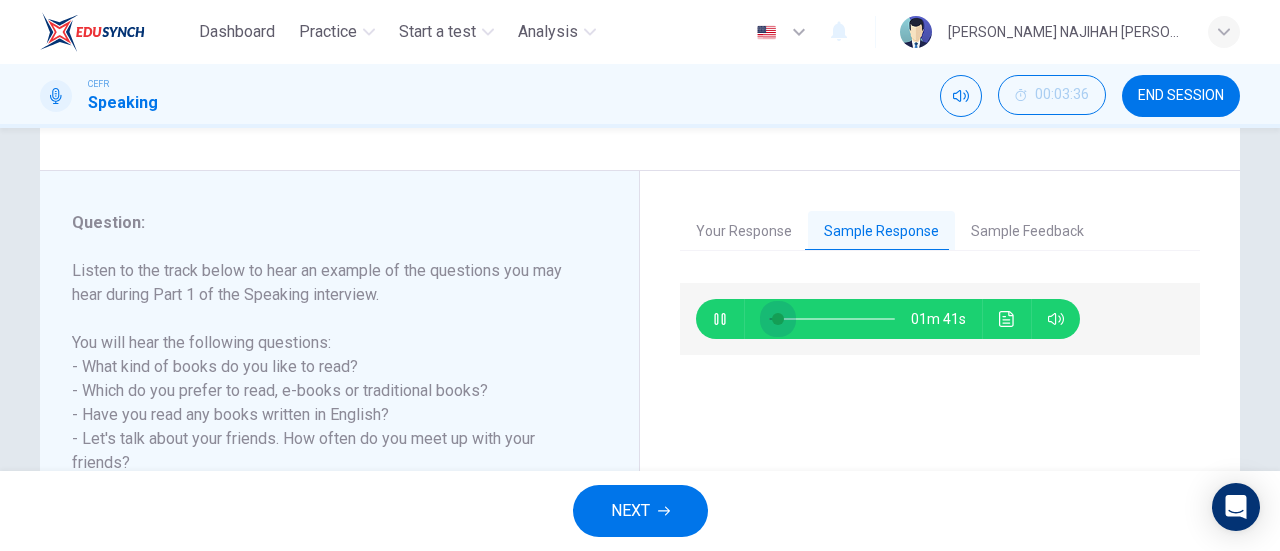 click at bounding box center (778, 319) 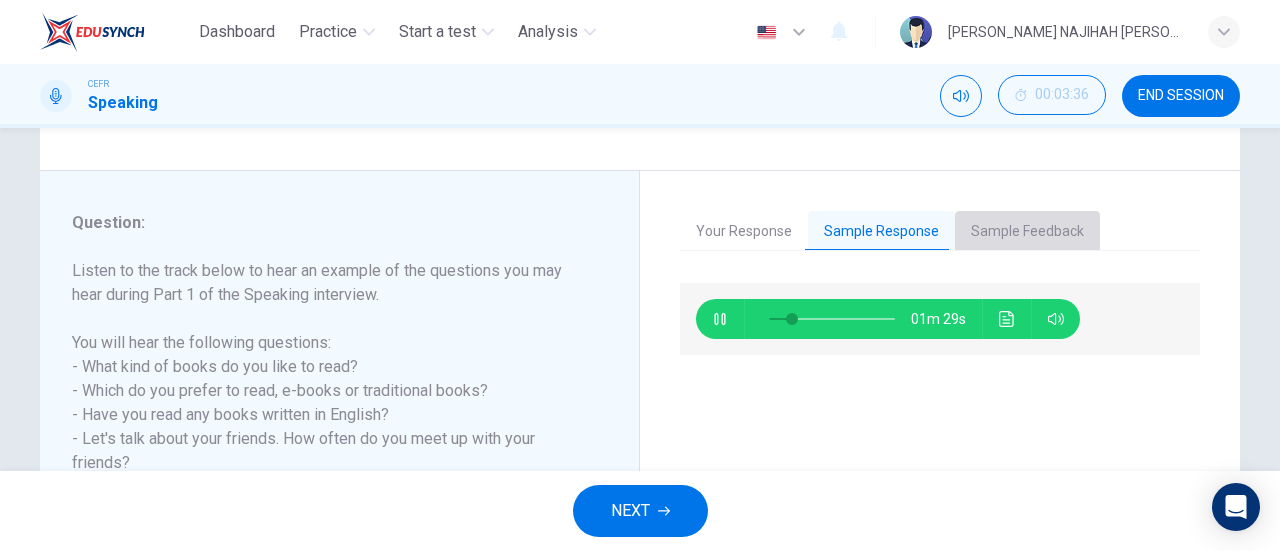 click on "Sample Feedback" at bounding box center [1027, 232] 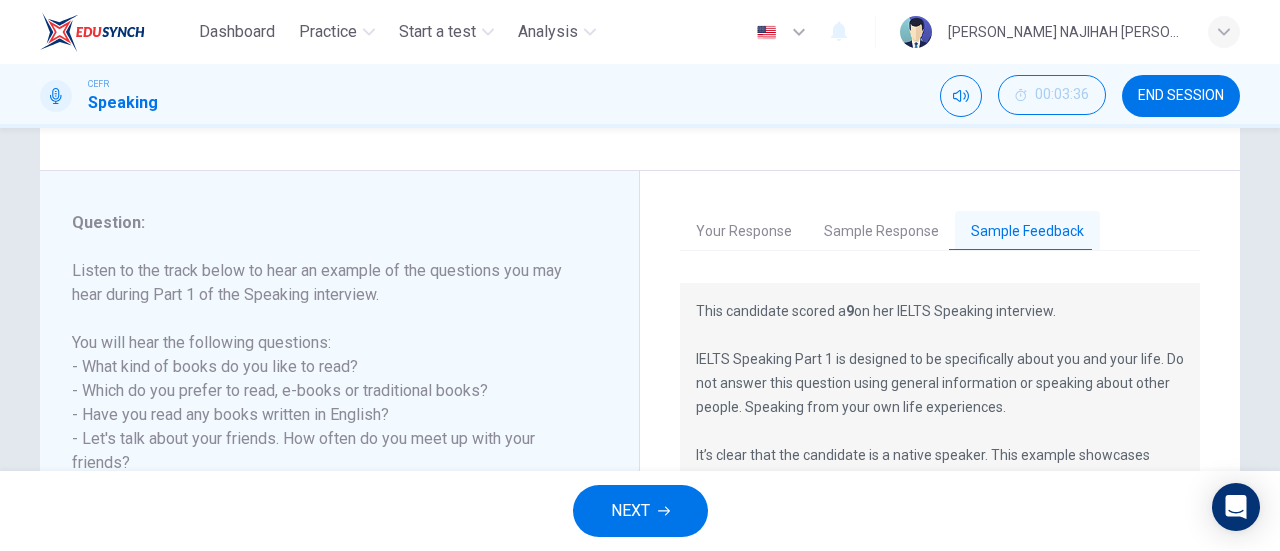 drag, startPoint x: 1269, startPoint y: 257, endPoint x: 1278, endPoint y: 335, distance: 78.51752 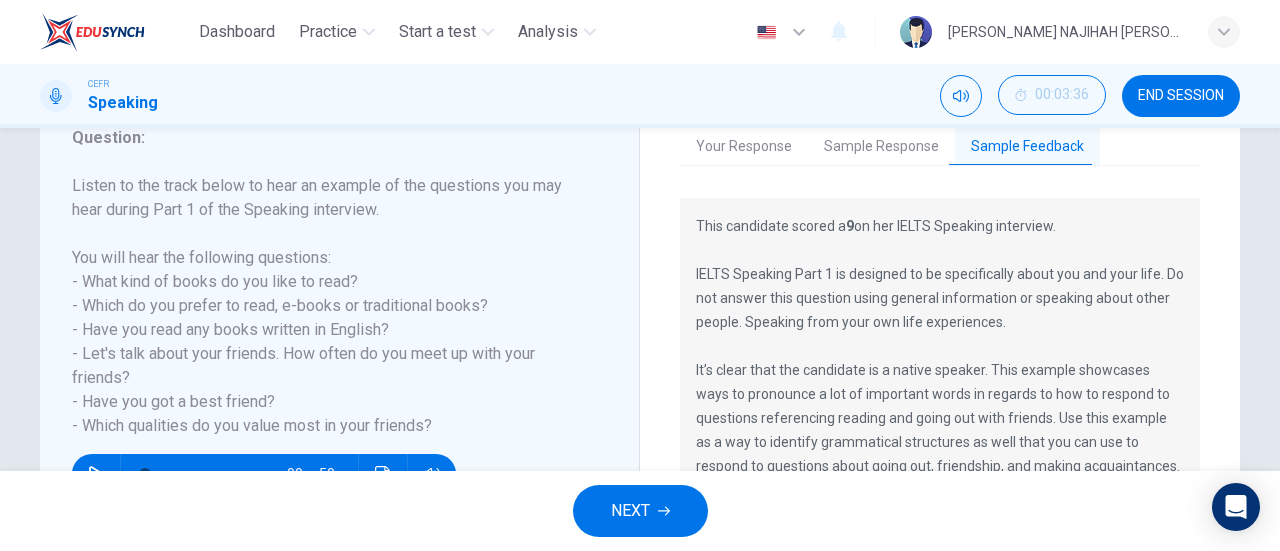 scroll, scrollTop: 285, scrollLeft: 0, axis: vertical 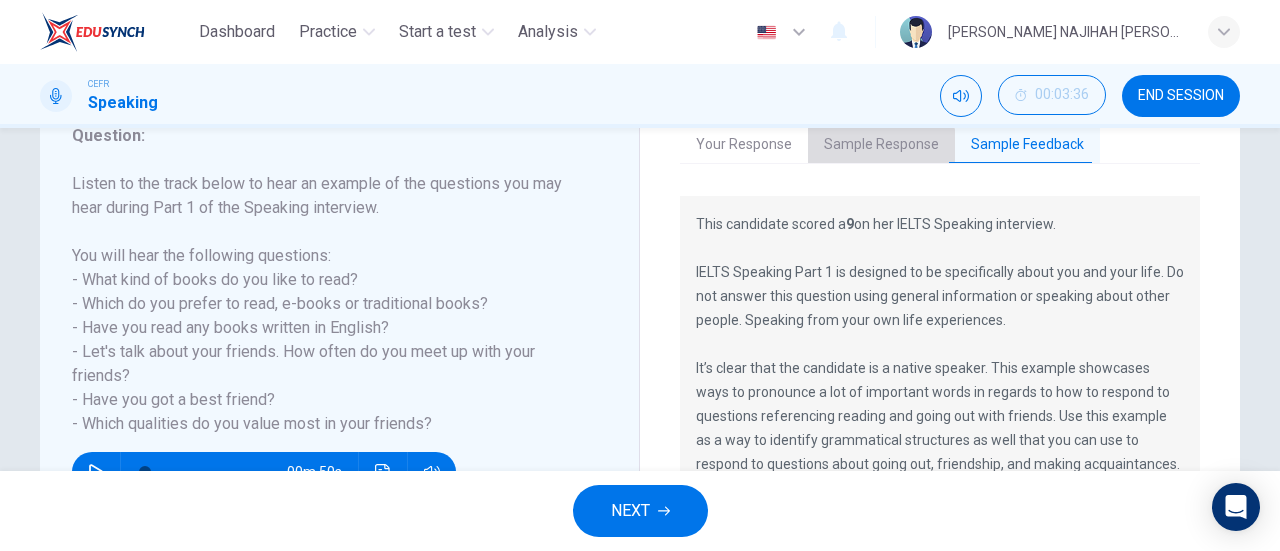 click on "Sample Response" at bounding box center [881, 145] 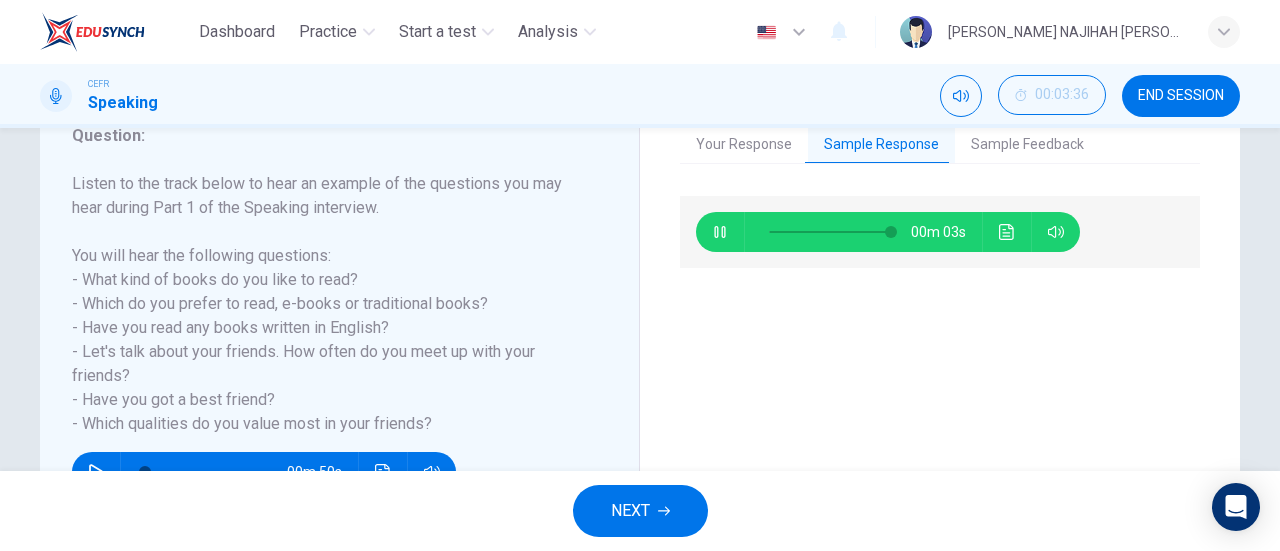 type on "98" 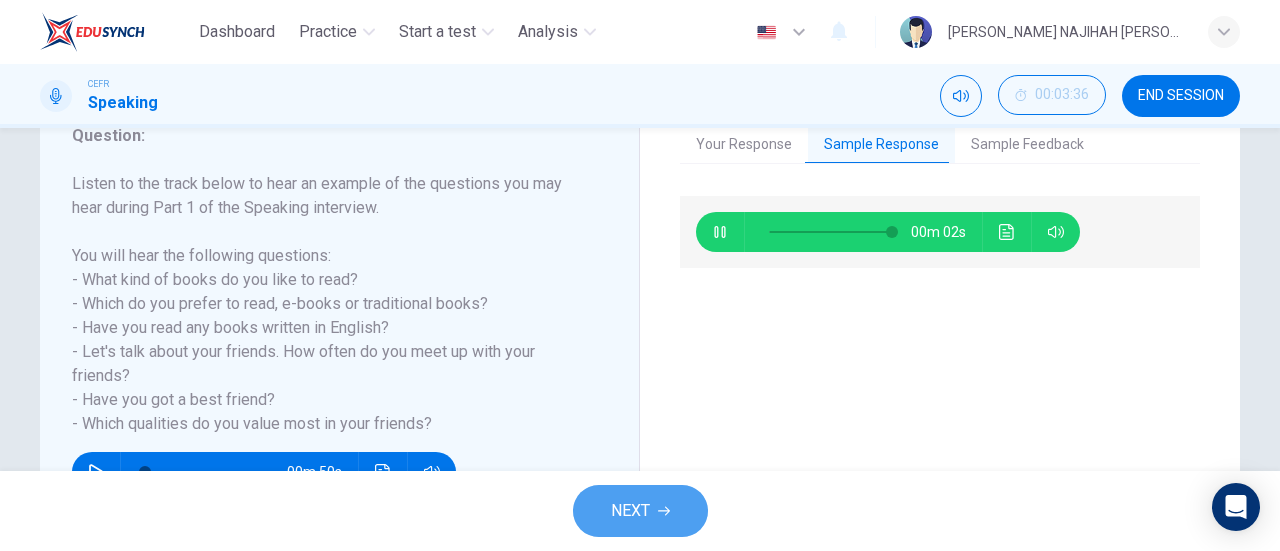 click on "NEXT" at bounding box center [630, 511] 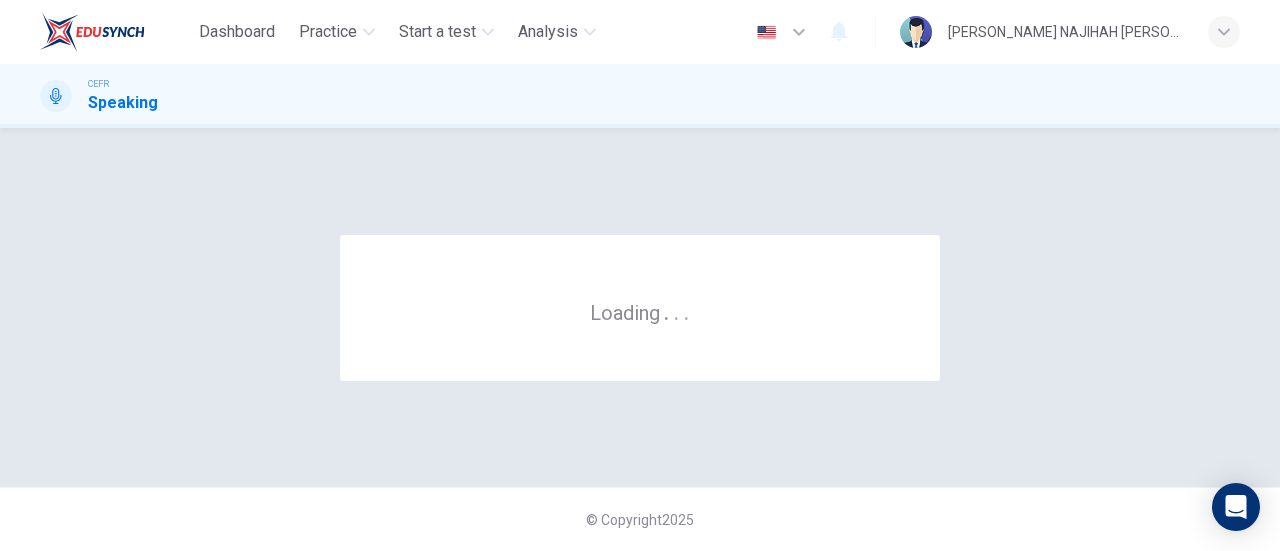 scroll, scrollTop: 0, scrollLeft: 0, axis: both 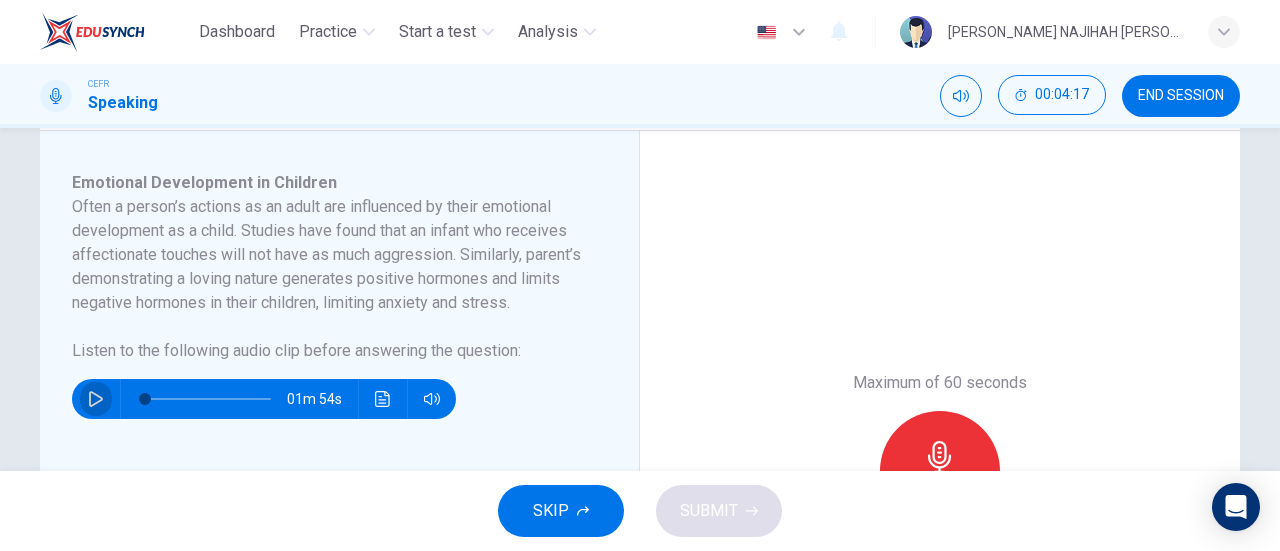 click at bounding box center [96, 399] 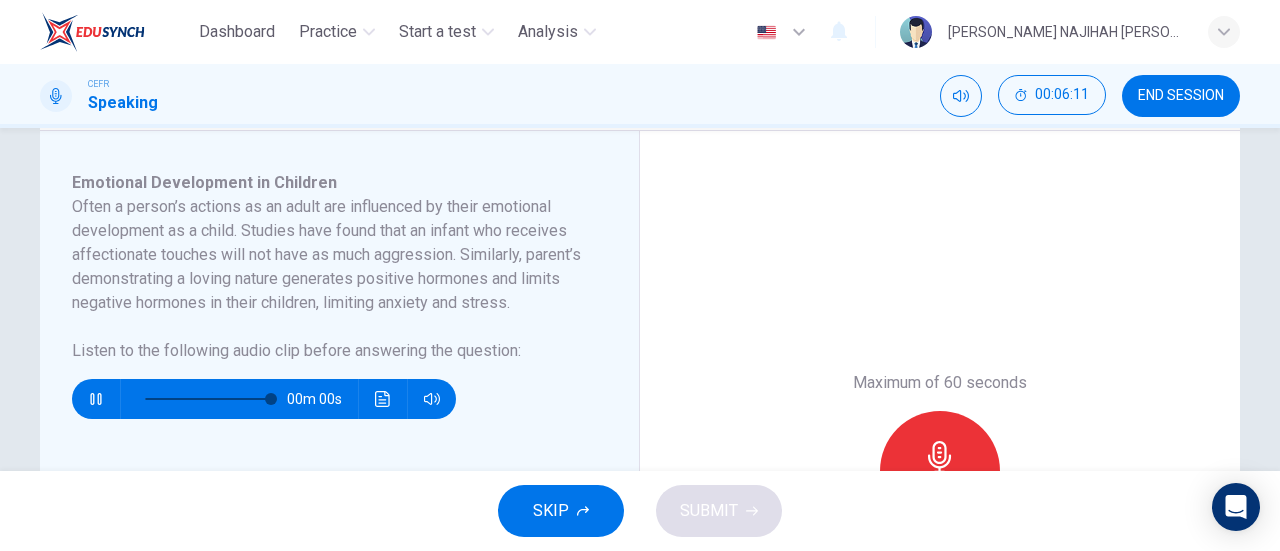type on "0" 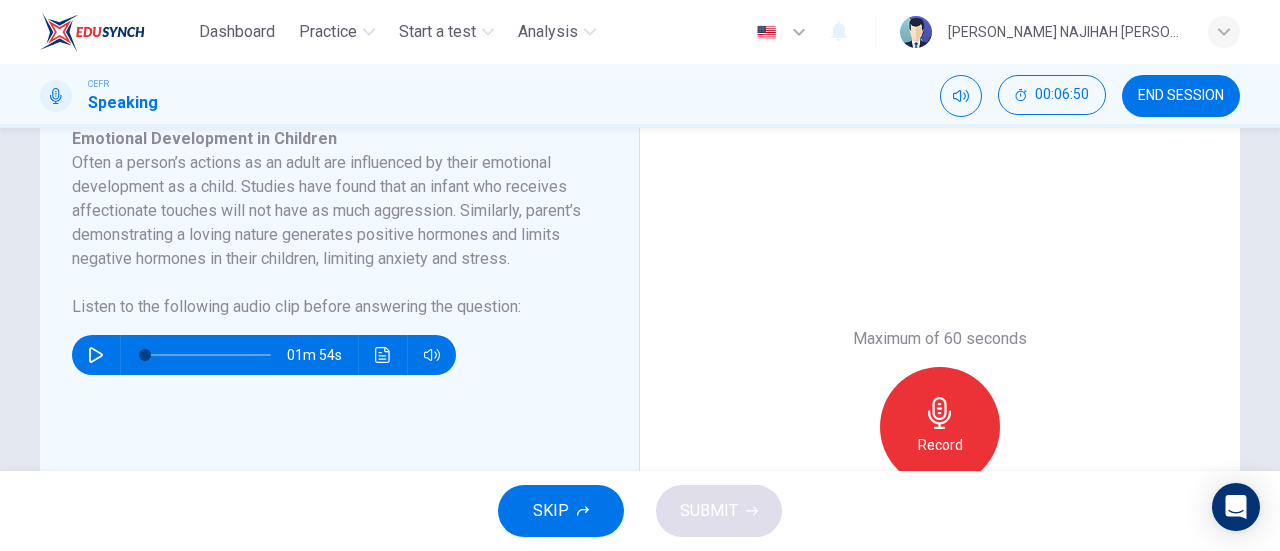 scroll, scrollTop: 384, scrollLeft: 0, axis: vertical 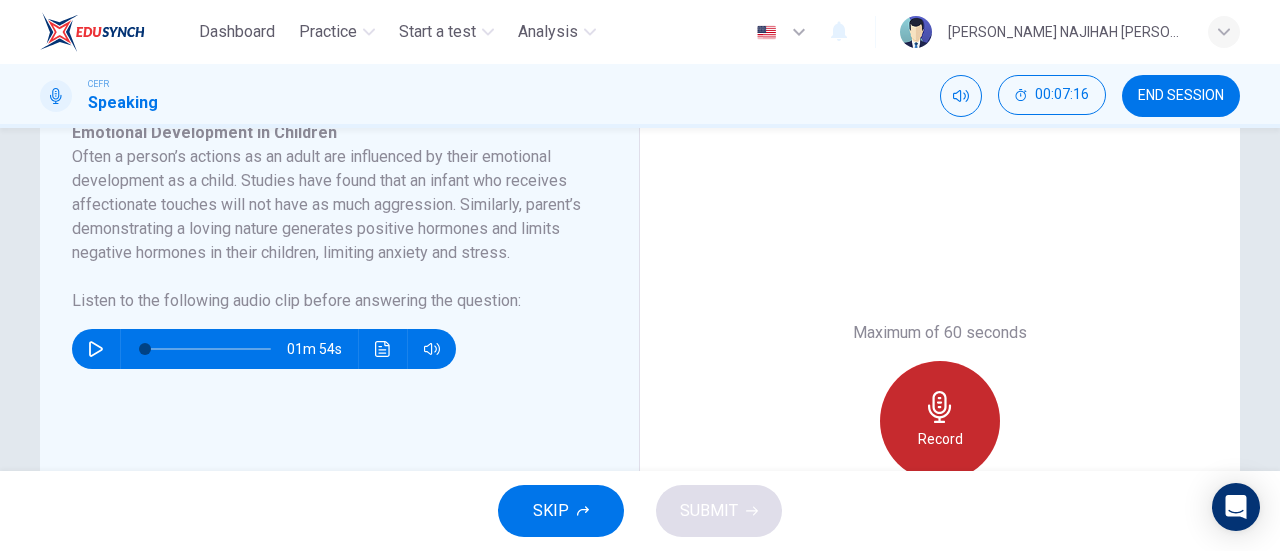 click on "Record" at bounding box center (940, 421) 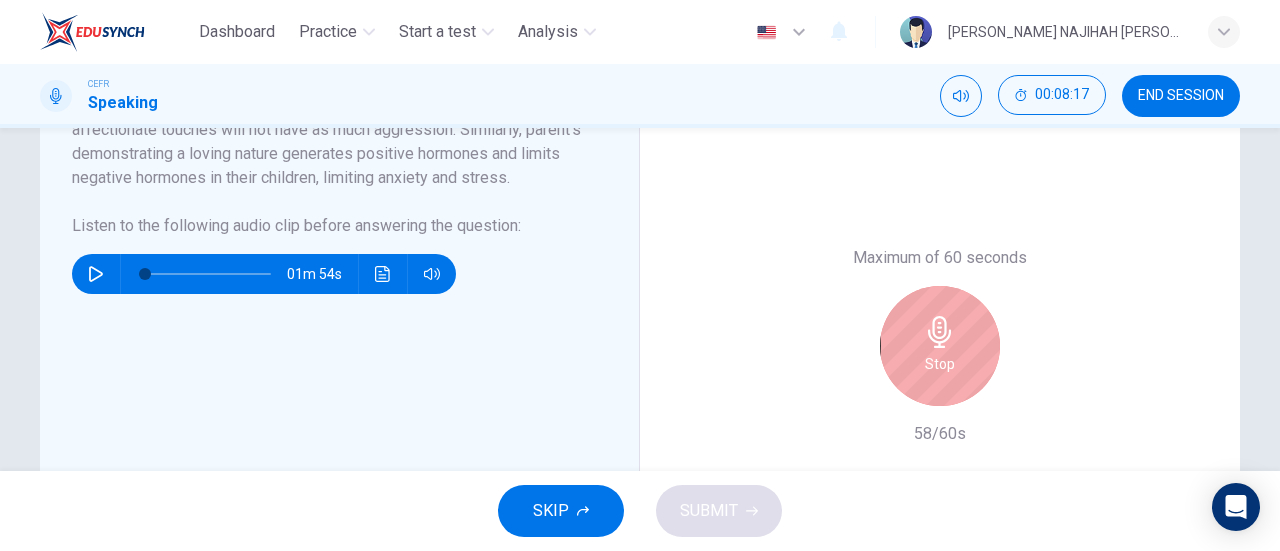 scroll, scrollTop: 473, scrollLeft: 0, axis: vertical 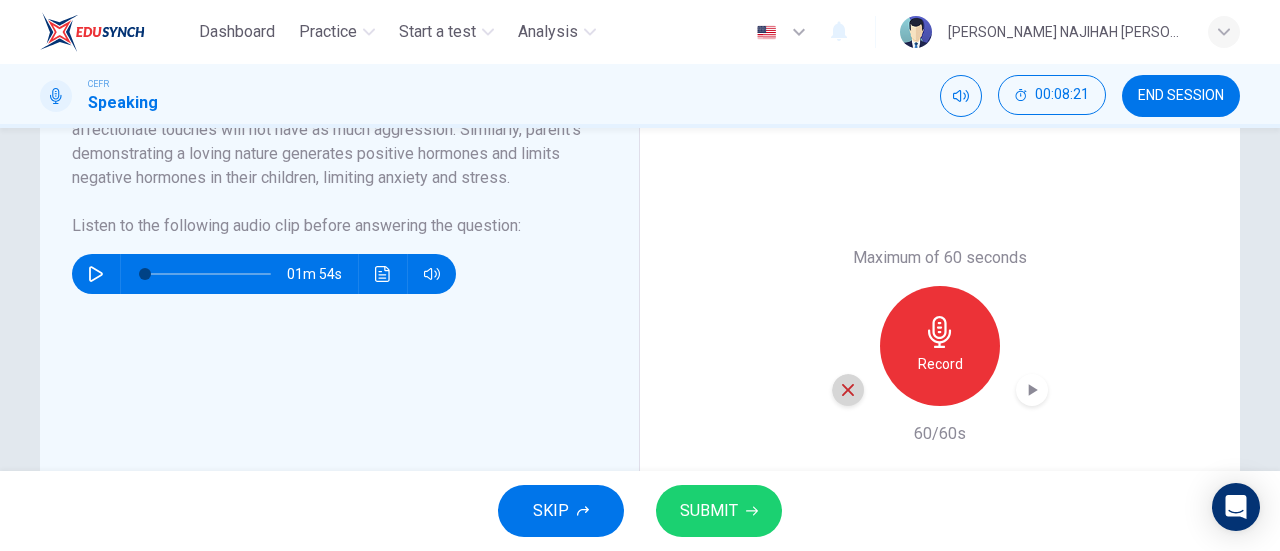 click at bounding box center [848, 390] 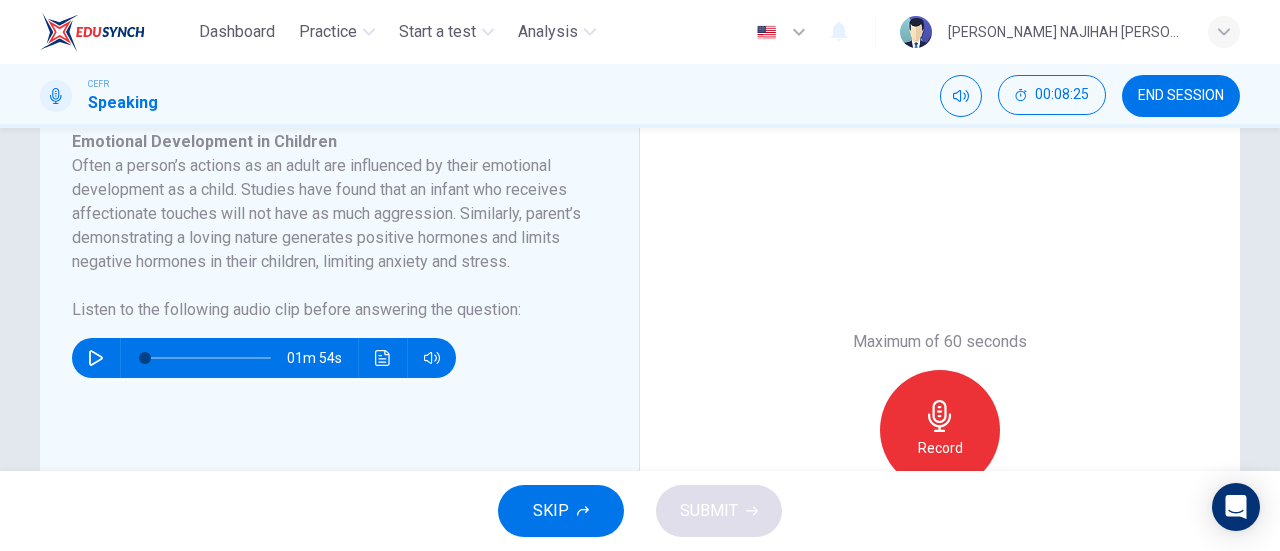 scroll, scrollTop: 389, scrollLeft: 0, axis: vertical 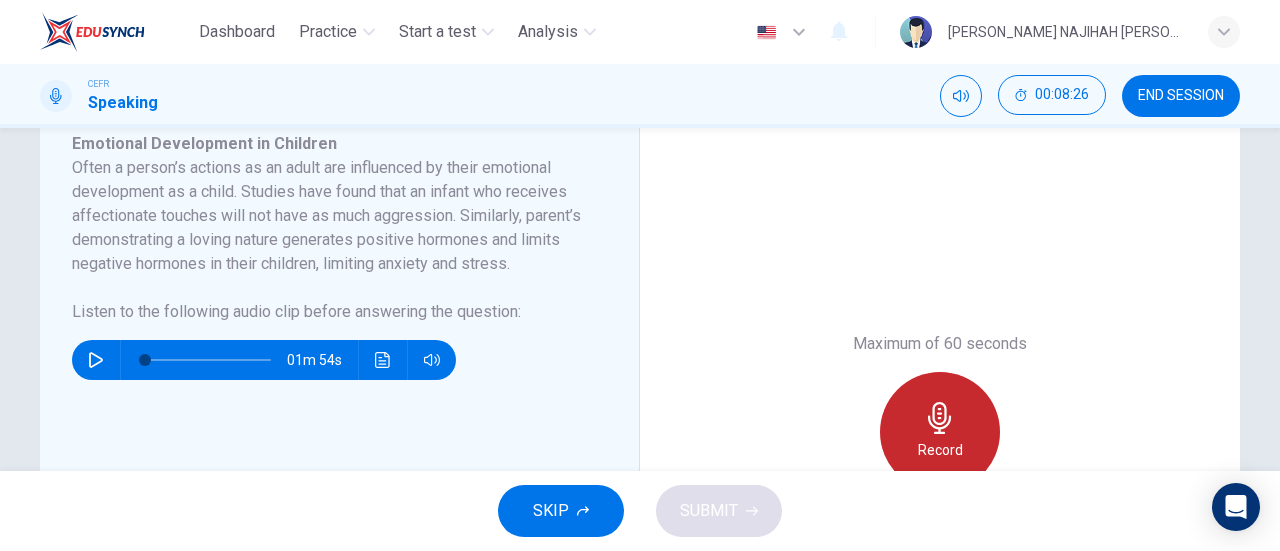 click on "Record" at bounding box center (940, 432) 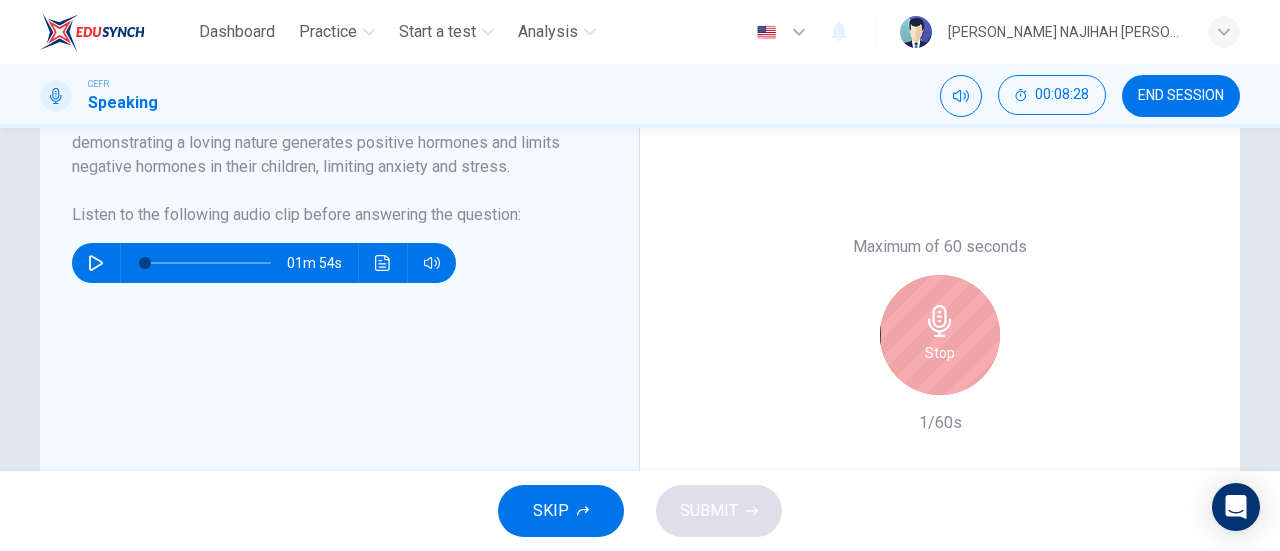 scroll, scrollTop: 484, scrollLeft: 0, axis: vertical 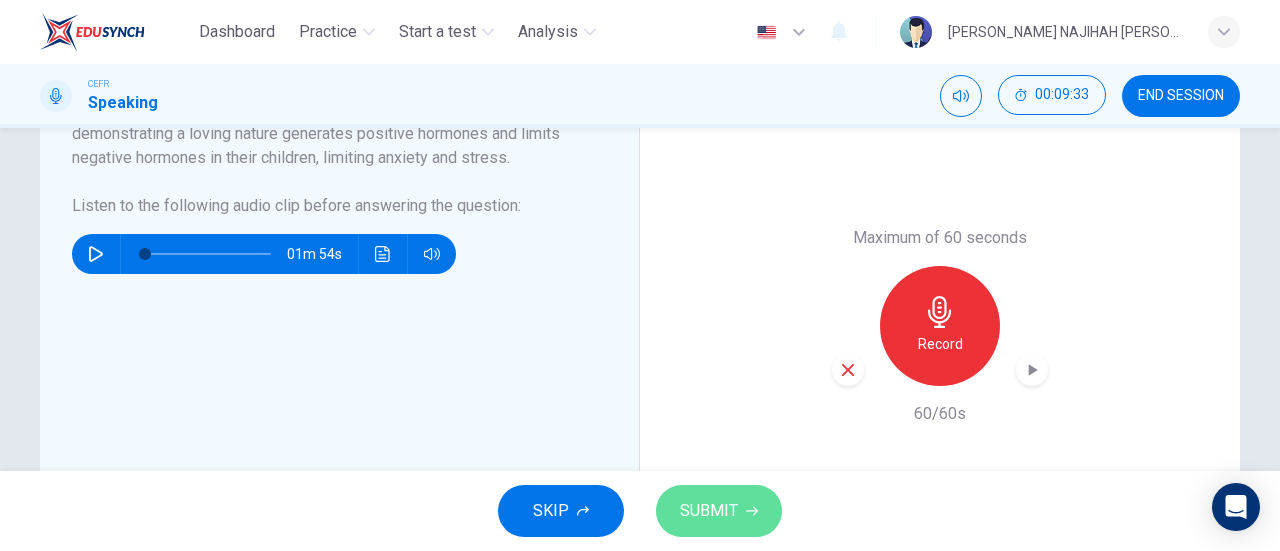 click on "SUBMIT" at bounding box center (709, 511) 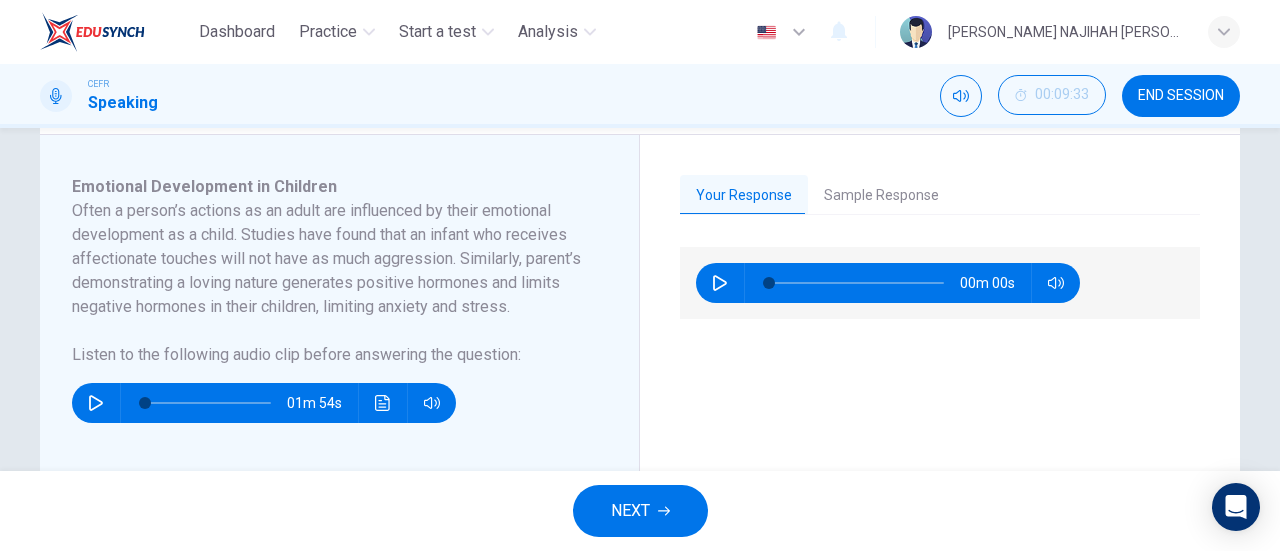 scroll, scrollTop: 358, scrollLeft: 0, axis: vertical 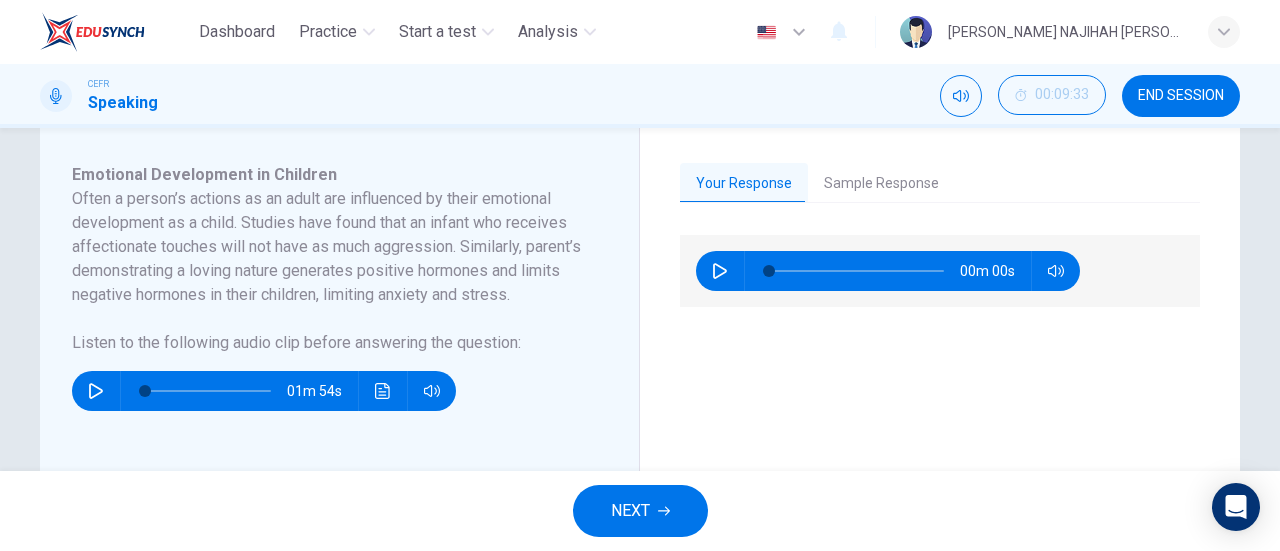 click on "Sample Response" at bounding box center [881, 184] 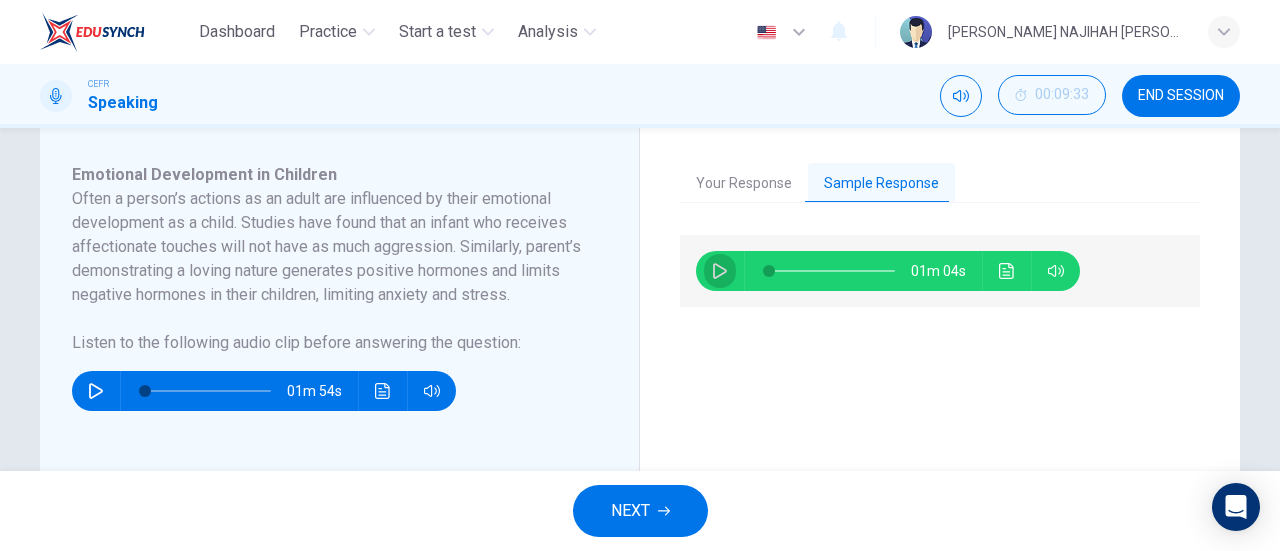 click 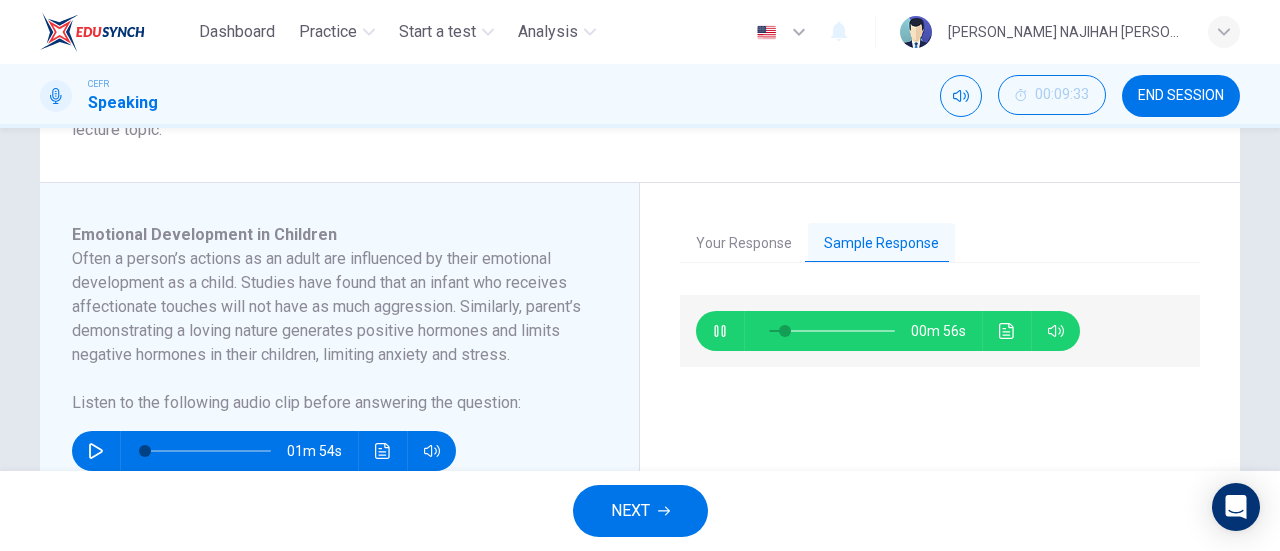 scroll, scrollTop: 300, scrollLeft: 0, axis: vertical 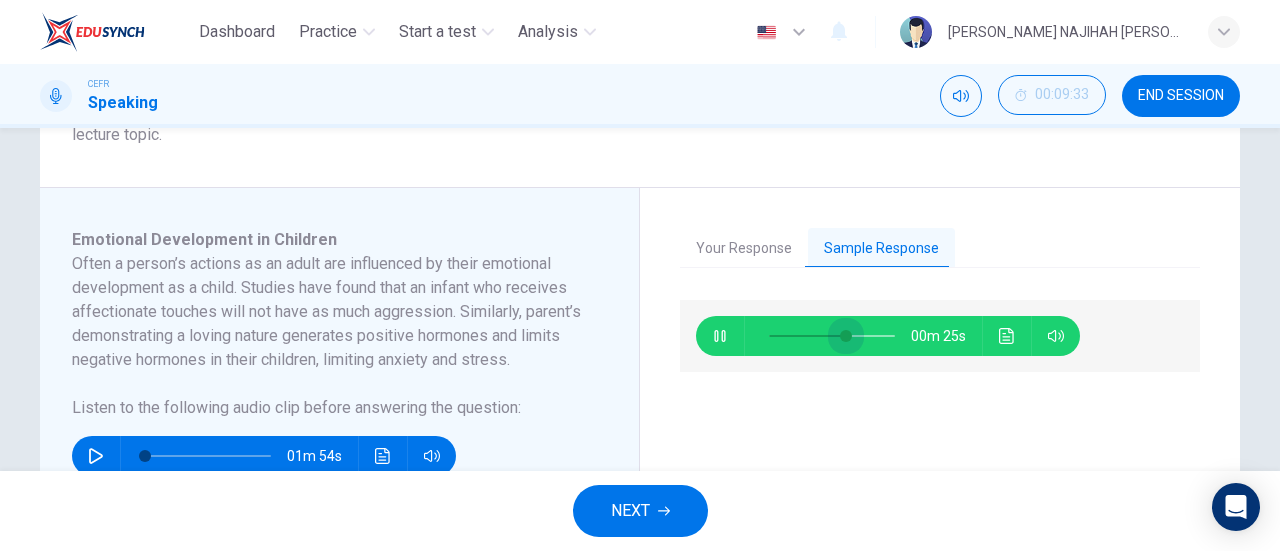 click at bounding box center [846, 336] 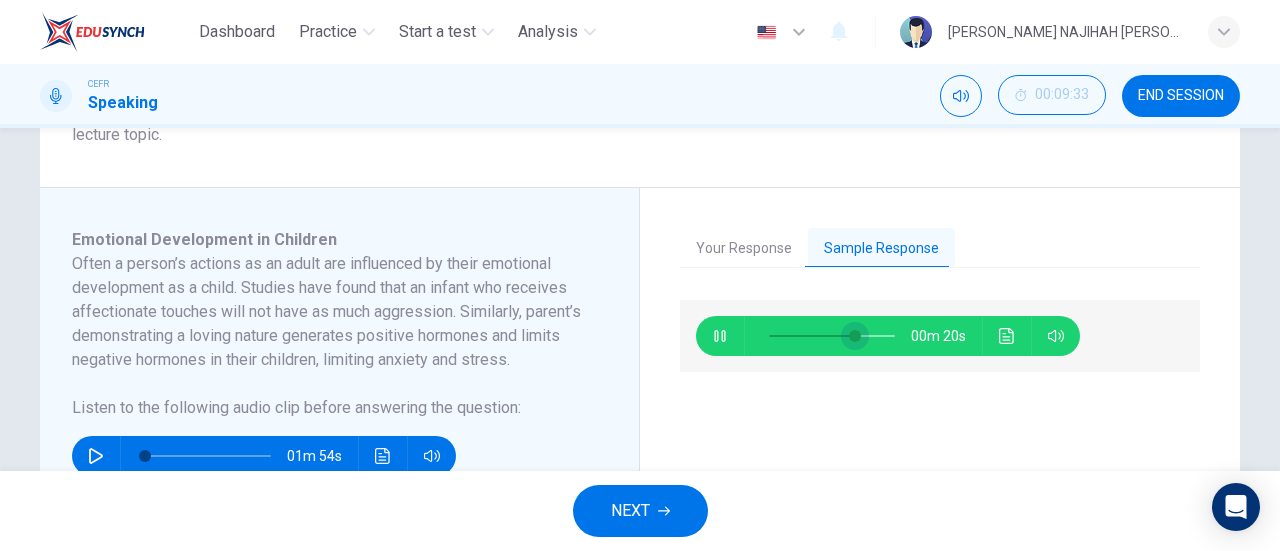 click at bounding box center (855, 336) 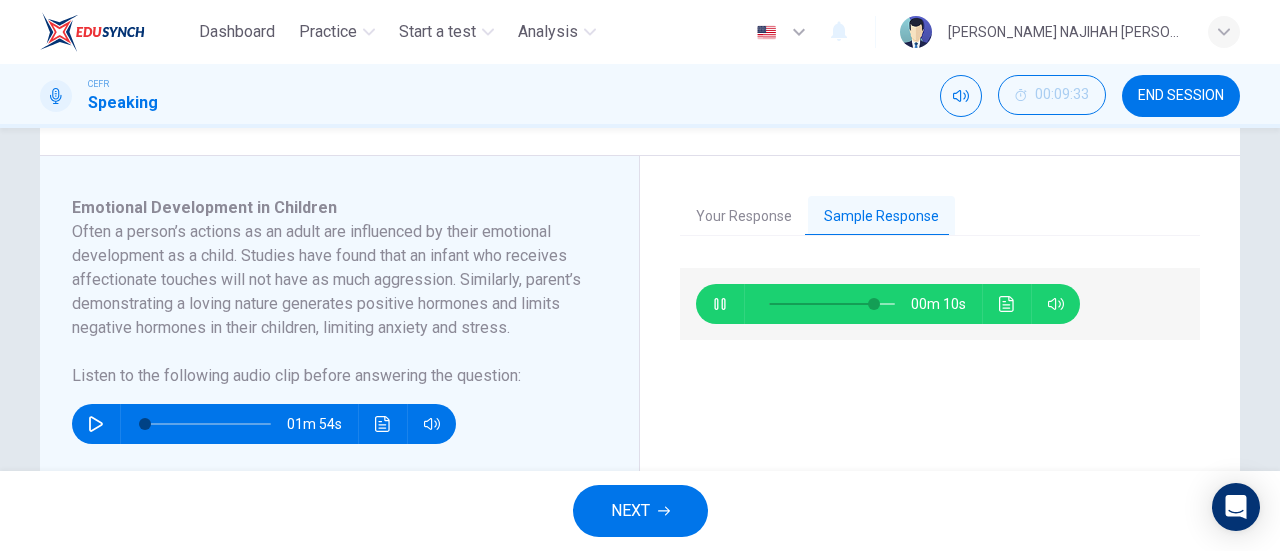 scroll, scrollTop: 318, scrollLeft: 0, axis: vertical 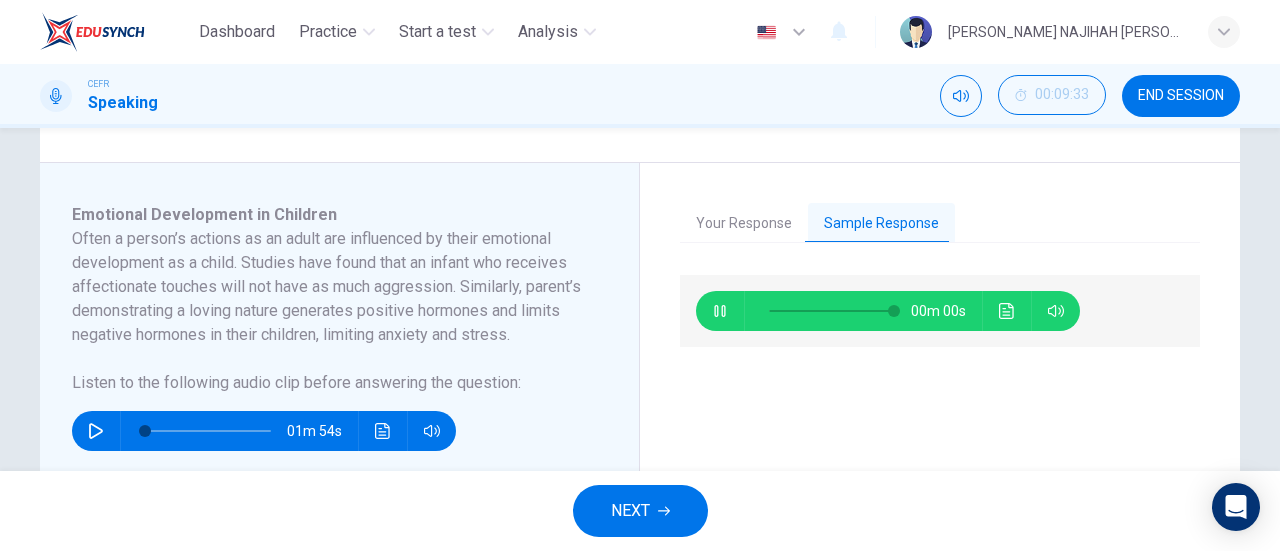 type on "0" 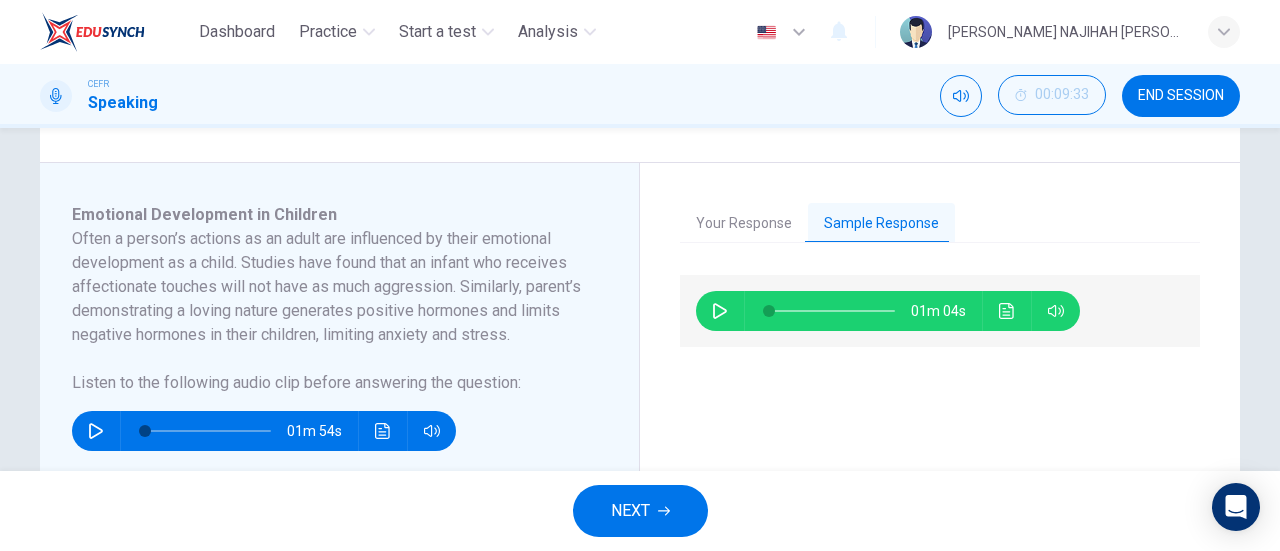 click on "END SESSION" at bounding box center (1181, 96) 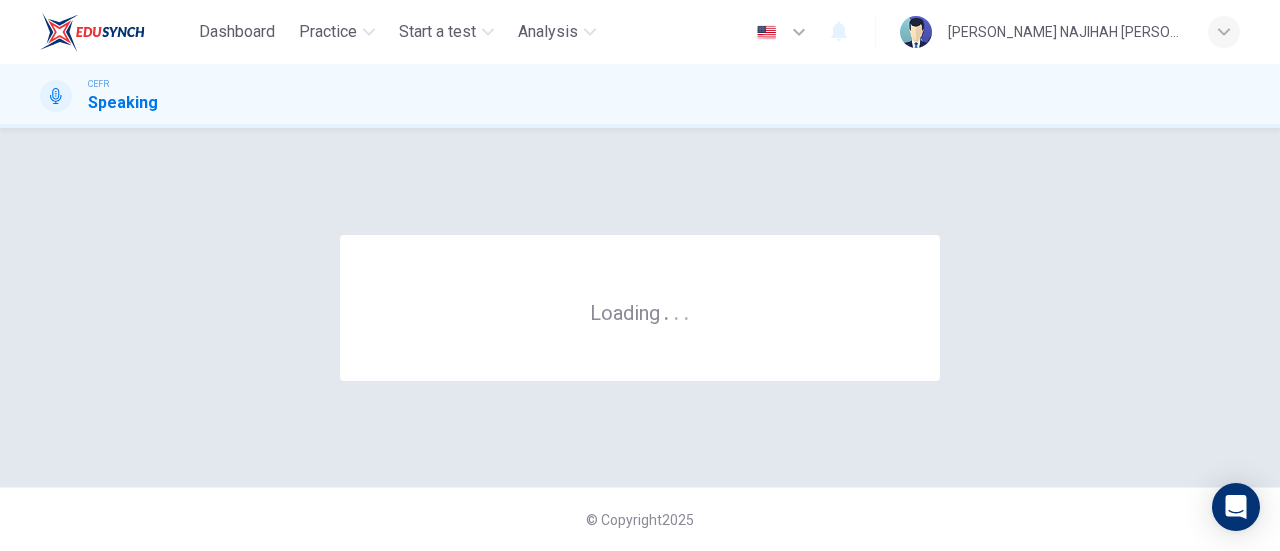 scroll, scrollTop: 0, scrollLeft: 0, axis: both 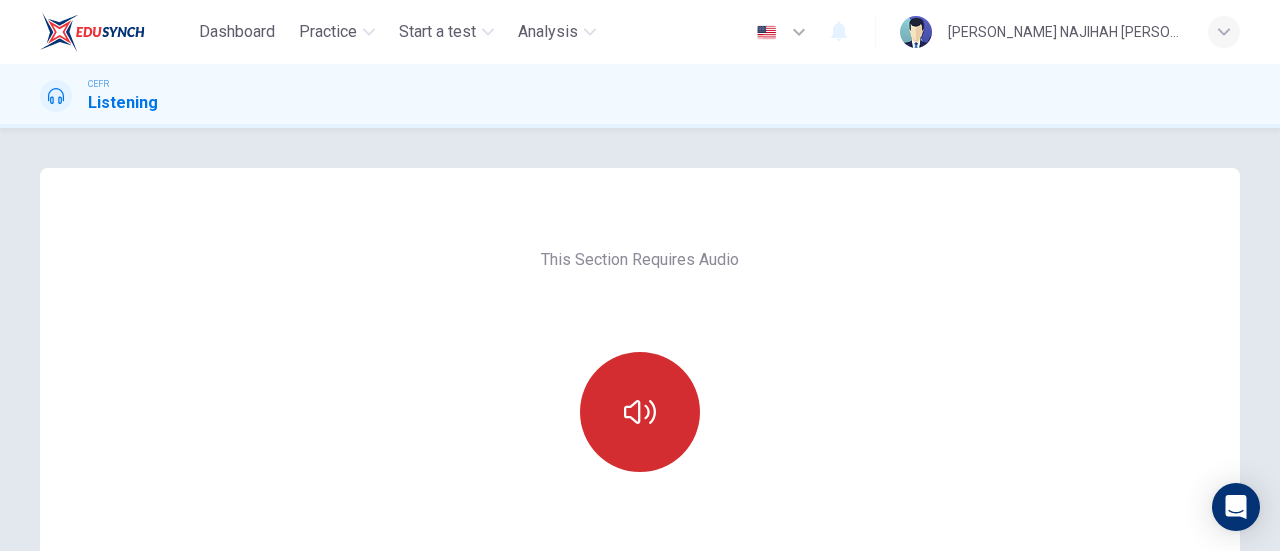 click at bounding box center (640, 412) 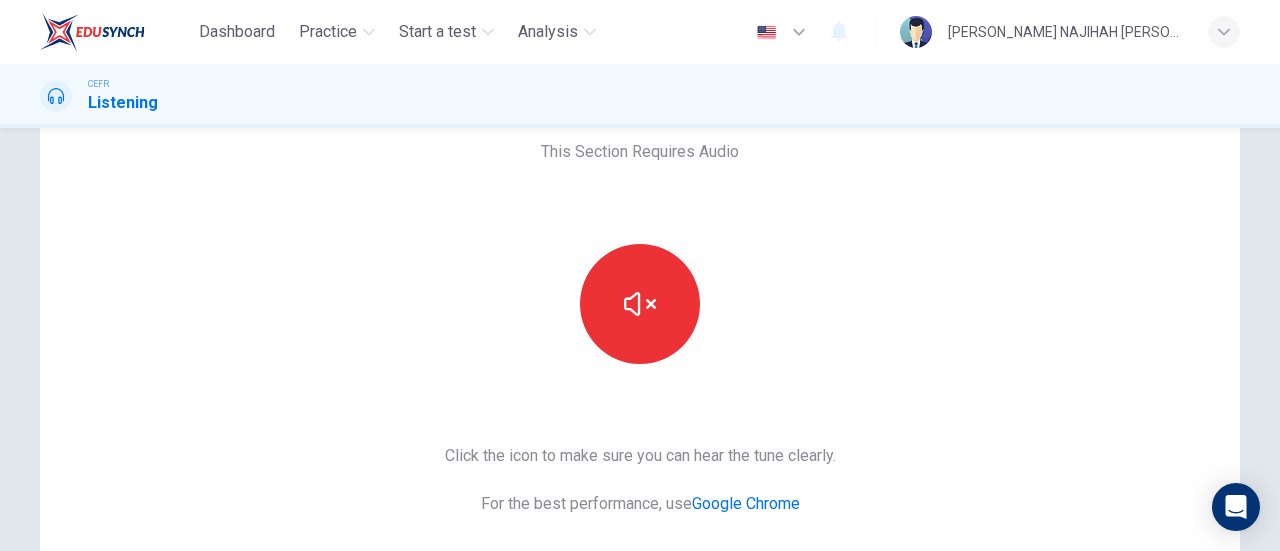 scroll, scrollTop: 110, scrollLeft: 0, axis: vertical 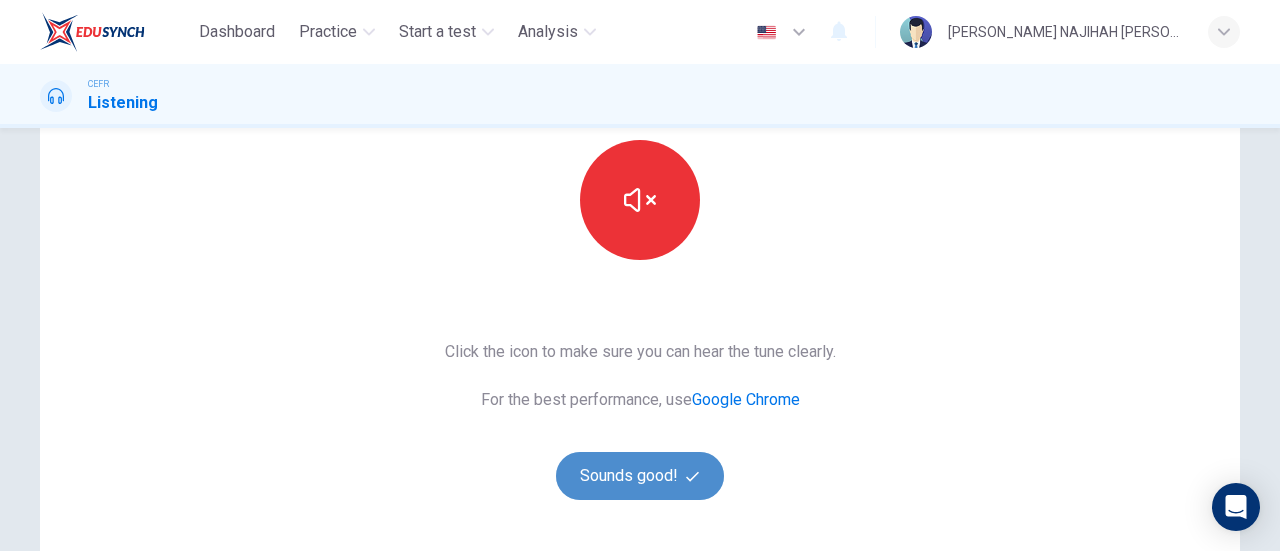 click on "Sounds good!" at bounding box center [640, 476] 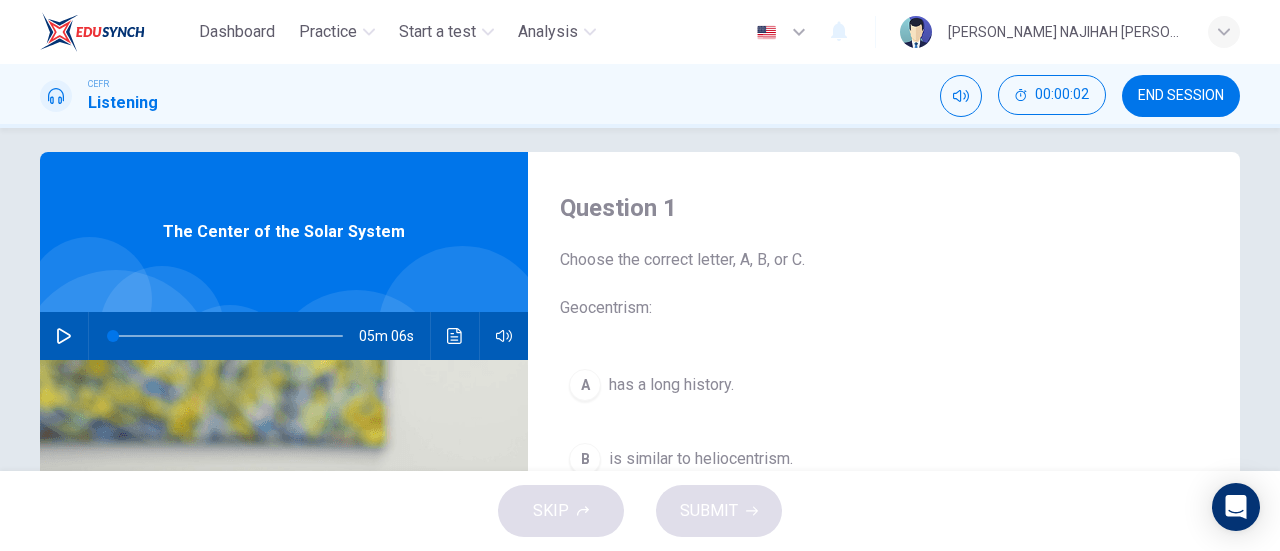 scroll, scrollTop: 0, scrollLeft: 0, axis: both 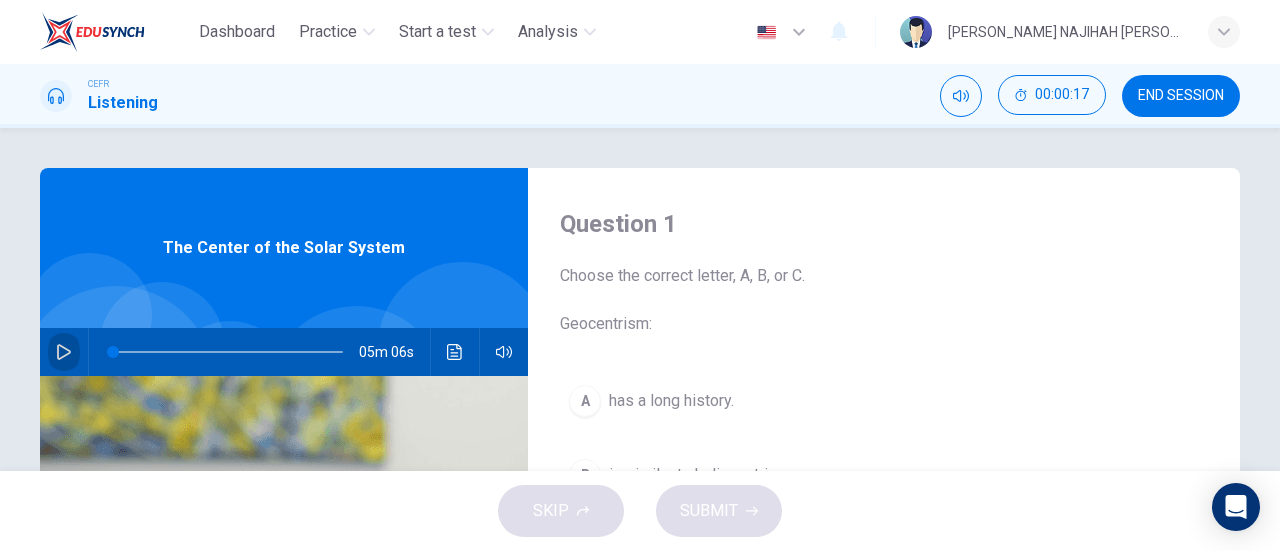 click 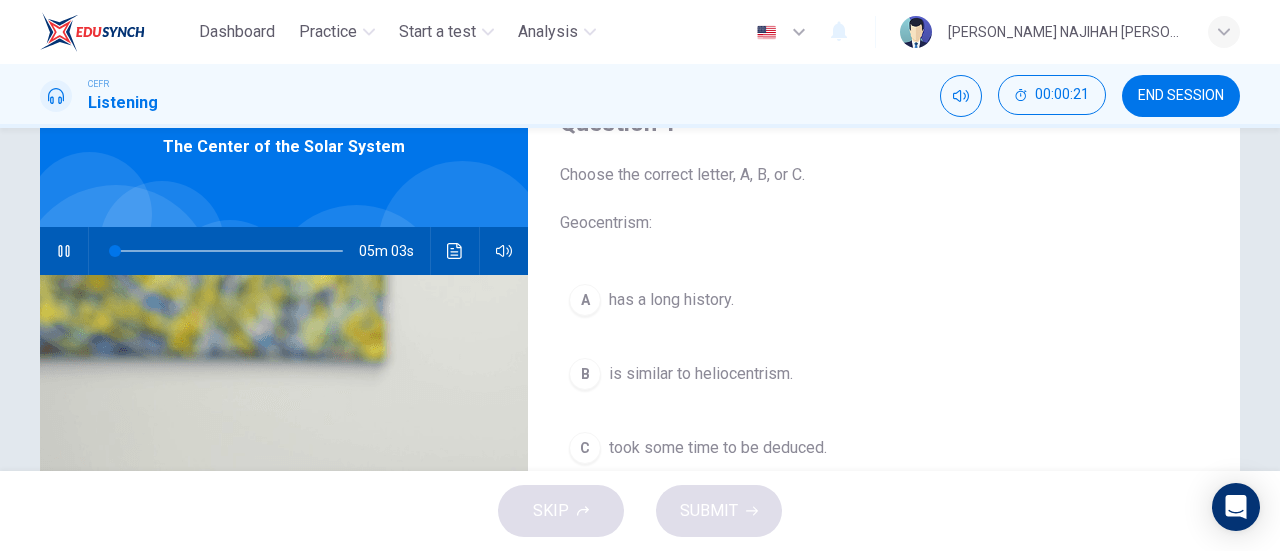 scroll, scrollTop: 98, scrollLeft: 0, axis: vertical 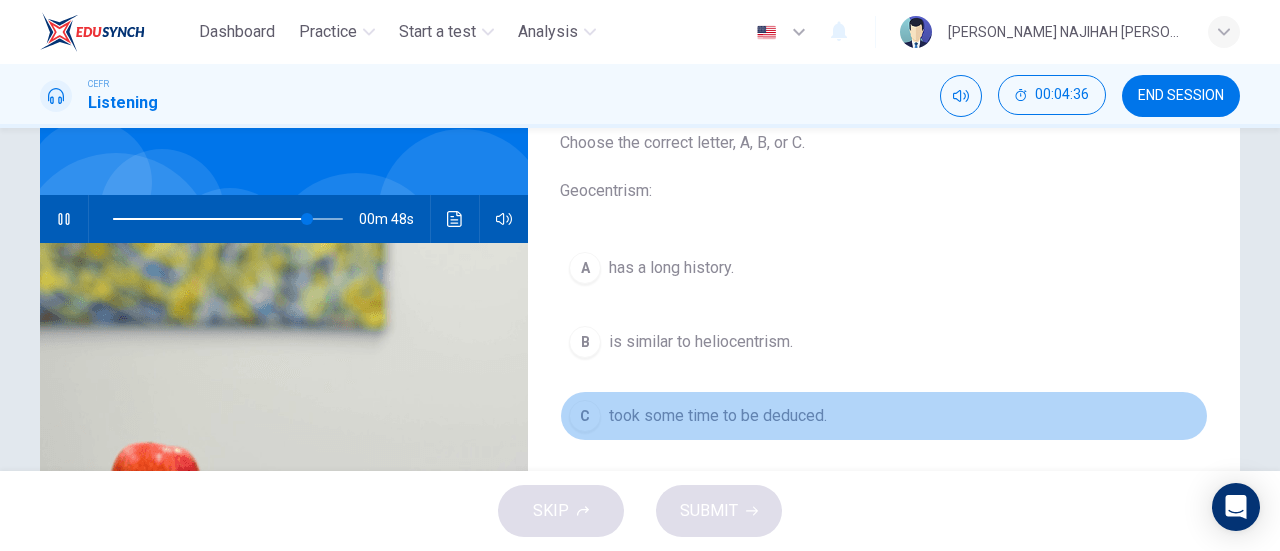 click on "took some time to be deduced." at bounding box center (718, 416) 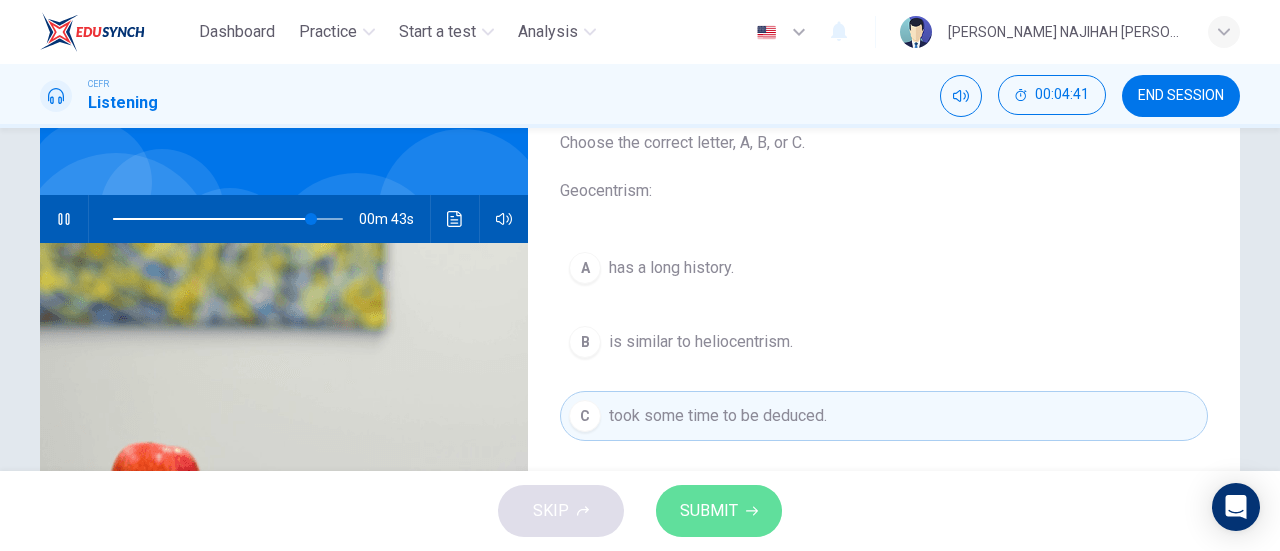 click on "SUBMIT" at bounding box center (719, 511) 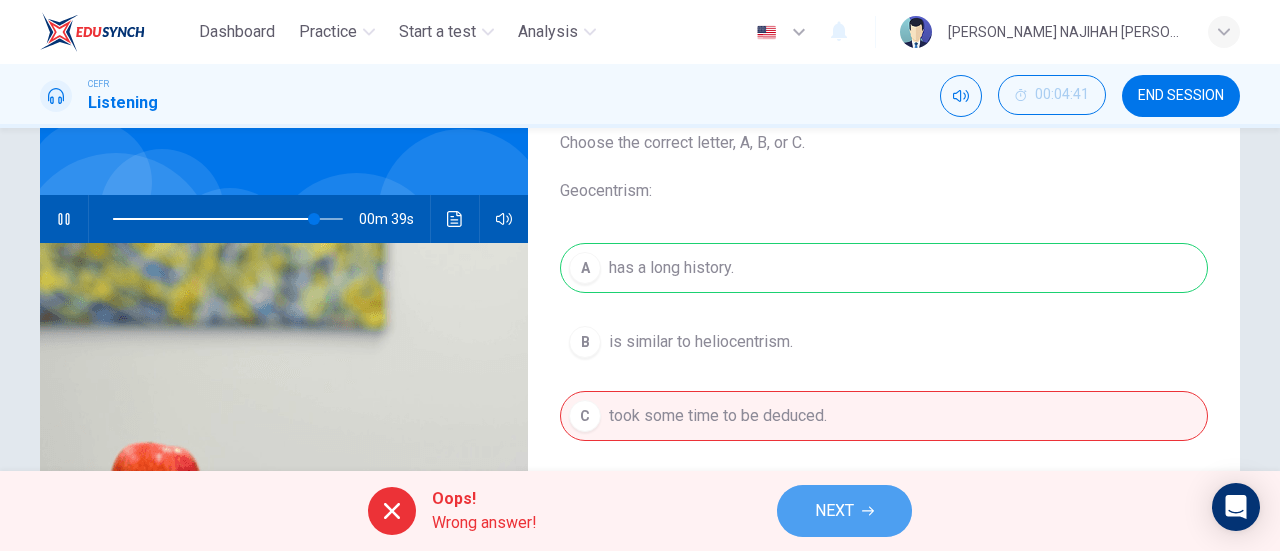 click on "NEXT" at bounding box center [834, 511] 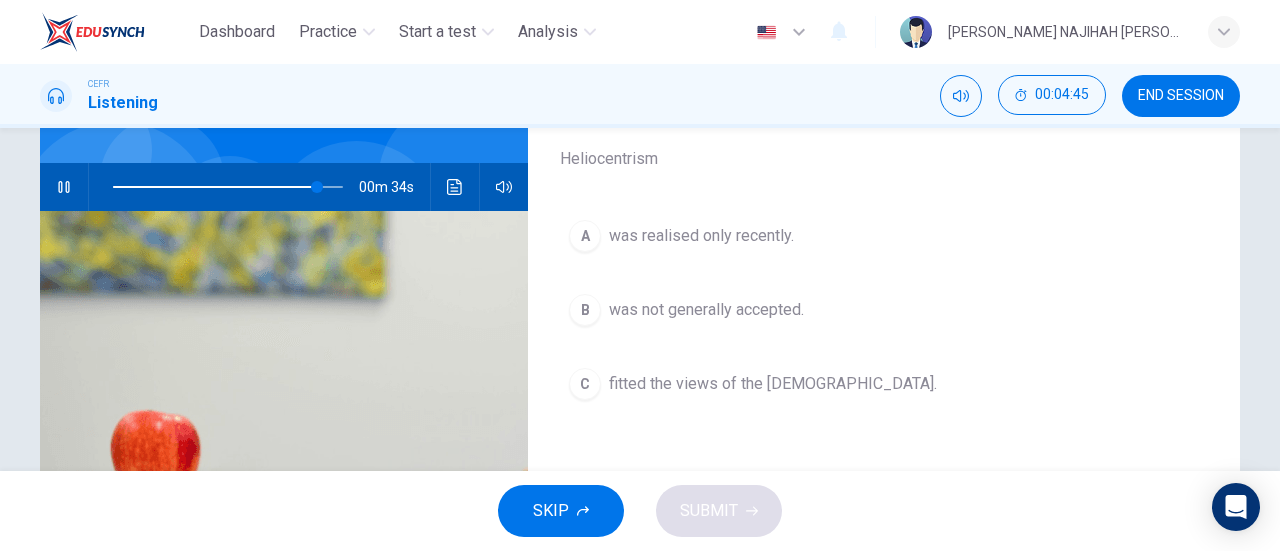scroll, scrollTop: 163, scrollLeft: 0, axis: vertical 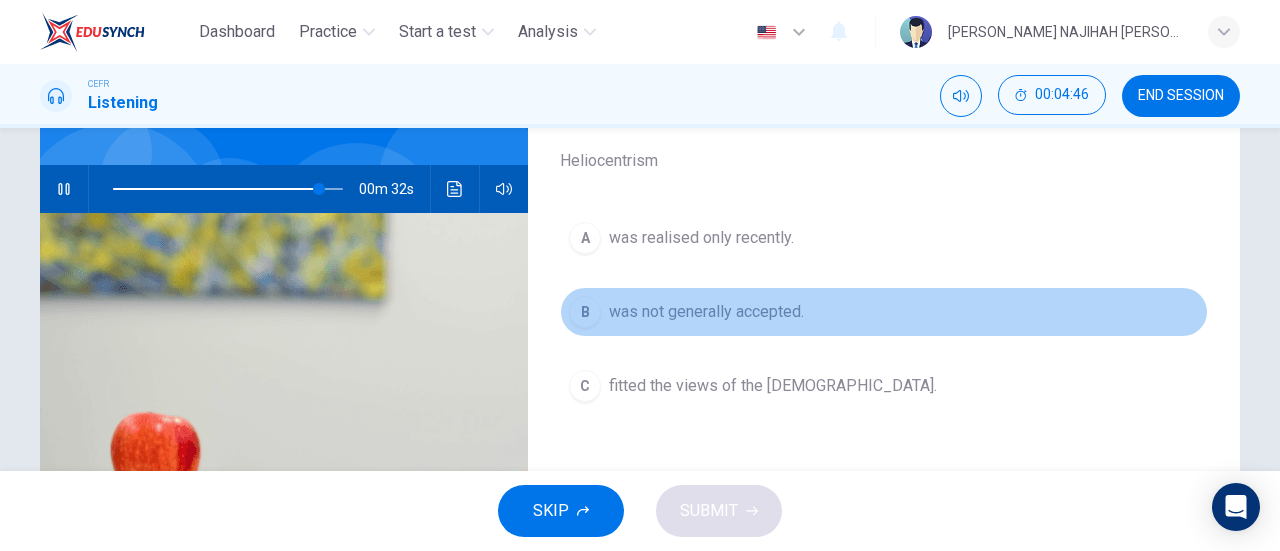 click on "B was not generally accepted." at bounding box center [884, 312] 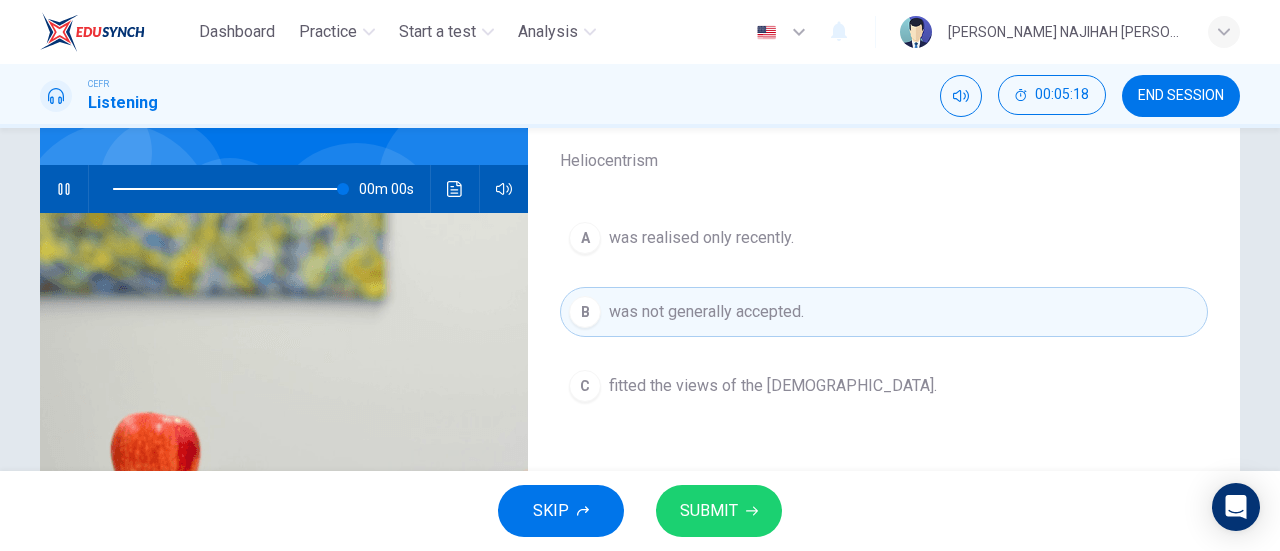 type on "0" 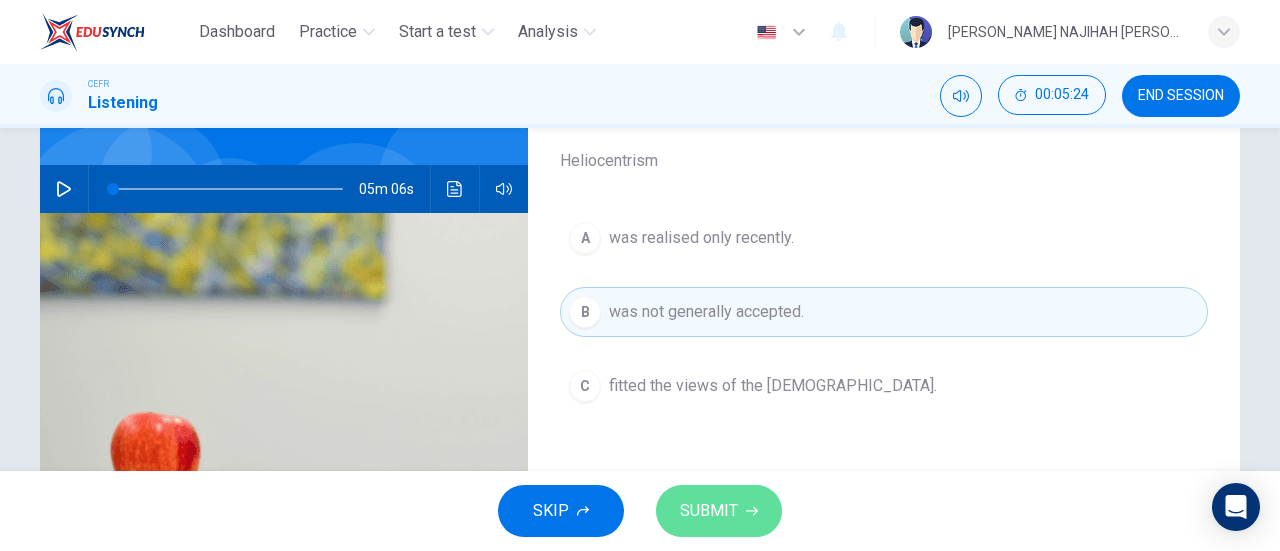 click on "SUBMIT" at bounding box center (719, 511) 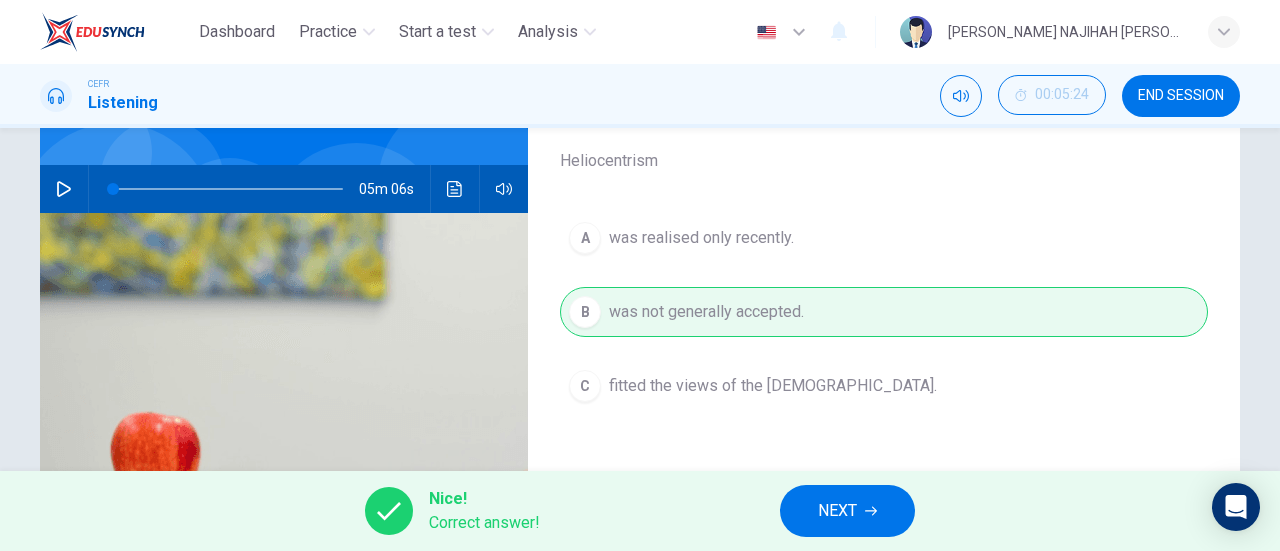 click on "NEXT" at bounding box center (847, 511) 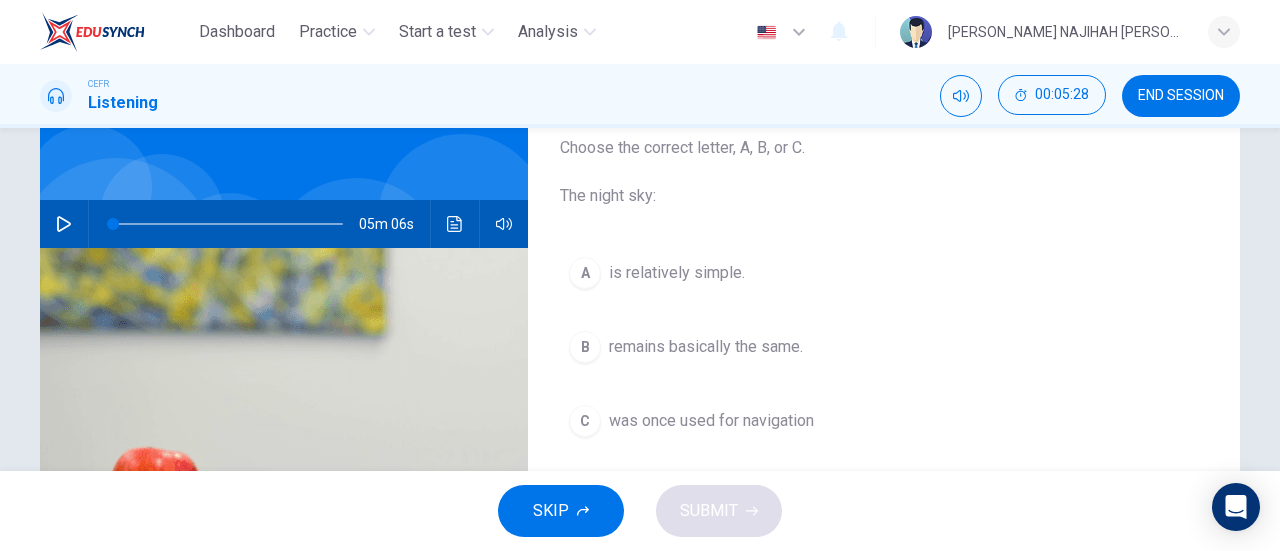 scroll, scrollTop: 141, scrollLeft: 0, axis: vertical 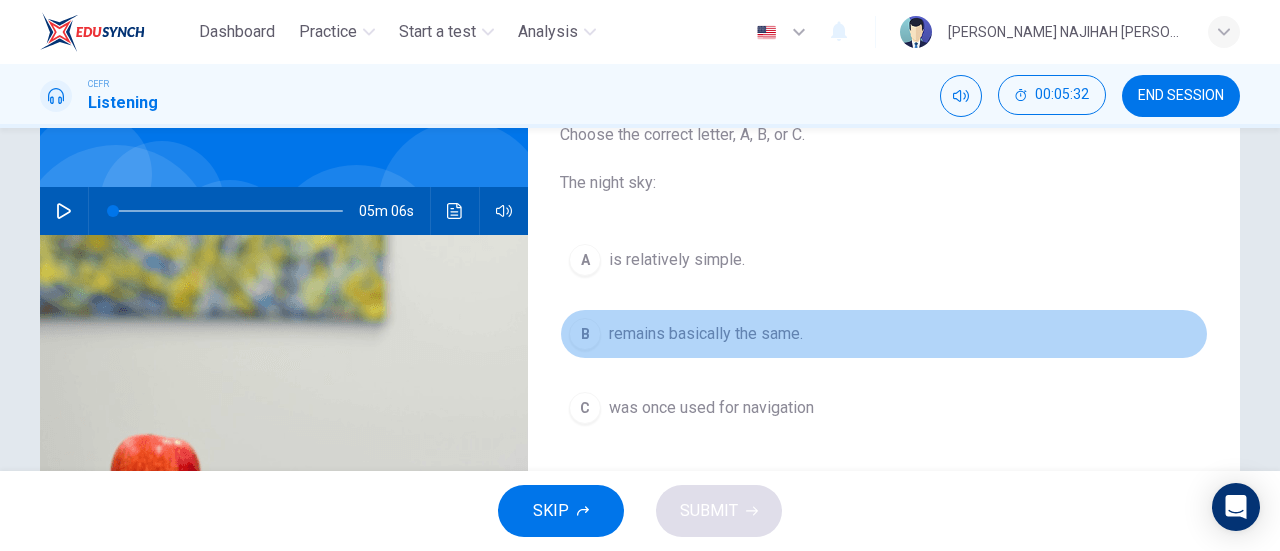 click on "remains basically the same." at bounding box center [706, 334] 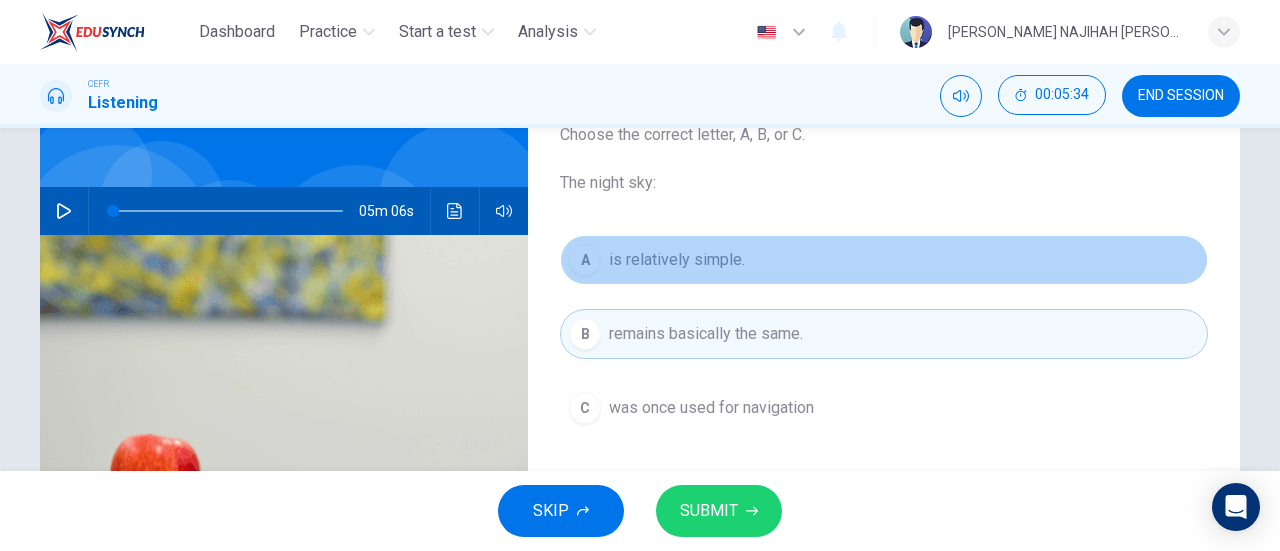 click on "is relatively simple." at bounding box center [677, 260] 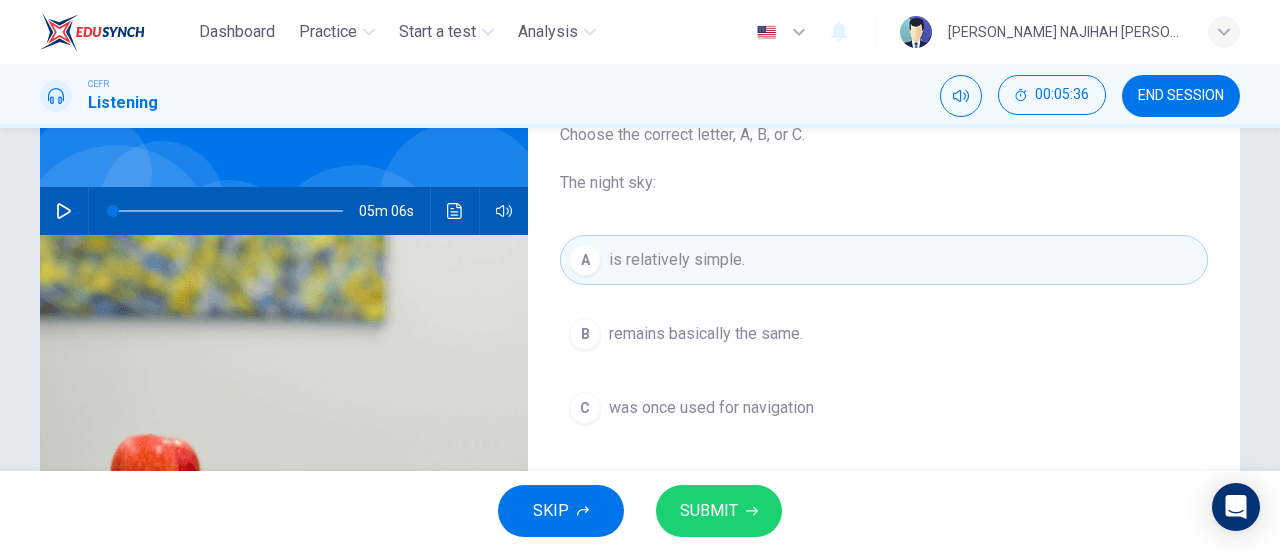 click on "SKIP SUBMIT" at bounding box center (640, 511) 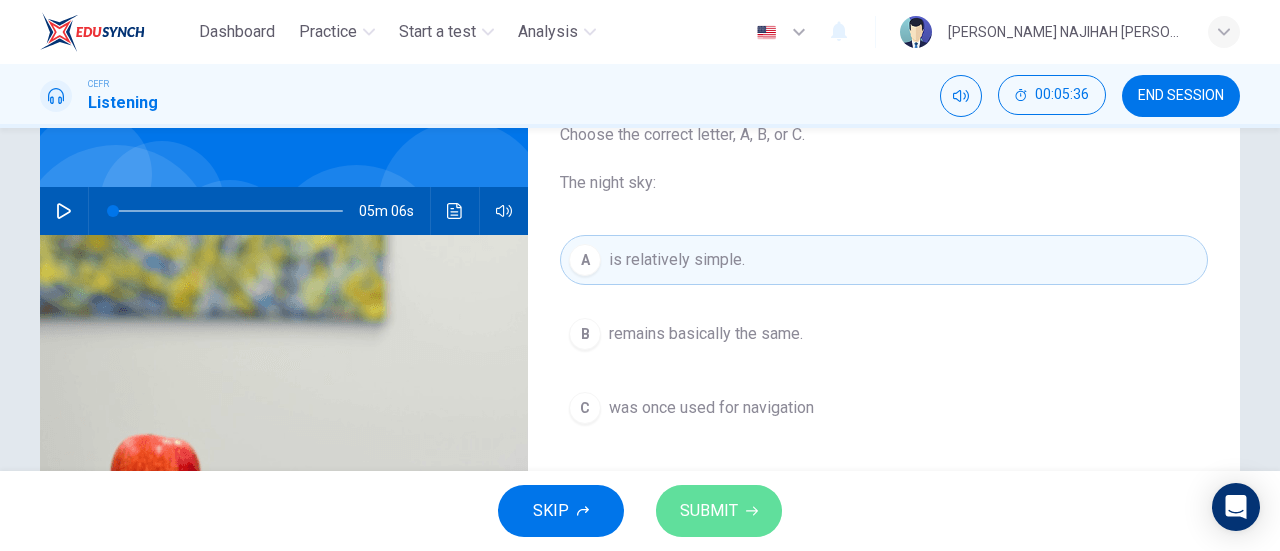 click on "SUBMIT" at bounding box center [709, 511] 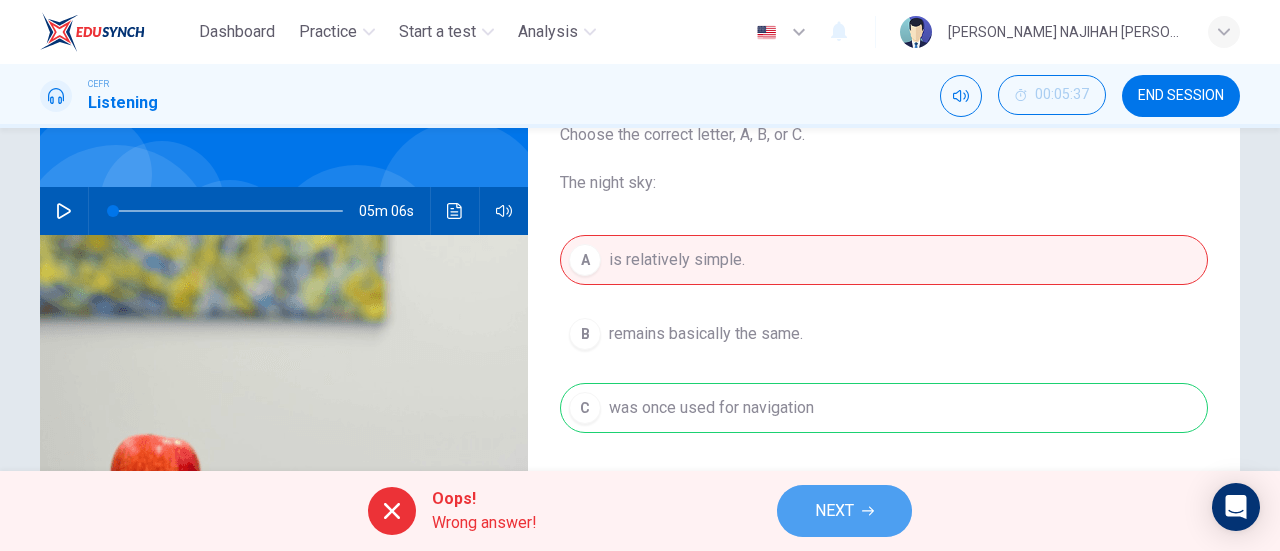 click on "NEXT" at bounding box center [834, 511] 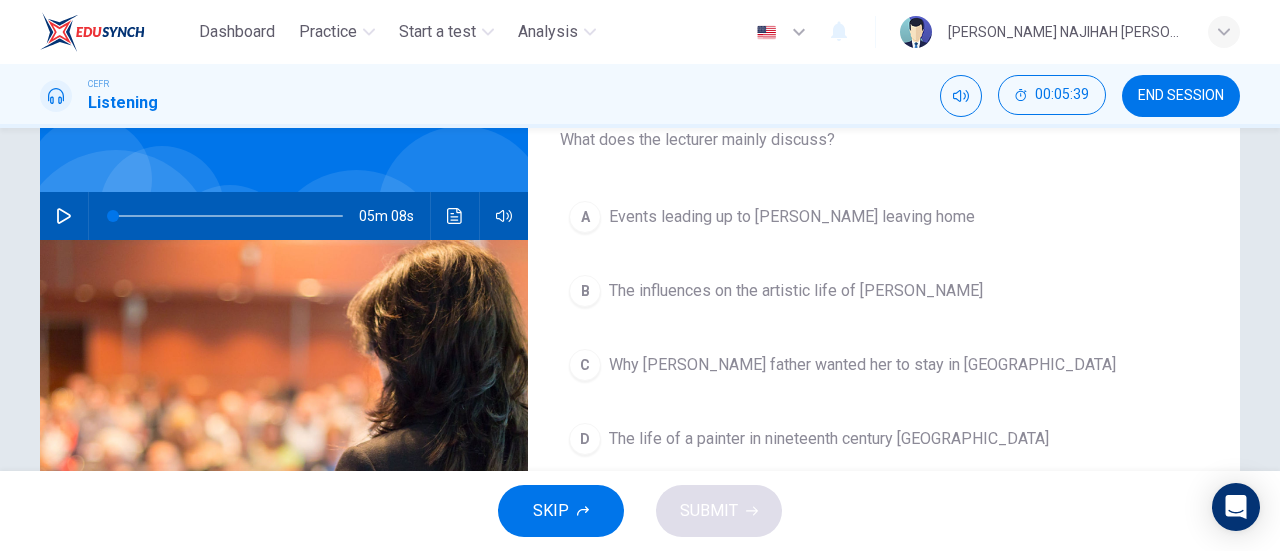 scroll, scrollTop: 149, scrollLeft: 0, axis: vertical 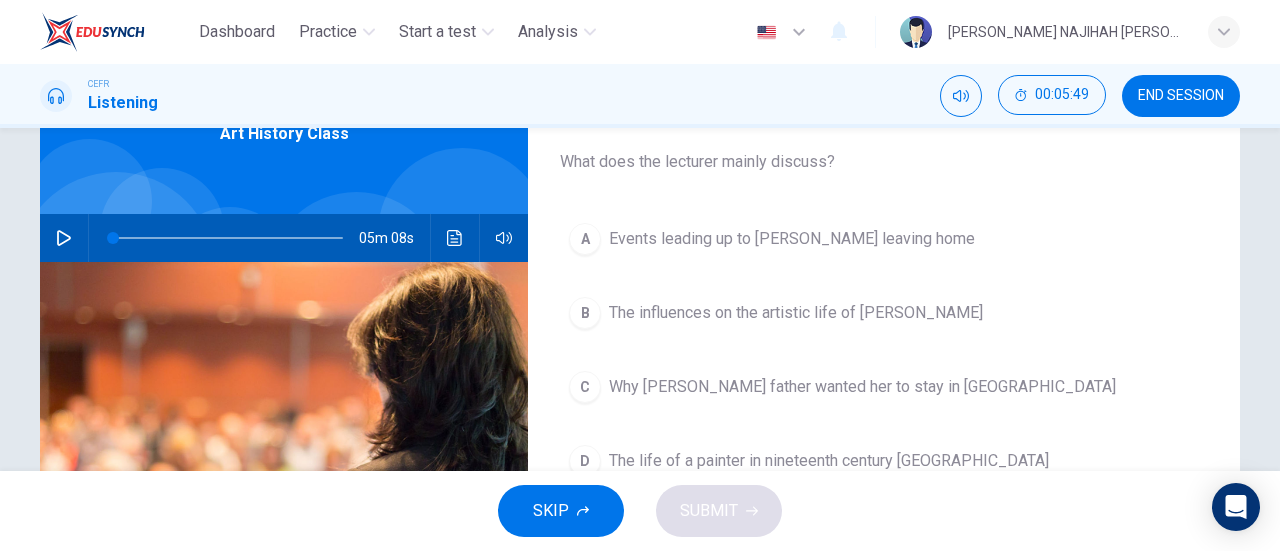 click at bounding box center (64, 238) 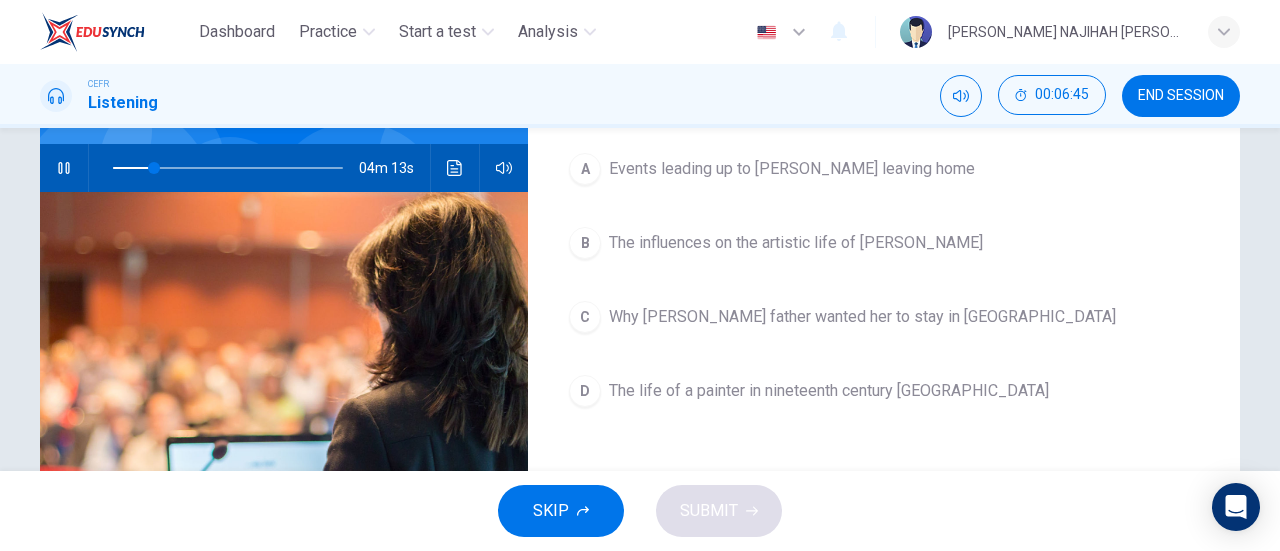 scroll, scrollTop: 182, scrollLeft: 0, axis: vertical 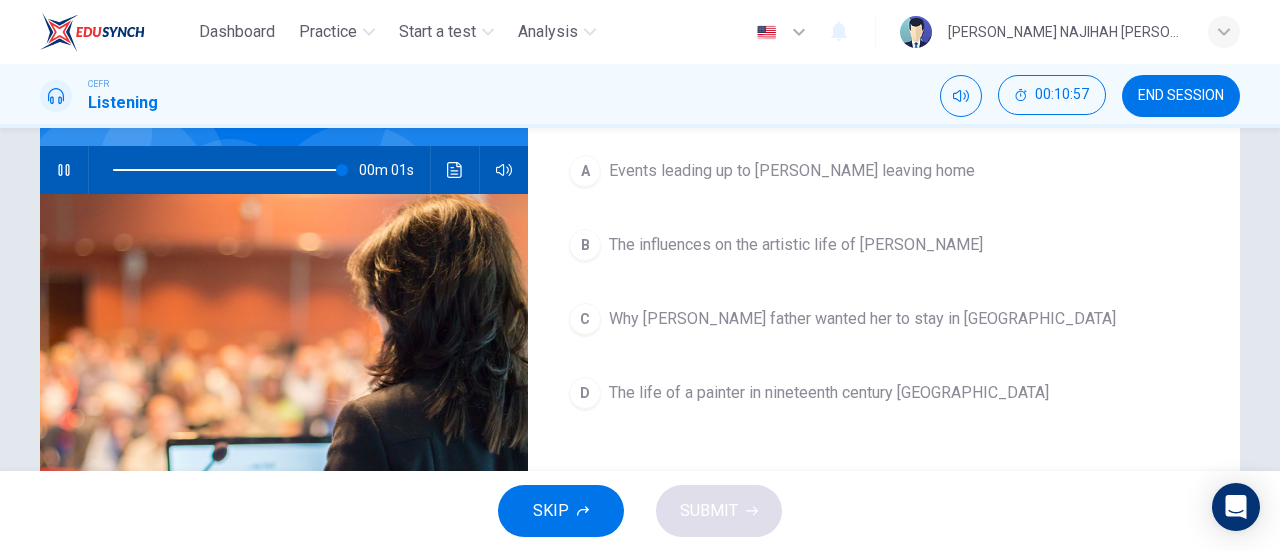 type on "0" 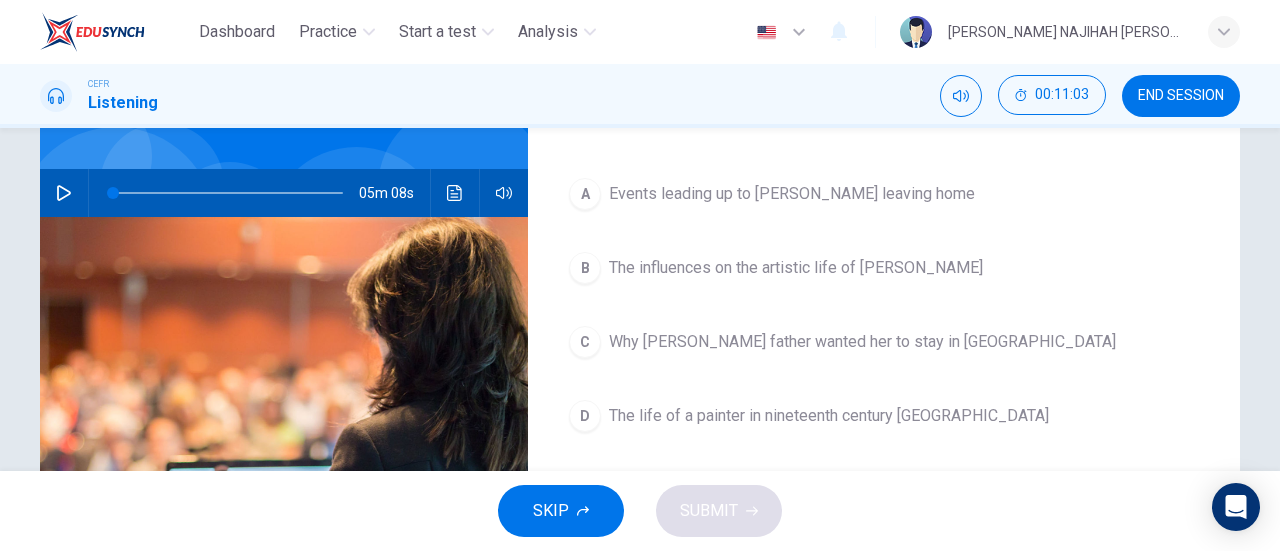 scroll, scrollTop: 177, scrollLeft: 0, axis: vertical 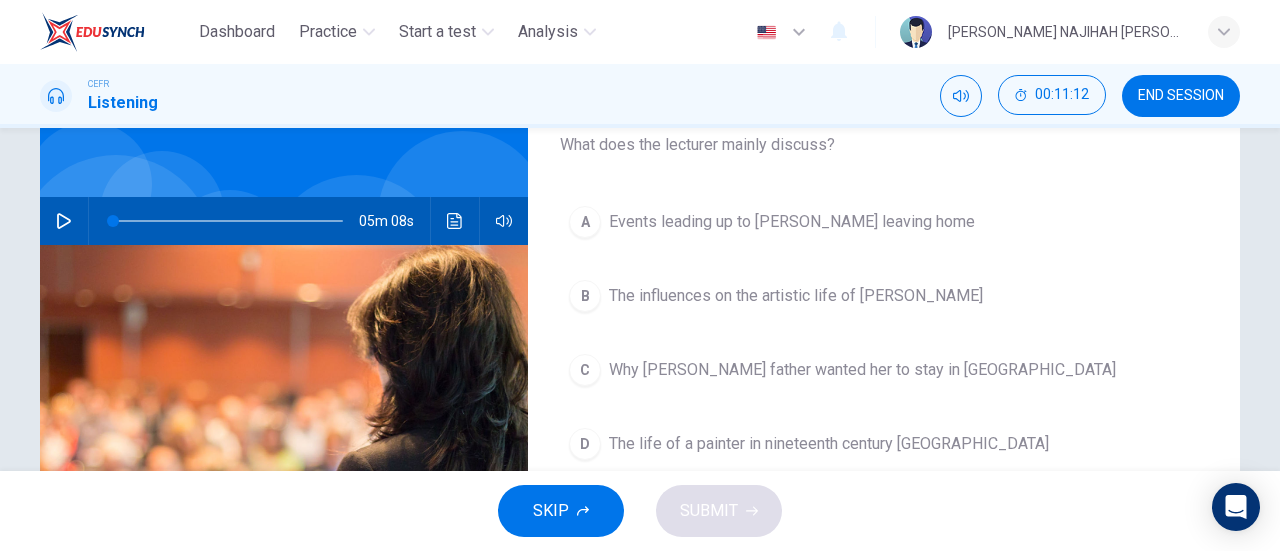click on "The life of a painter in nineteenth century [GEOGRAPHIC_DATA]" at bounding box center (829, 444) 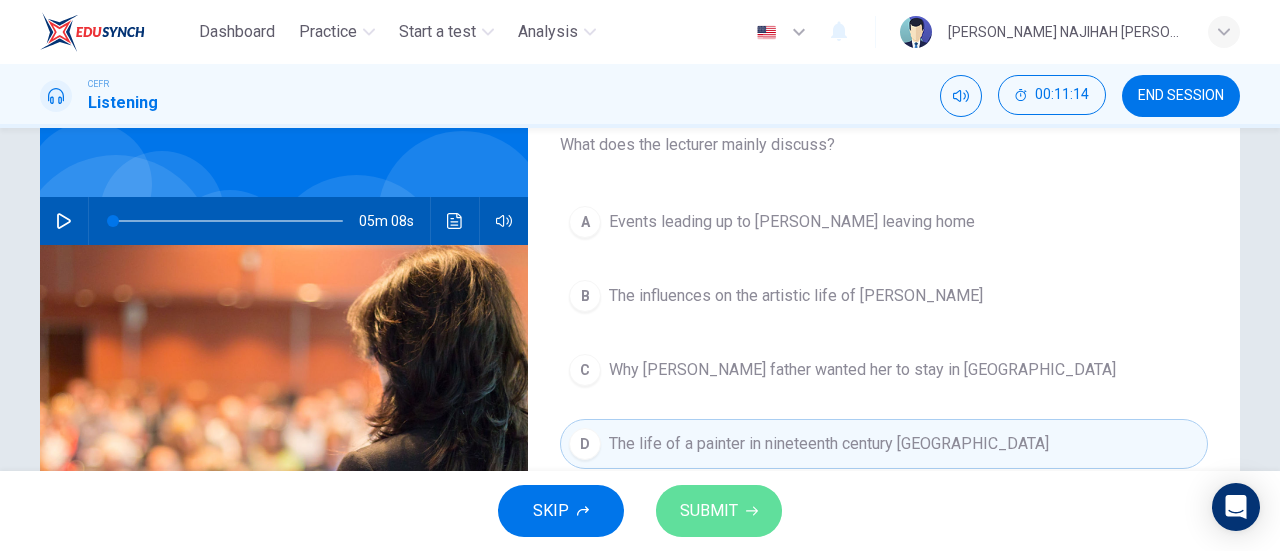 click on "SUBMIT" at bounding box center (719, 511) 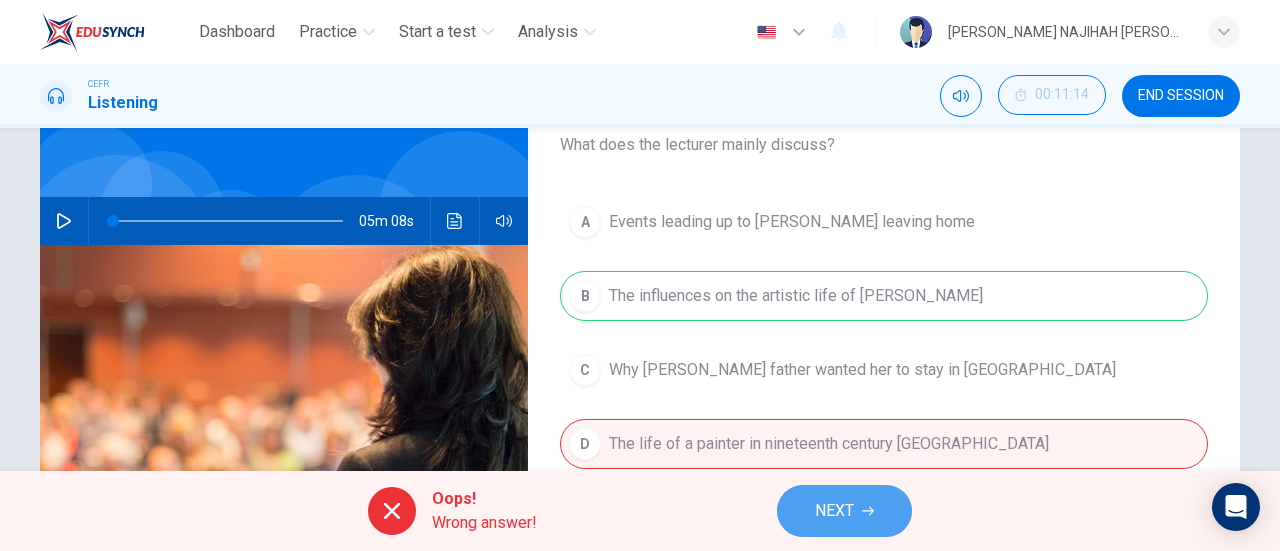 click on "NEXT" at bounding box center (844, 511) 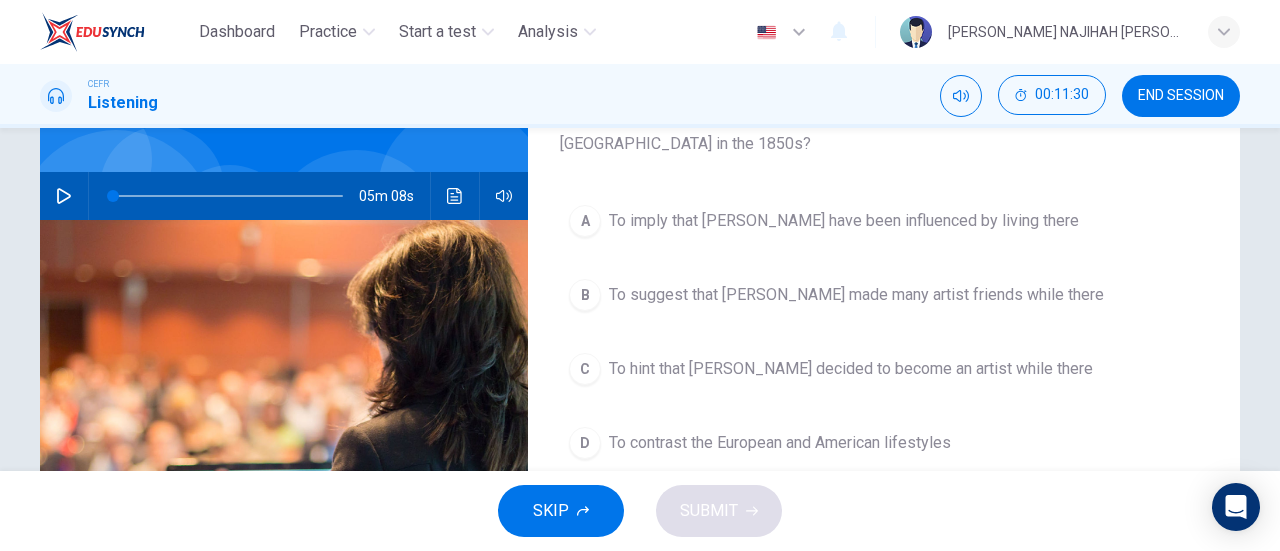 scroll, scrollTop: 158, scrollLeft: 0, axis: vertical 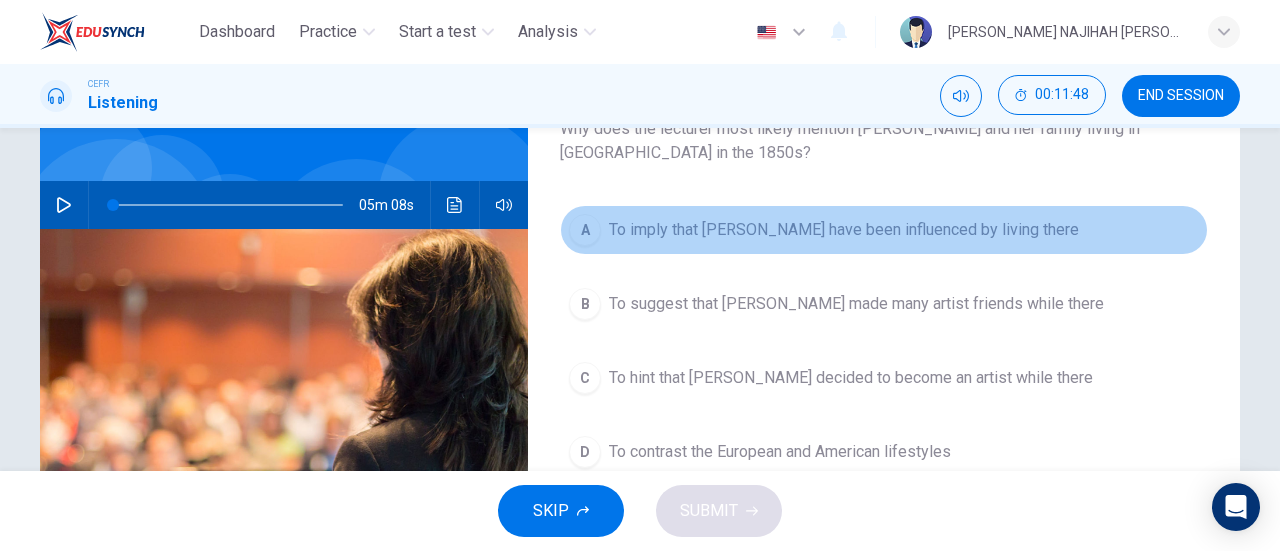 click on "To imply that [PERSON_NAME] have been influenced by living there" at bounding box center (844, 230) 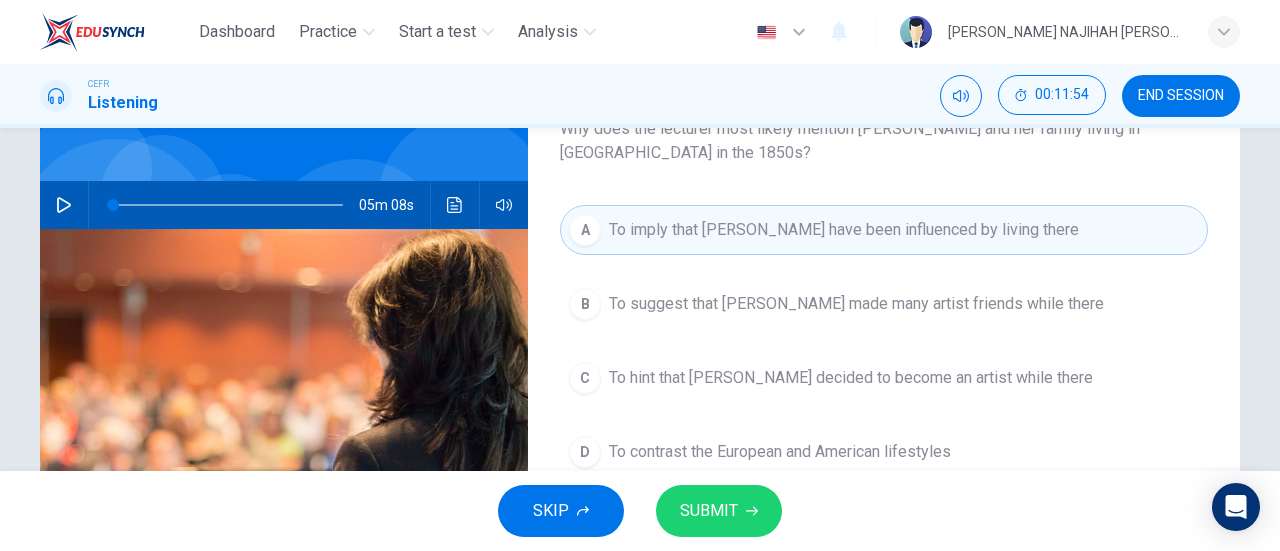 click on "To contrast the European and American lifestyles" at bounding box center (780, 452) 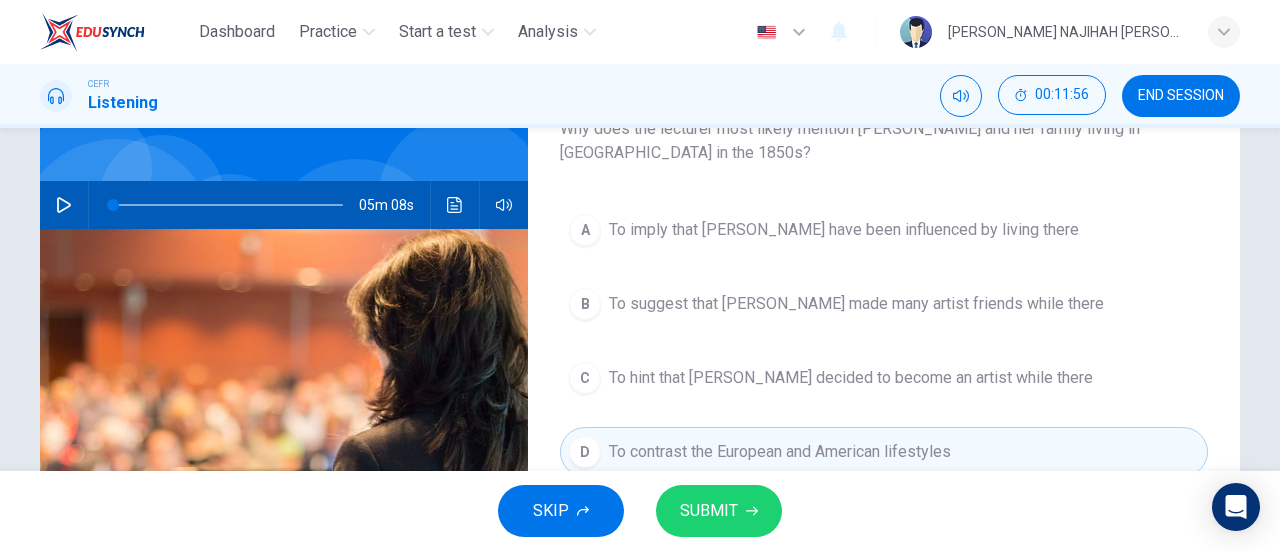 click on "SUBMIT" at bounding box center [719, 511] 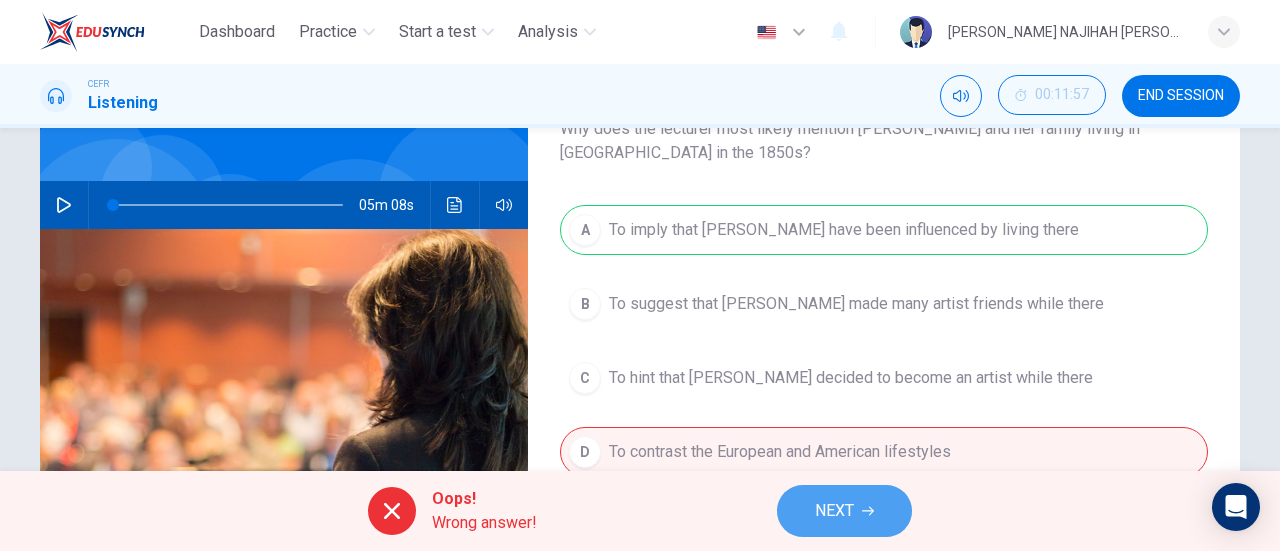 click on "NEXT" at bounding box center [844, 511] 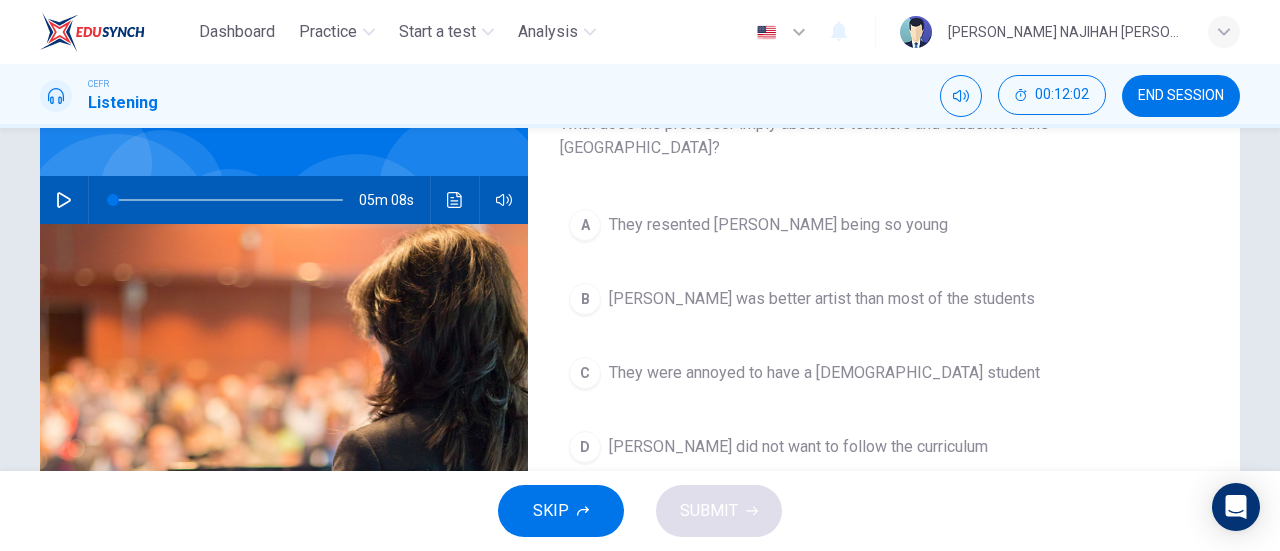 scroll, scrollTop: 158, scrollLeft: 0, axis: vertical 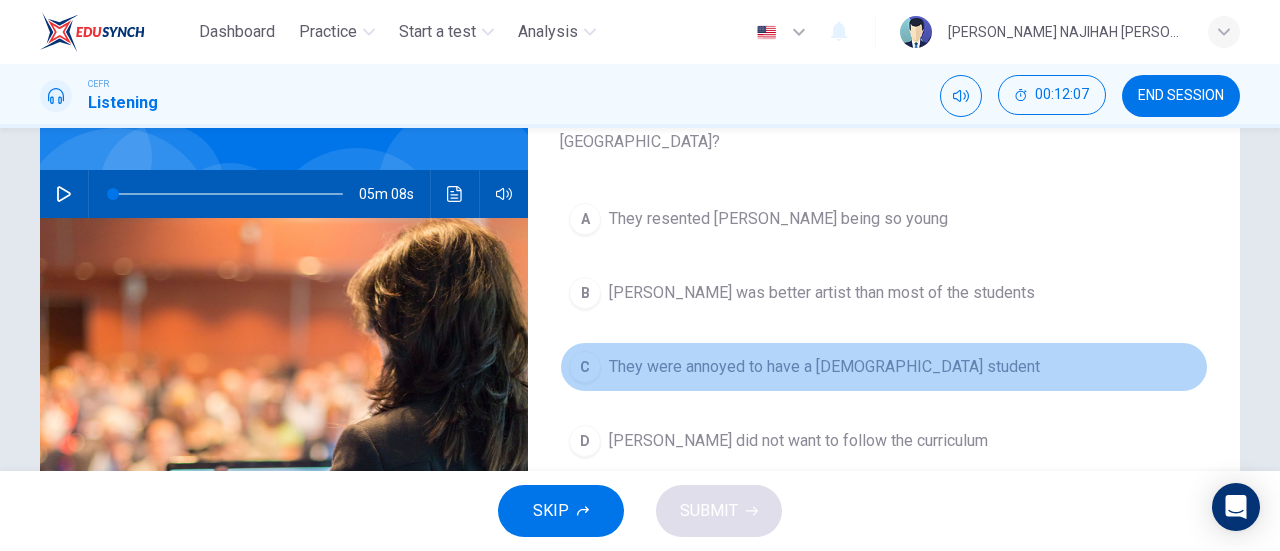 click on "They were annoyed to have a [DEMOGRAPHIC_DATA] student" at bounding box center [824, 367] 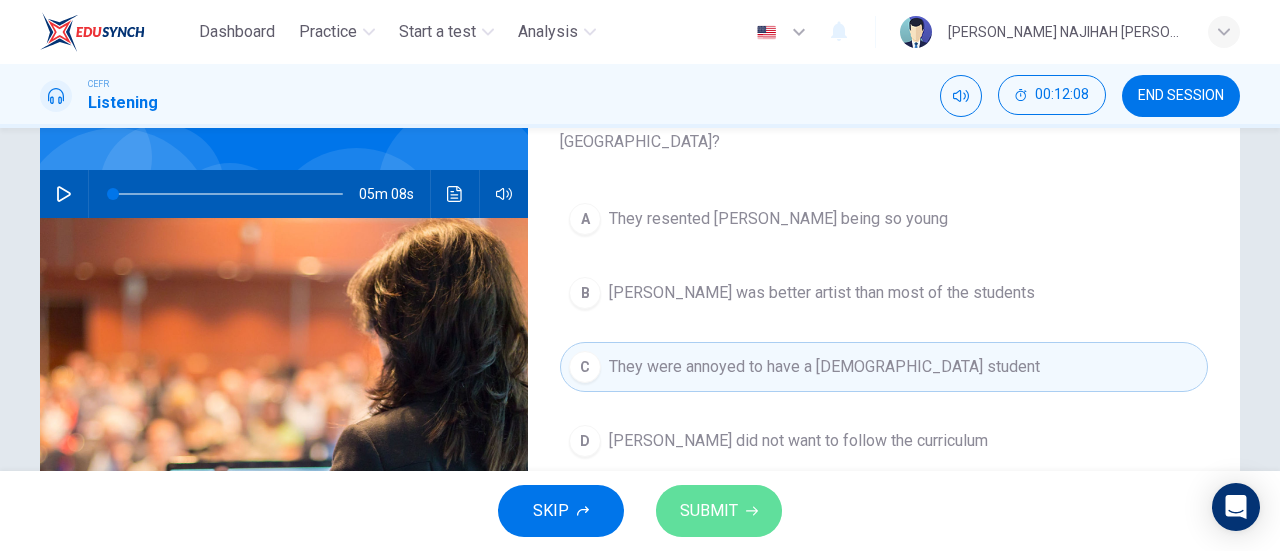 click on "SUBMIT" at bounding box center [719, 511] 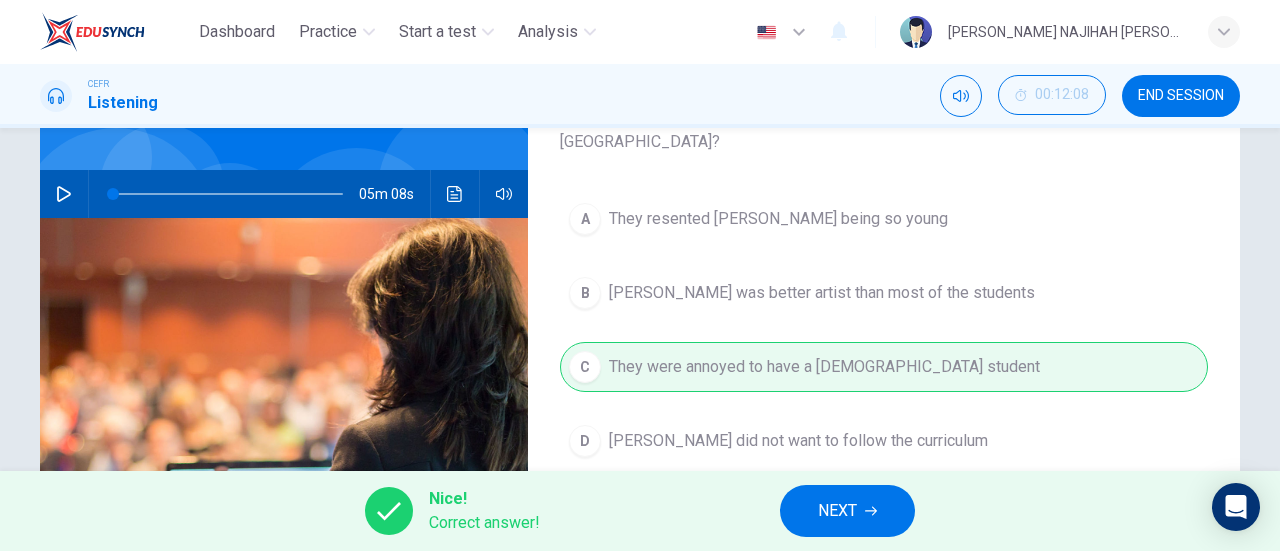 click on "Nice! Correct answer! NEXT" at bounding box center (640, 511) 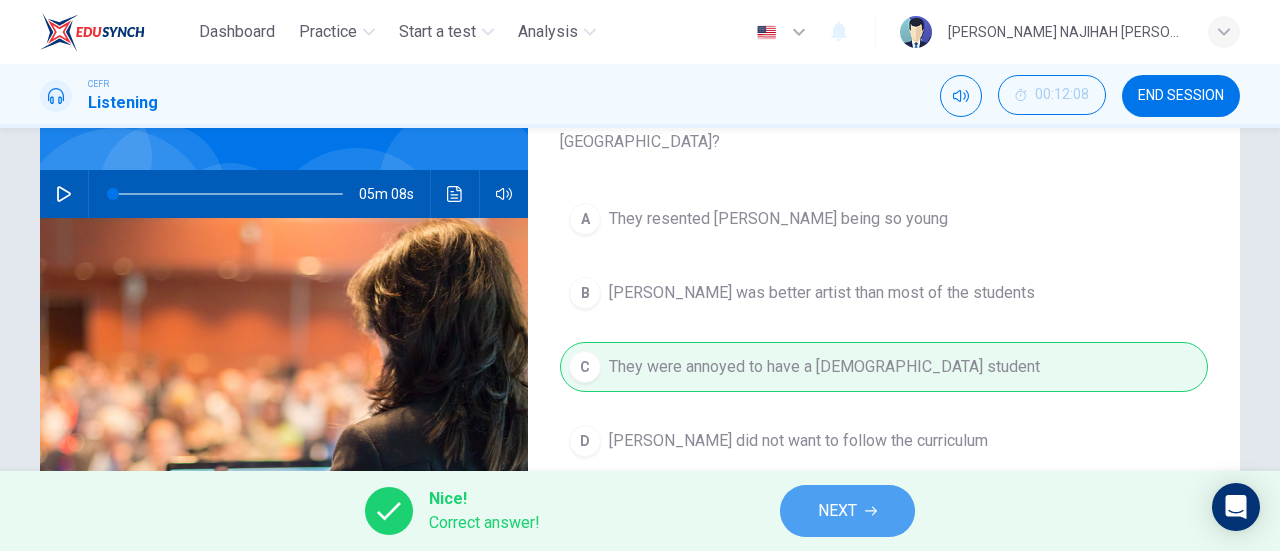 click on "NEXT" at bounding box center [847, 511] 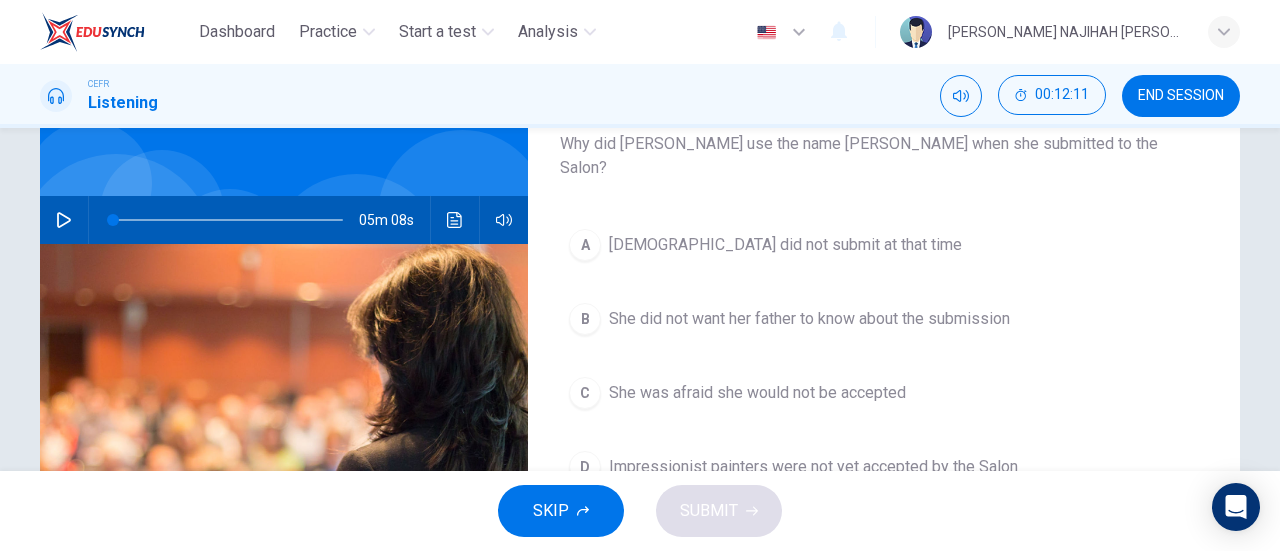 scroll, scrollTop: 134, scrollLeft: 0, axis: vertical 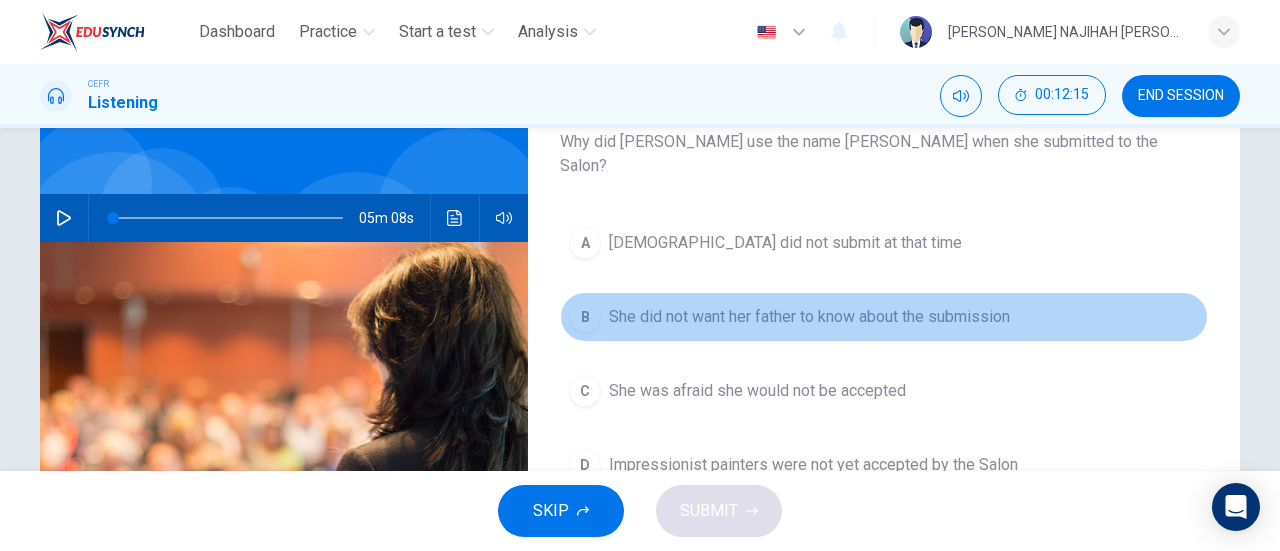 click on "She did not want her father to know about the submission" at bounding box center (809, 317) 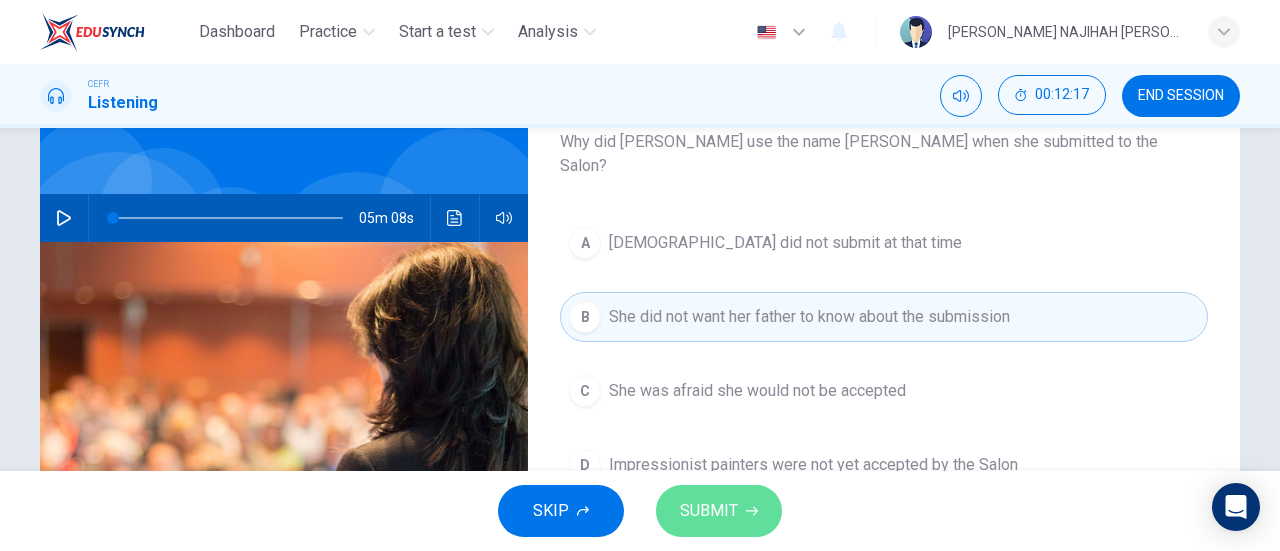 click on "SUBMIT" at bounding box center [709, 511] 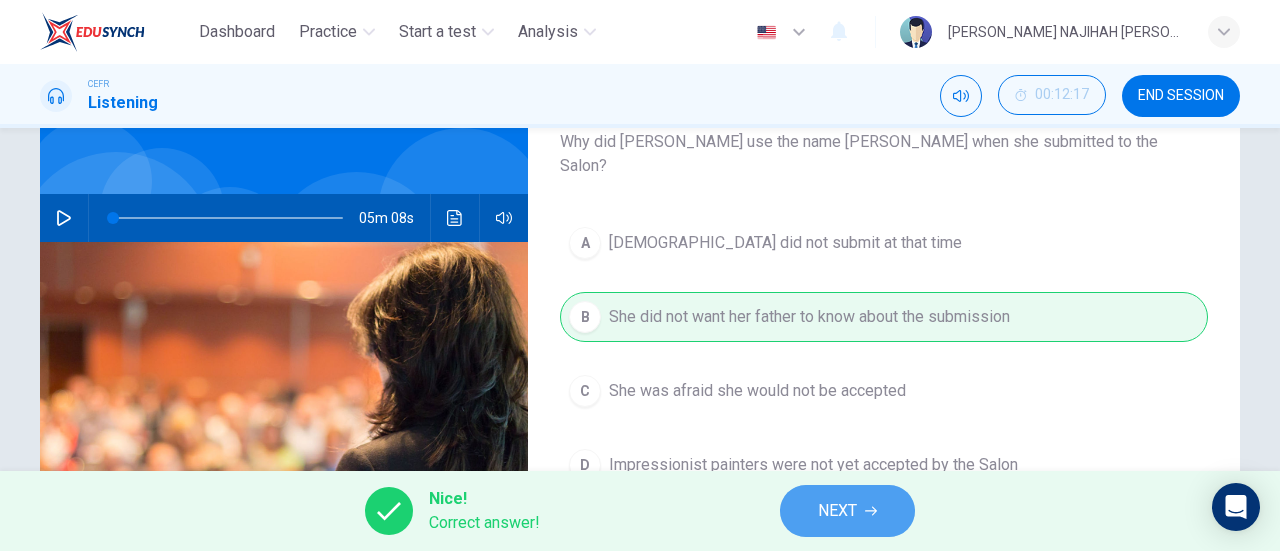click on "NEXT" at bounding box center (847, 511) 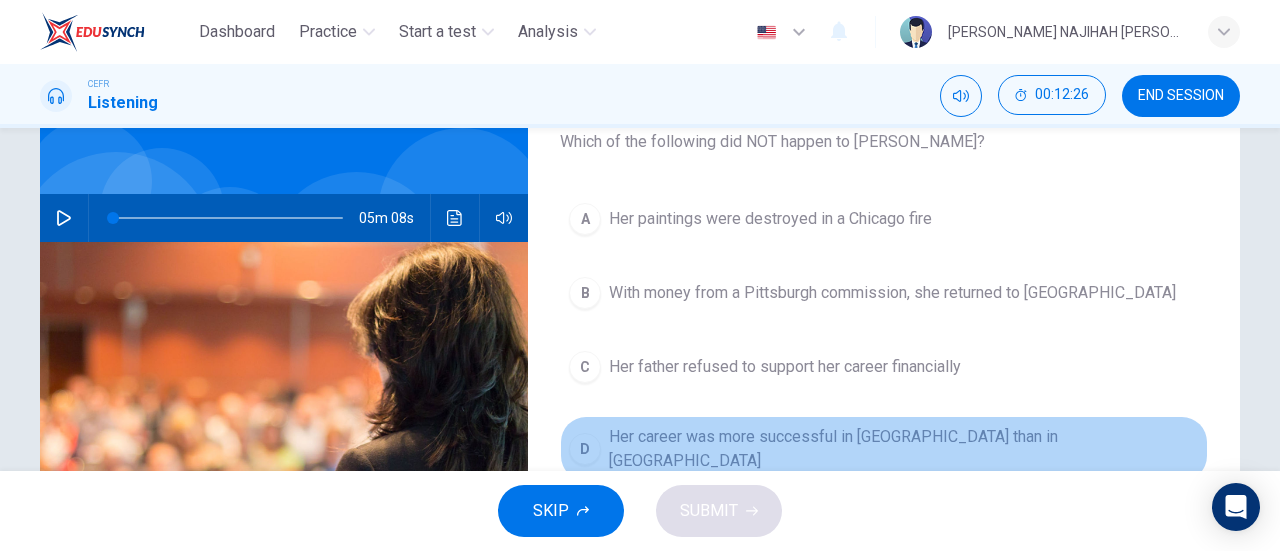 click on "Her career was more successful in [GEOGRAPHIC_DATA] than in [GEOGRAPHIC_DATA]" at bounding box center (904, 449) 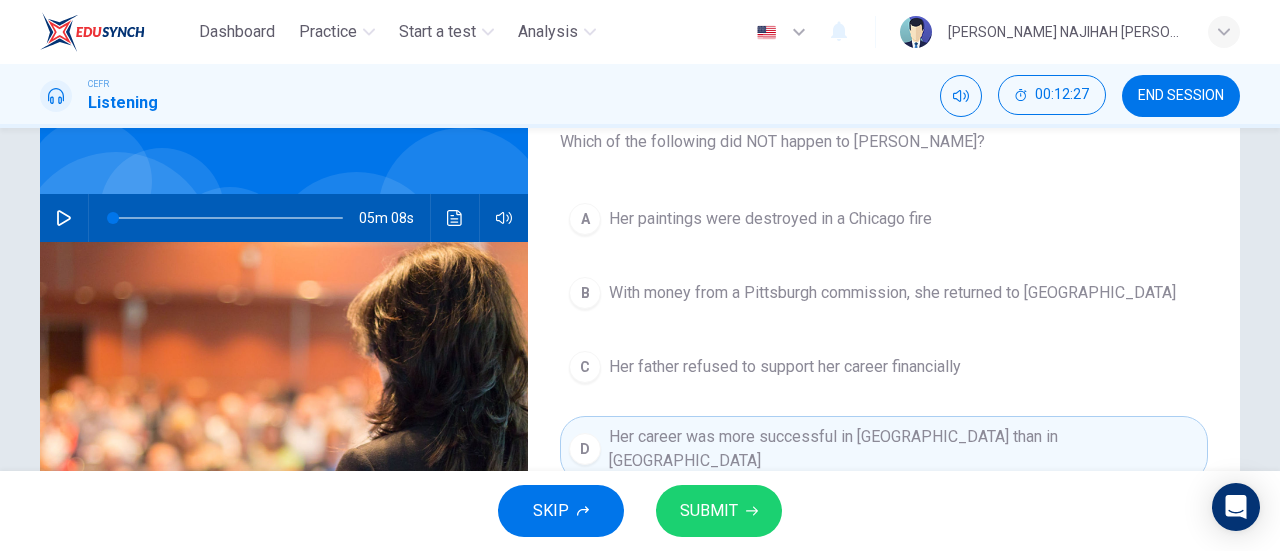 click on "SUBMIT" at bounding box center (719, 511) 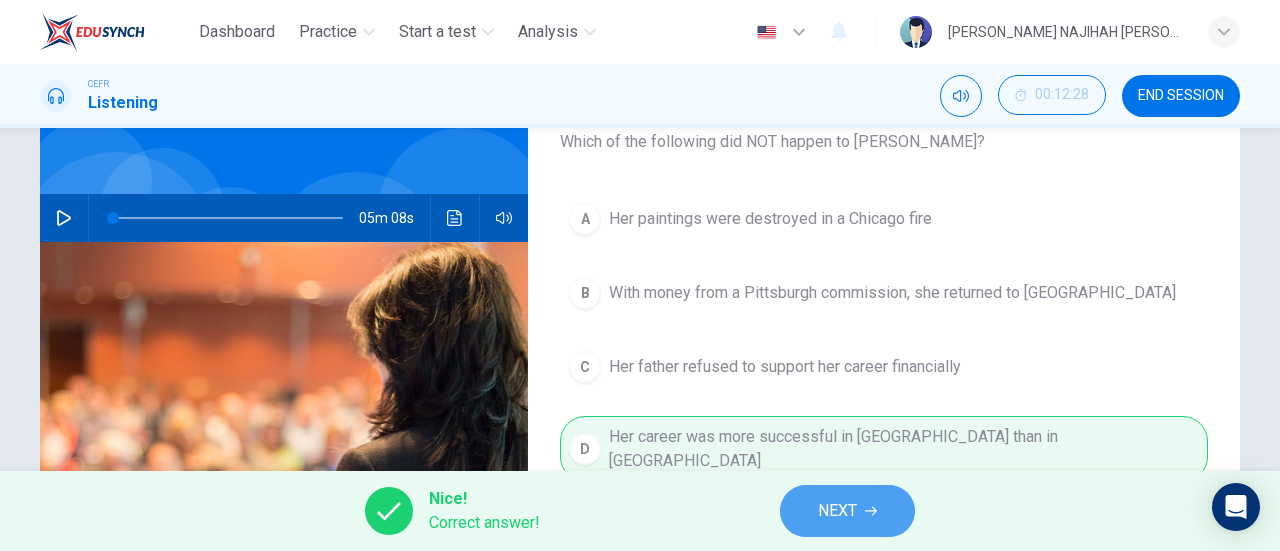 click on "NEXT" at bounding box center [837, 511] 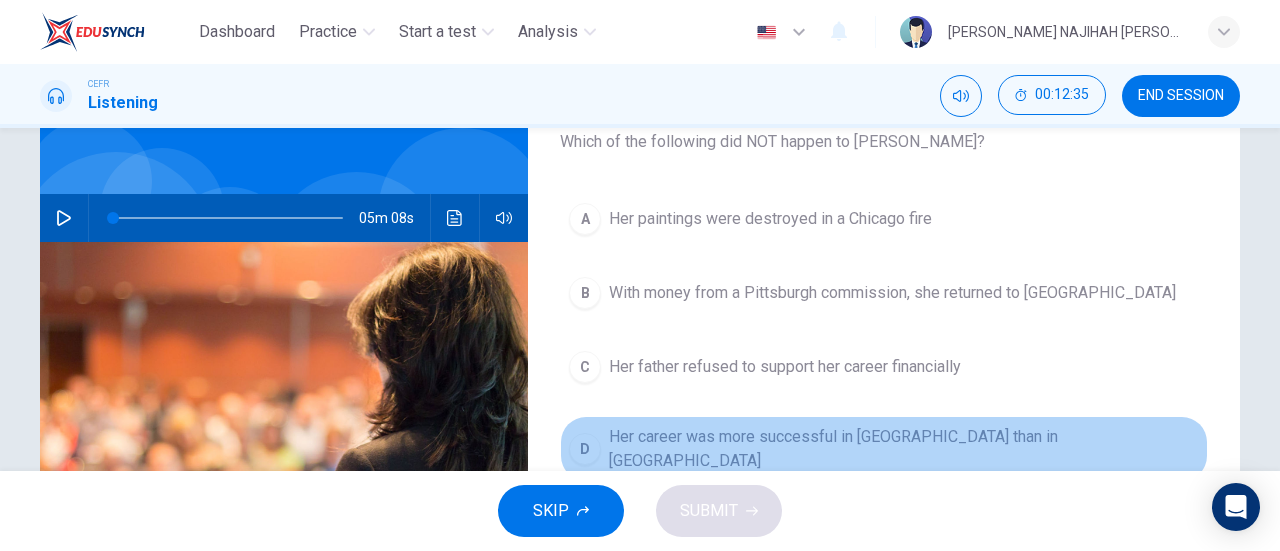 click on "Her career was more successful in [GEOGRAPHIC_DATA] than in [GEOGRAPHIC_DATA]" at bounding box center [904, 449] 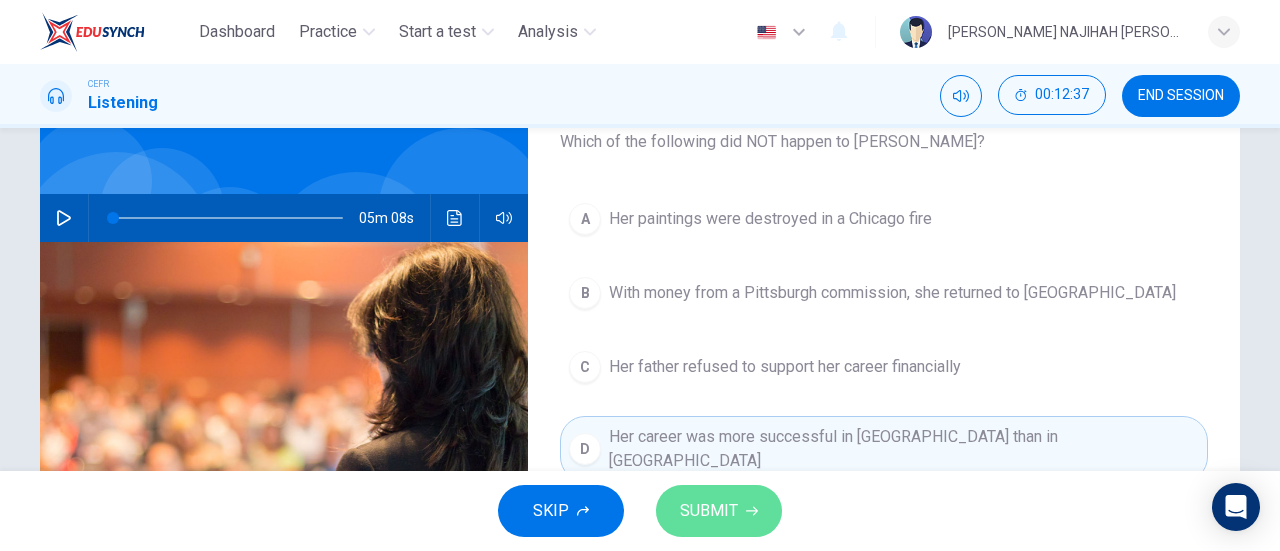 click on "SUBMIT" at bounding box center [719, 511] 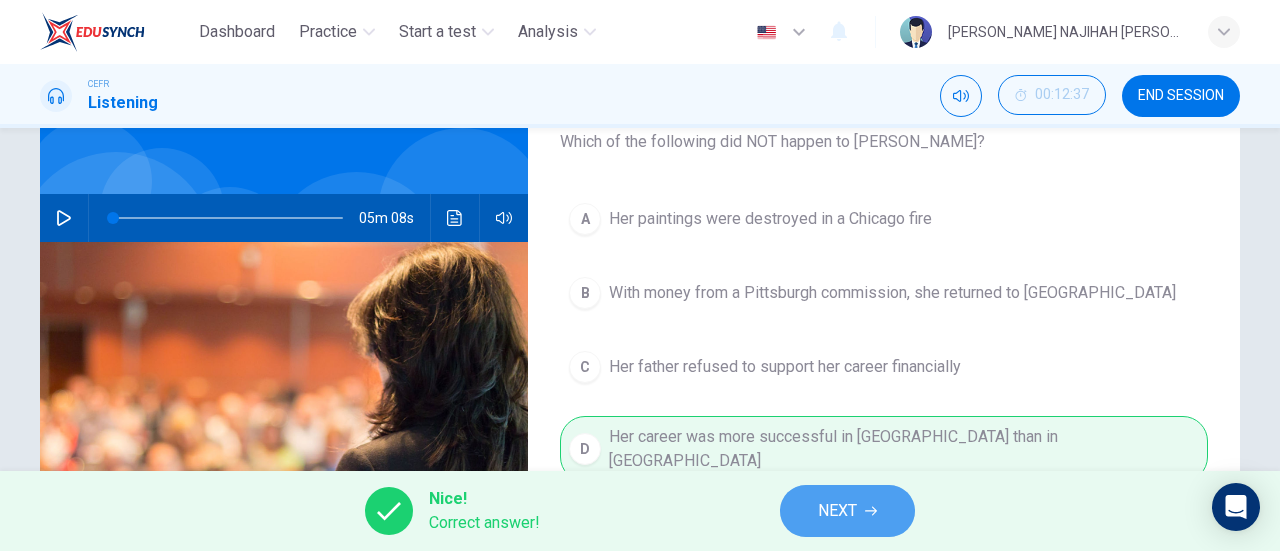 click on "NEXT" at bounding box center [847, 511] 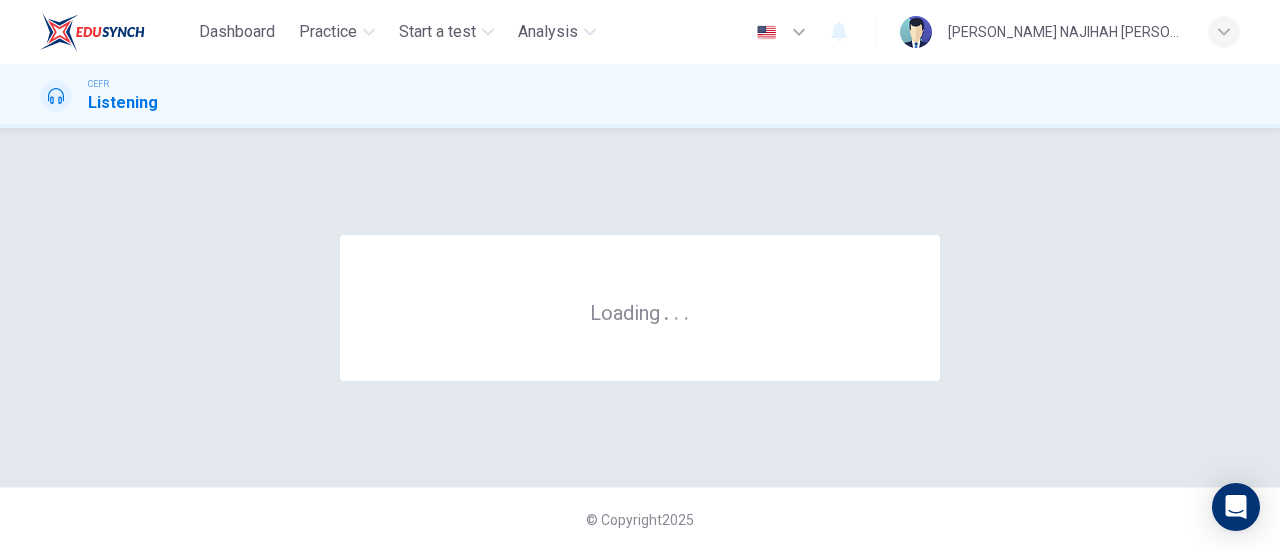 scroll, scrollTop: 0, scrollLeft: 0, axis: both 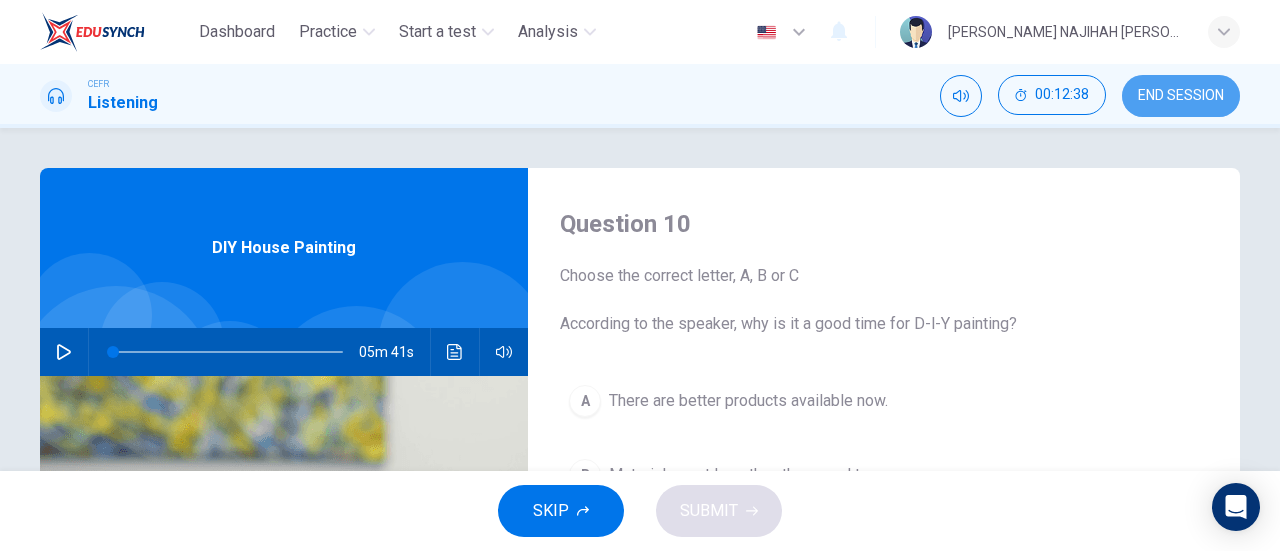 click on "END SESSION" at bounding box center (1181, 96) 